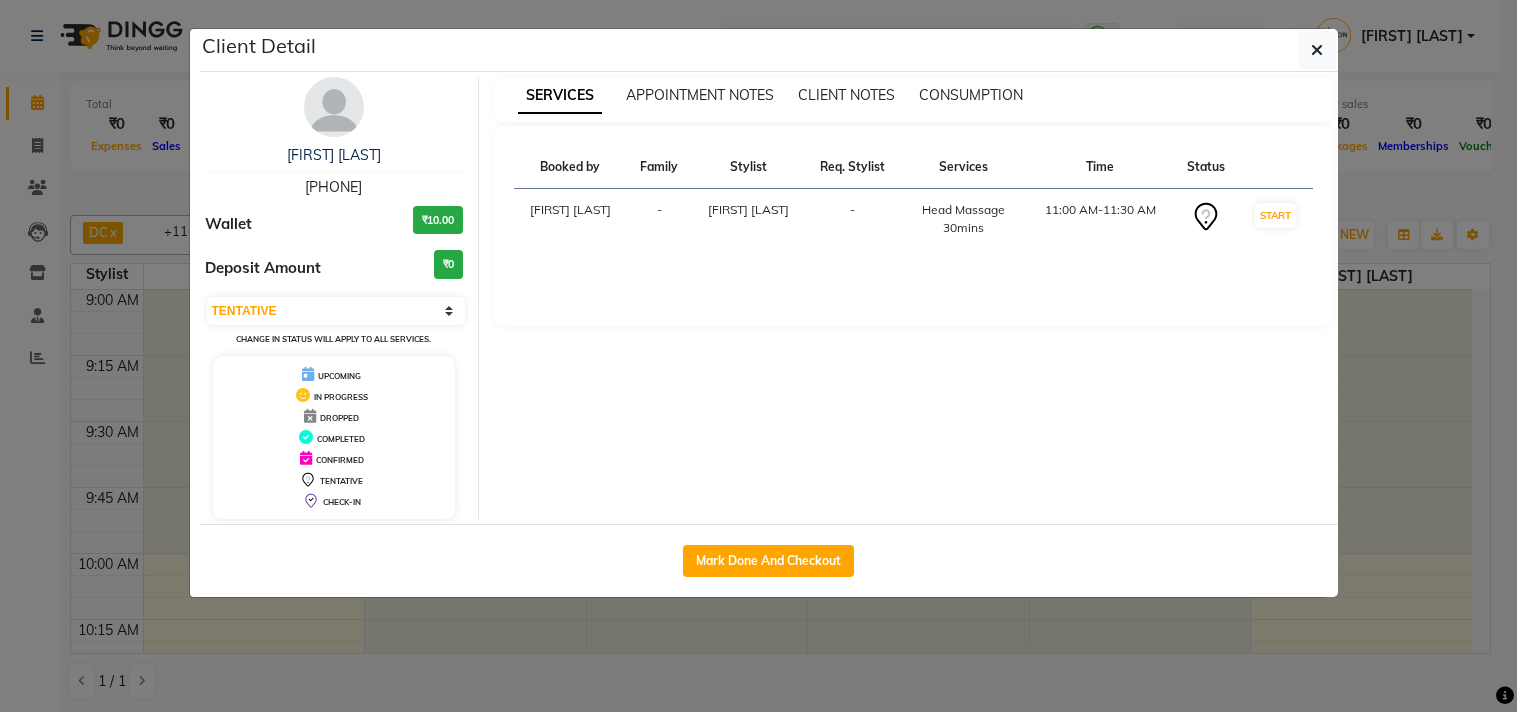 select on "7" 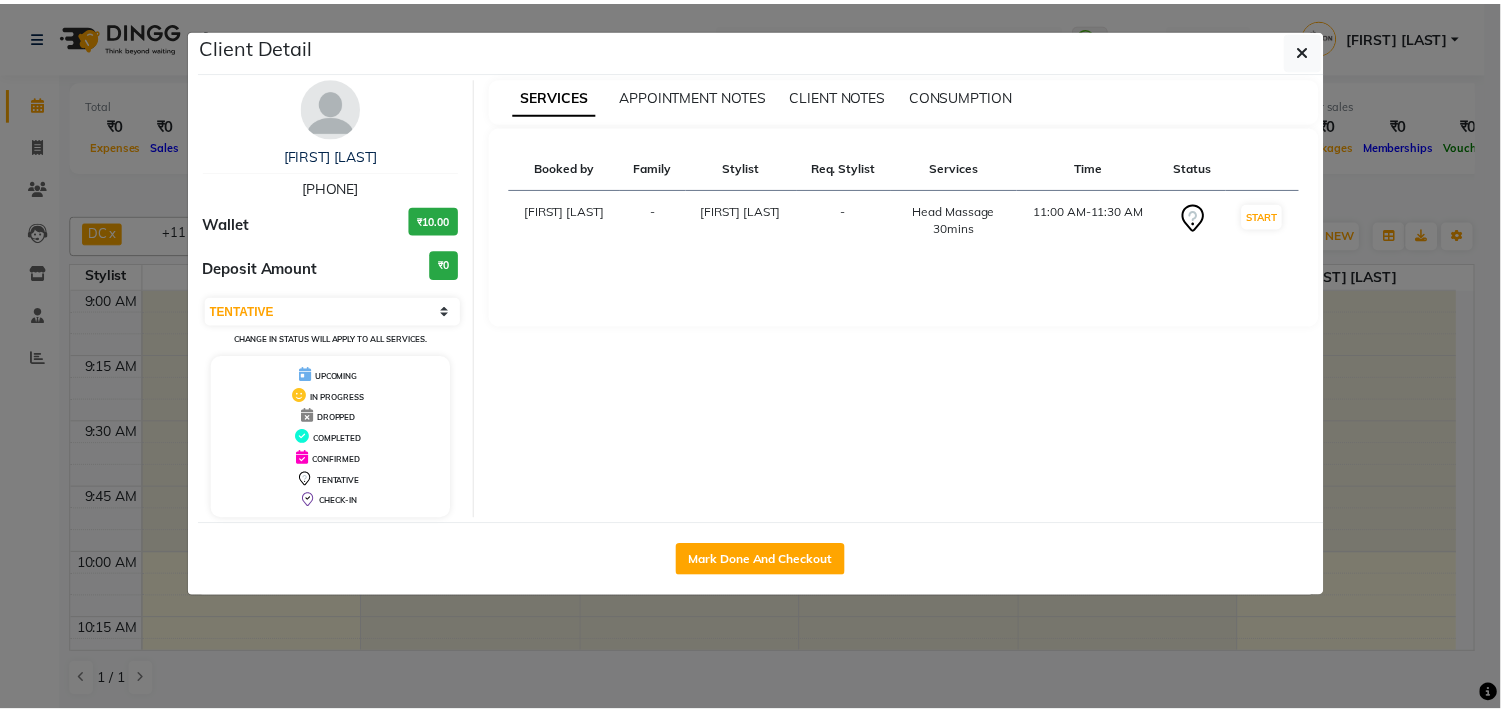 scroll, scrollTop: 0, scrollLeft: 0, axis: both 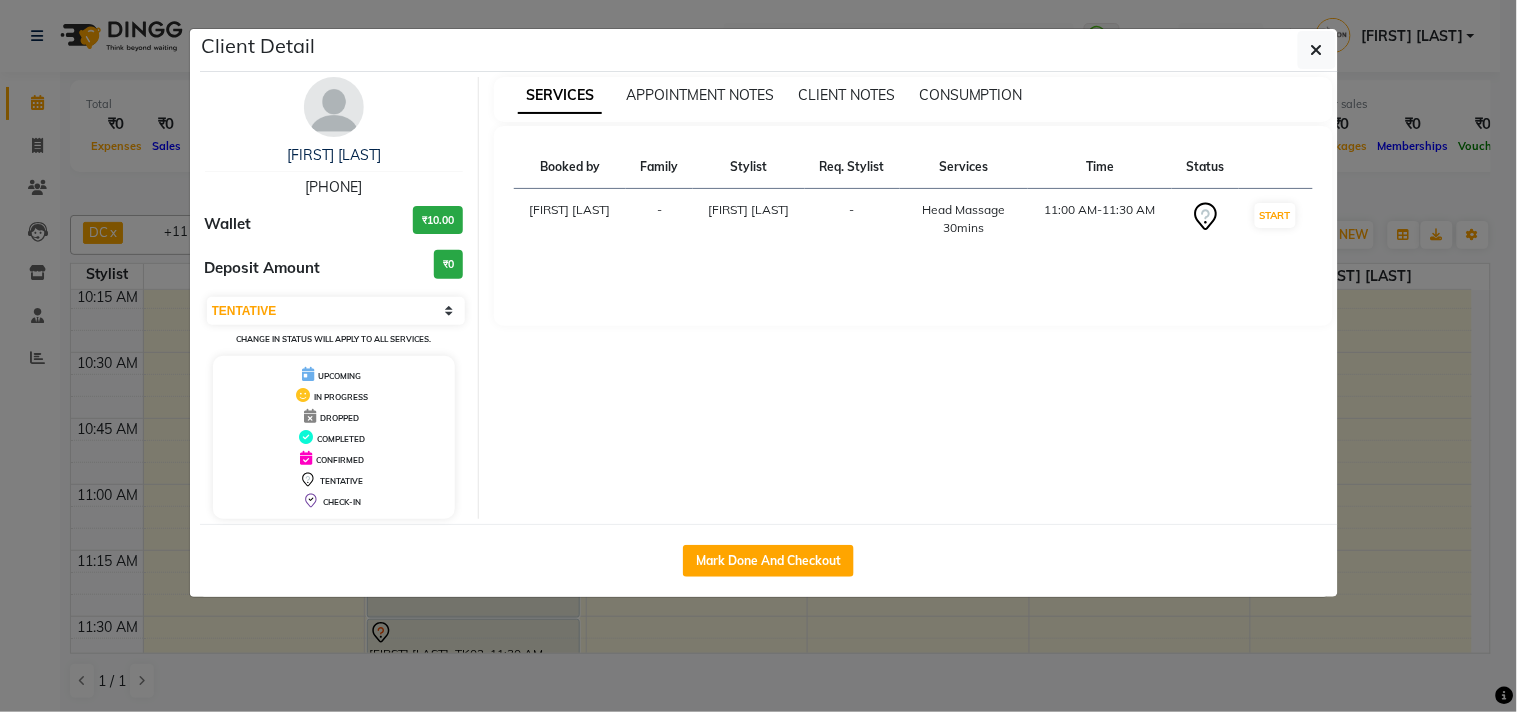 click on "Client Detail  SHREYA SHAH   9819166557 Wallet ₹10.00 Deposit Amount  ₹0  Select IN SERVICE CONFIRMED TENTATIVE CHECK IN MARK DONE DROPPED UPCOMING Change in status will apply to all services. UPCOMING IN PROGRESS DROPPED COMPLETED CONFIRMED TENTATIVE CHECK-IN SERVICES APPOINTMENT NOTES CLIENT NOTES CONSUMPTION Booked by Family Stylist Req. Stylist Services Time Status  Swati Sharma  - Faheem Malik -  Head Massage 30mins   11:00 AM-11:30 AM   START   Mark Done And Checkout" 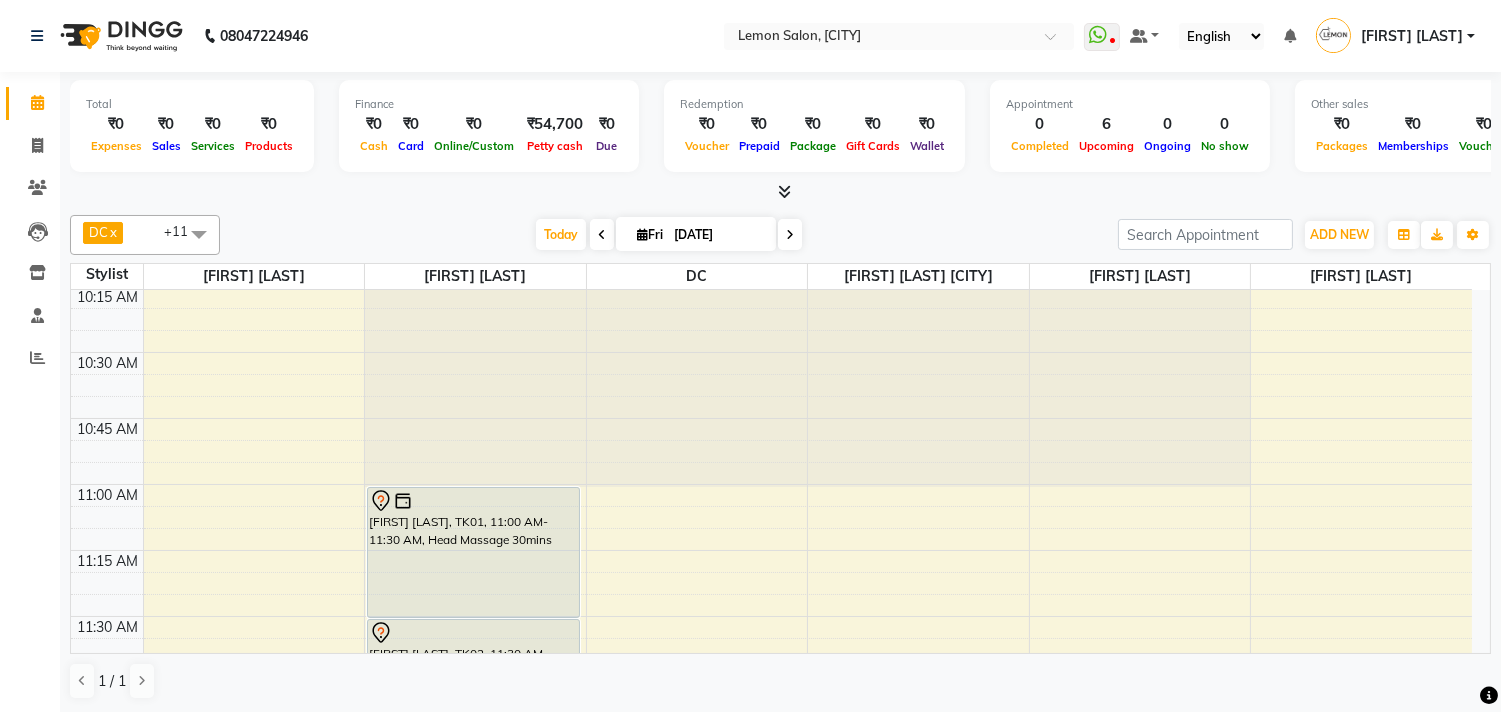 scroll, scrollTop: 1, scrollLeft: 0, axis: vertical 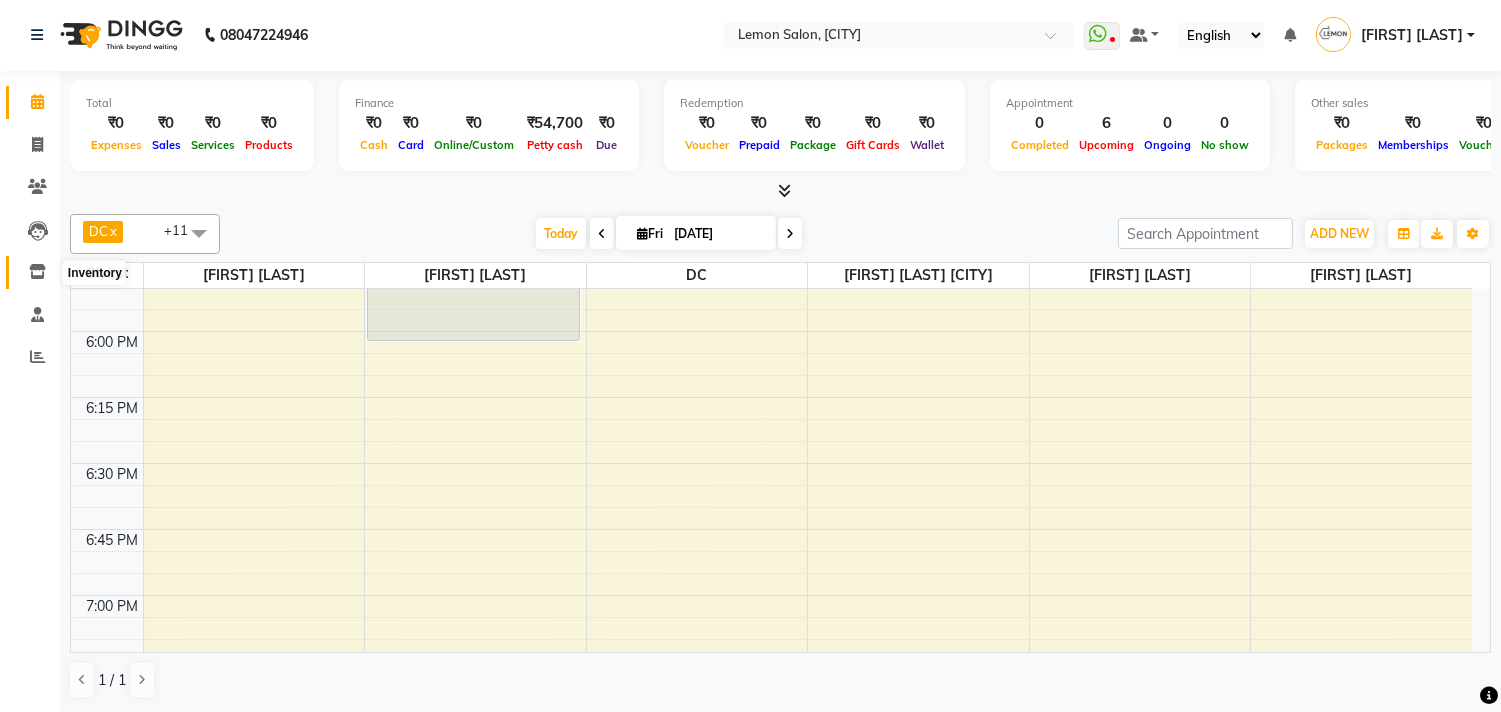 click 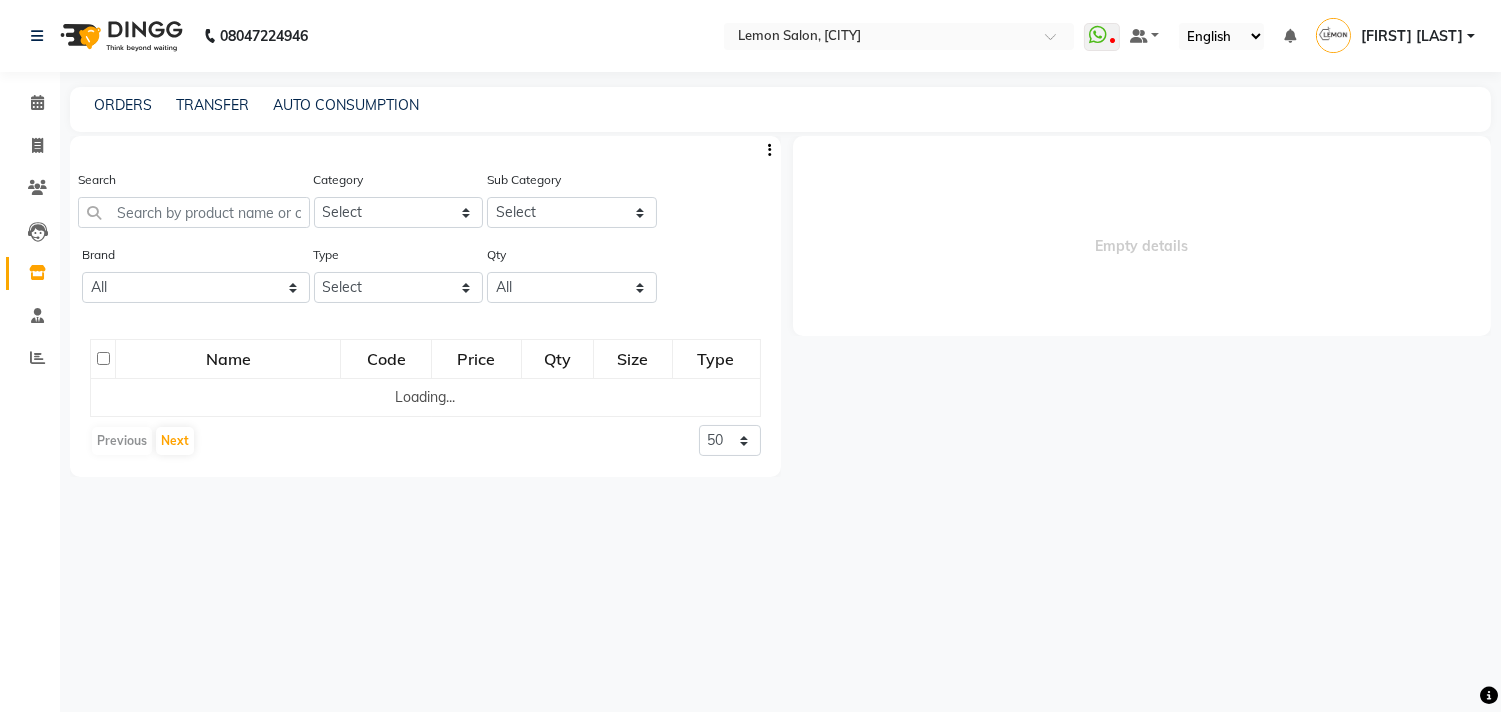scroll, scrollTop: 0, scrollLeft: 0, axis: both 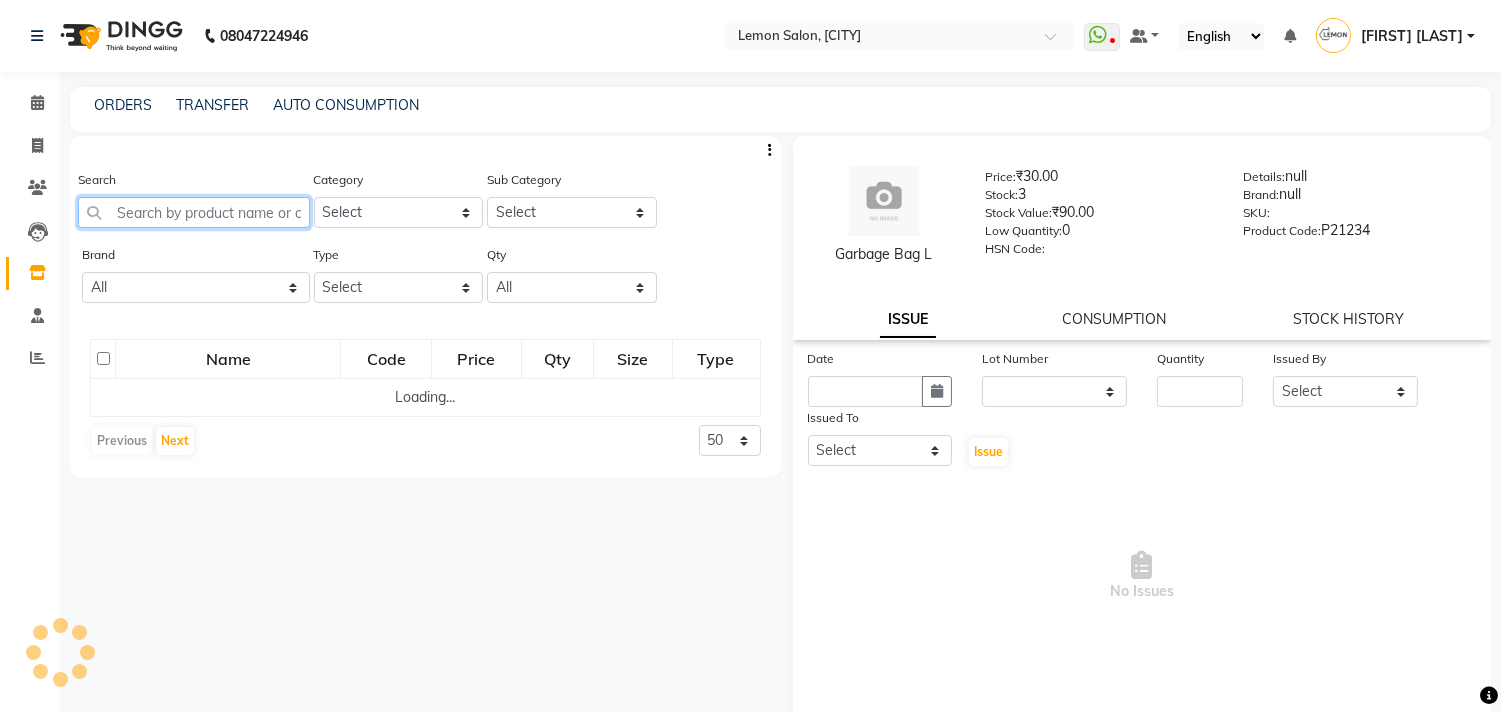 click 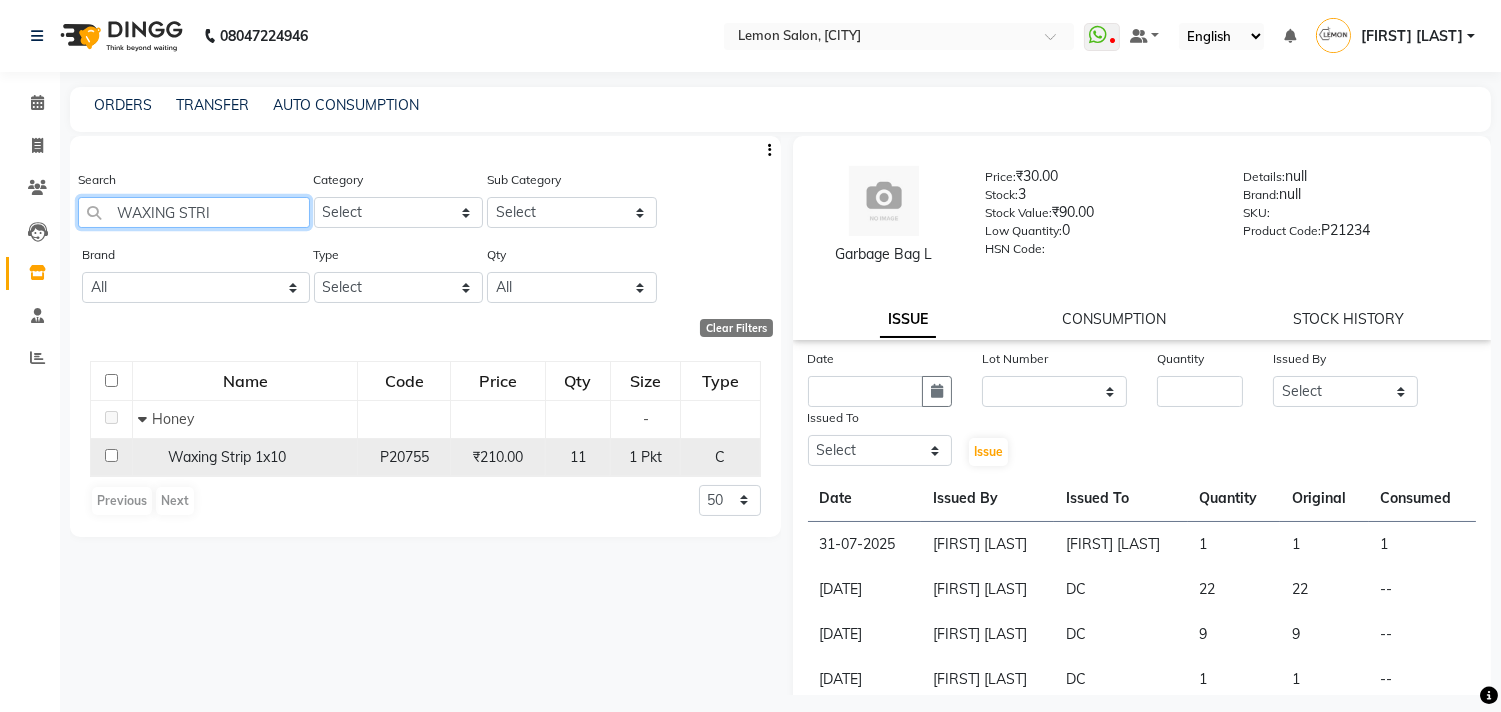 type on "WAXING STRI" 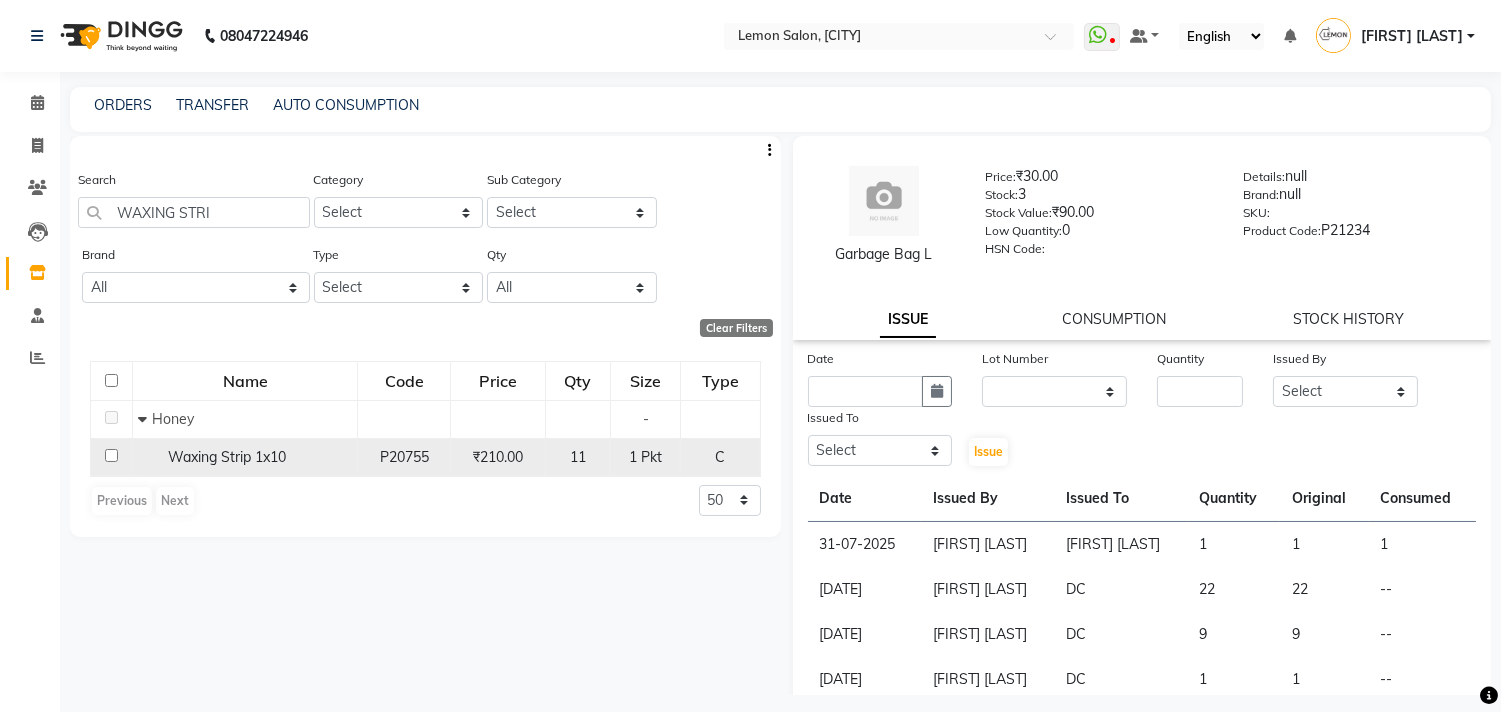 click 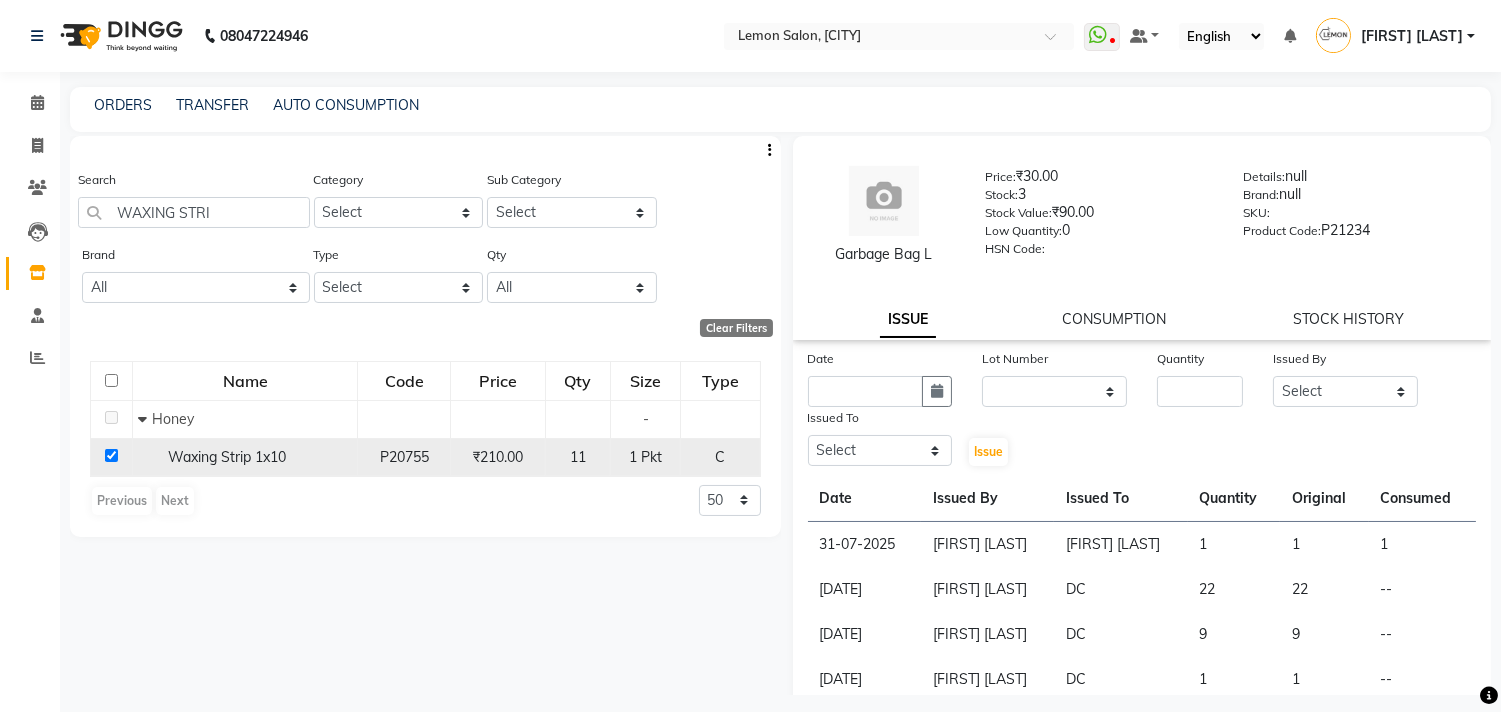 checkbox on "true" 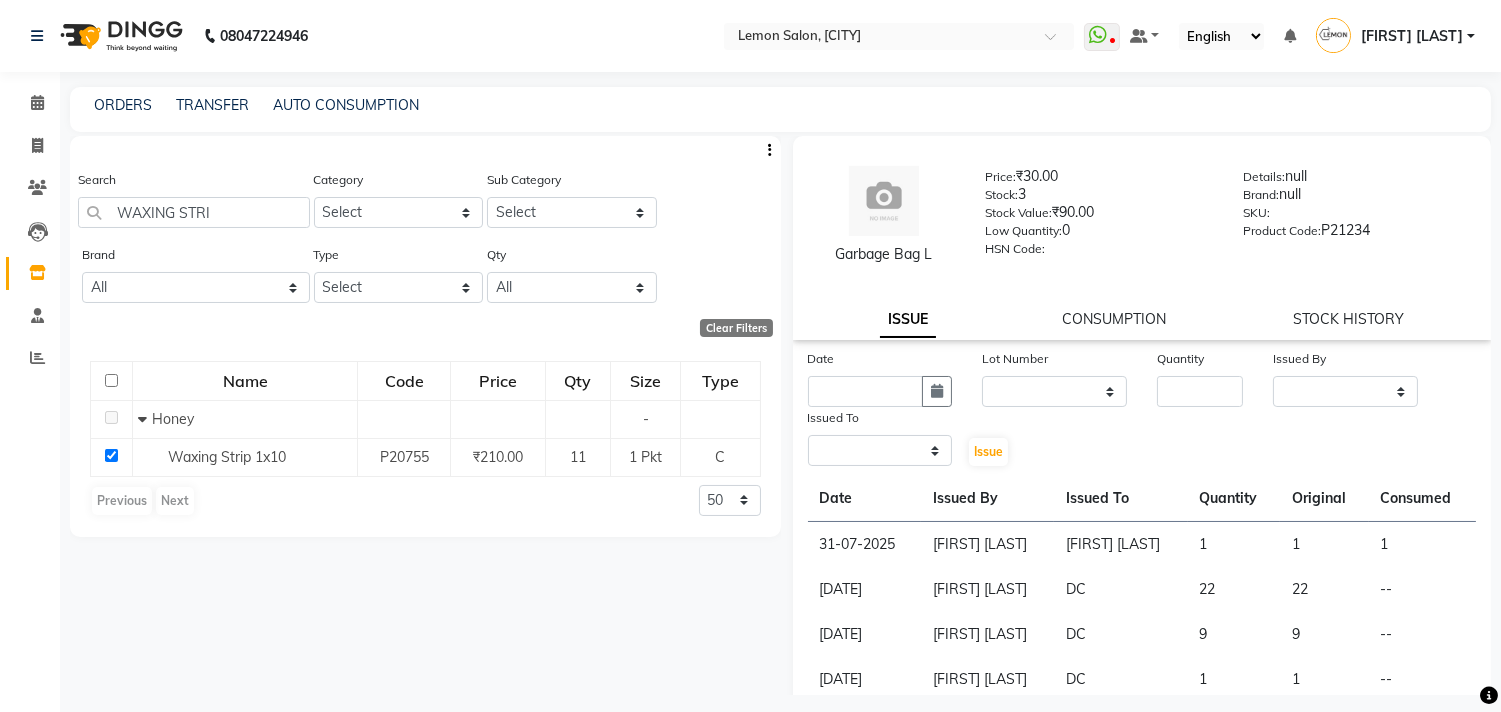 select 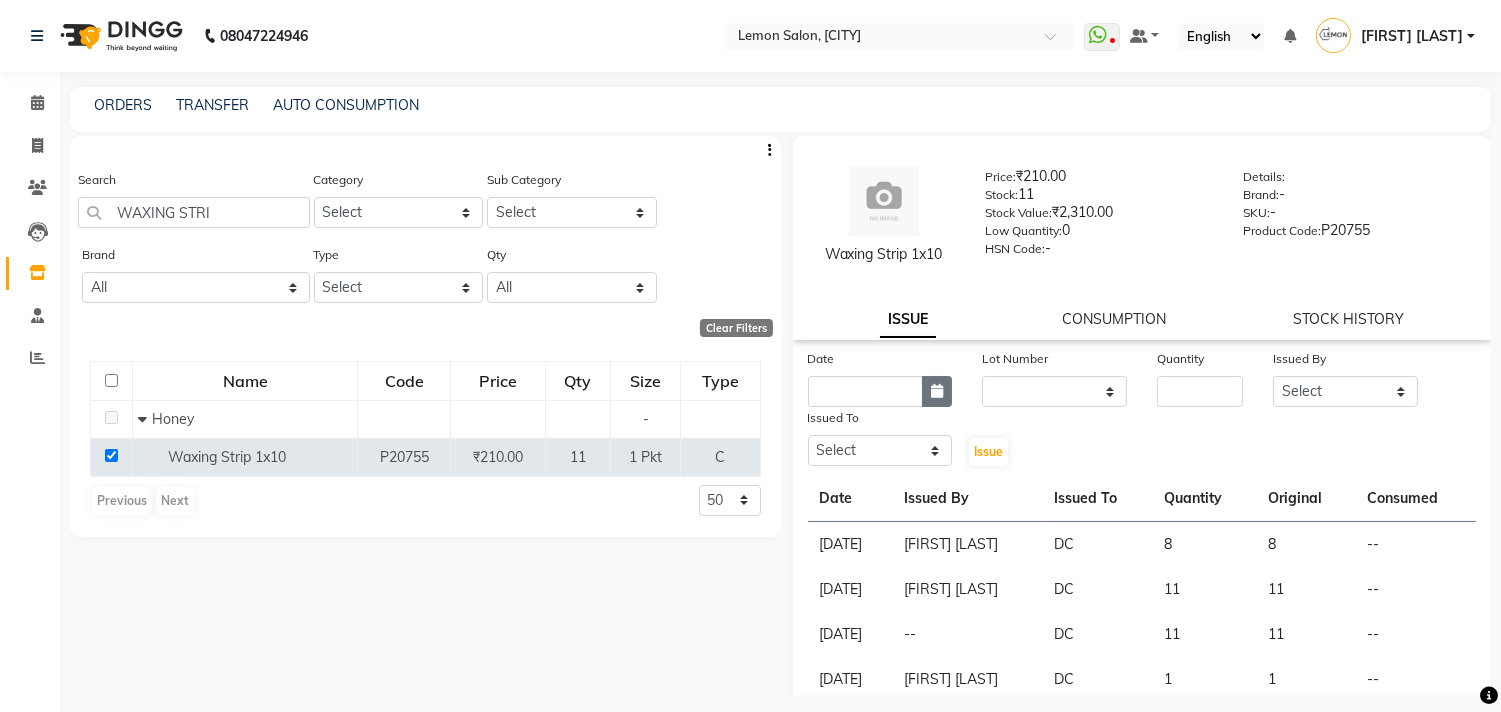 click 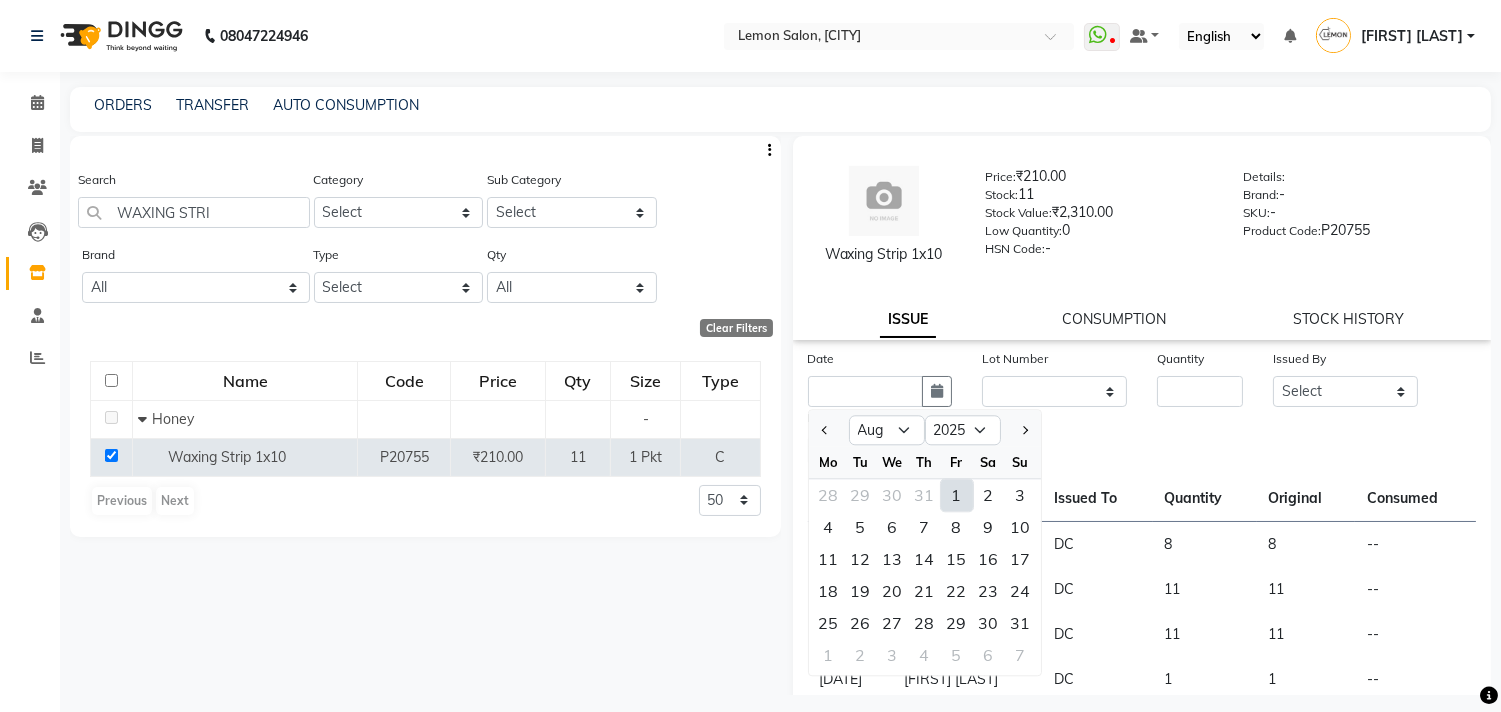click on "1" 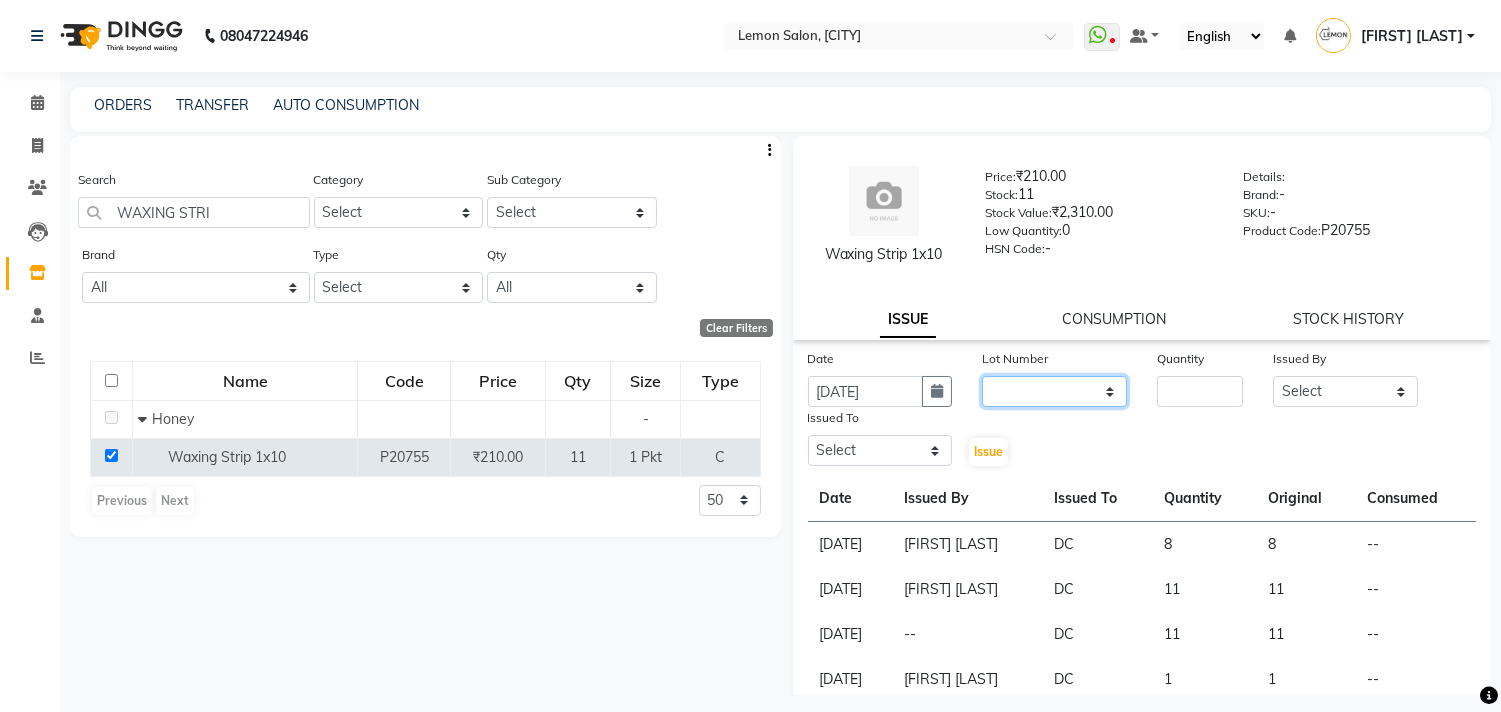 click on "None" 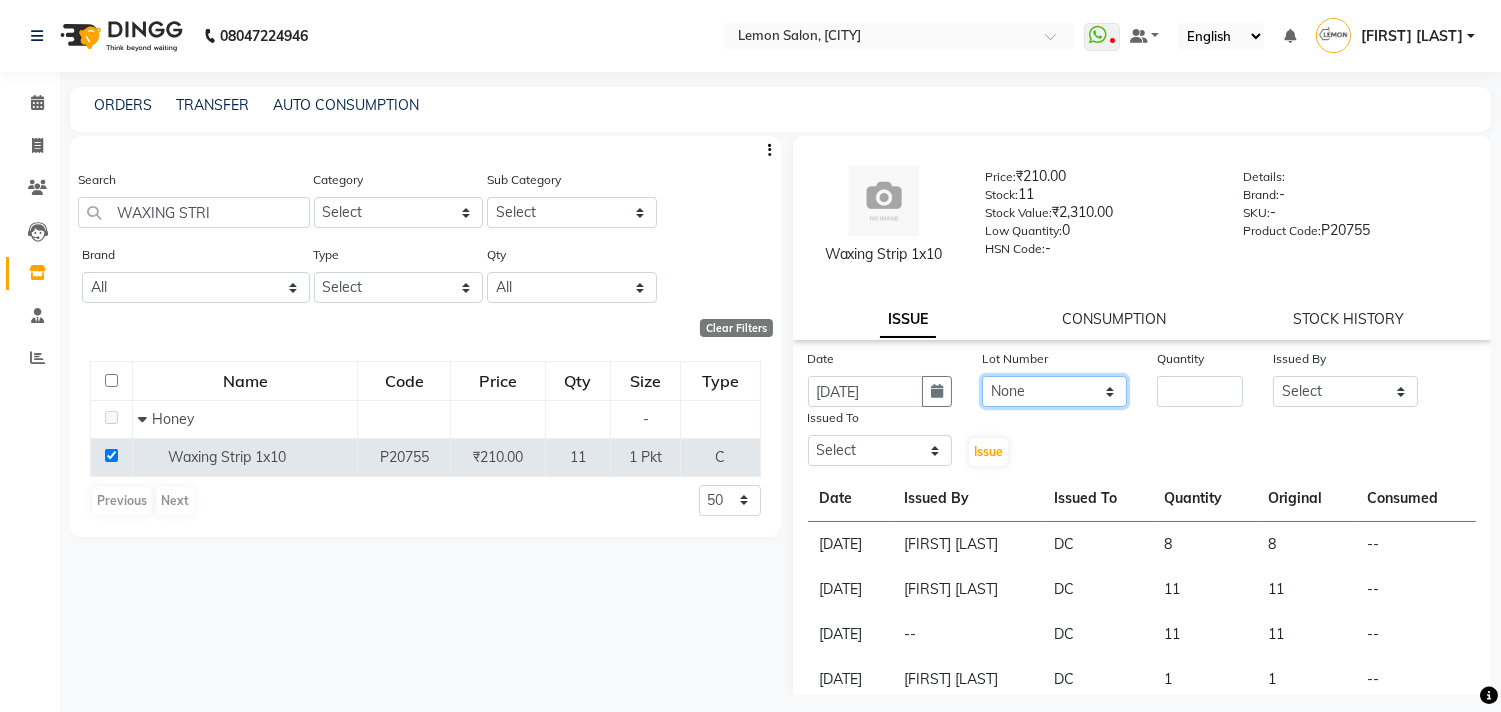 click on "None" 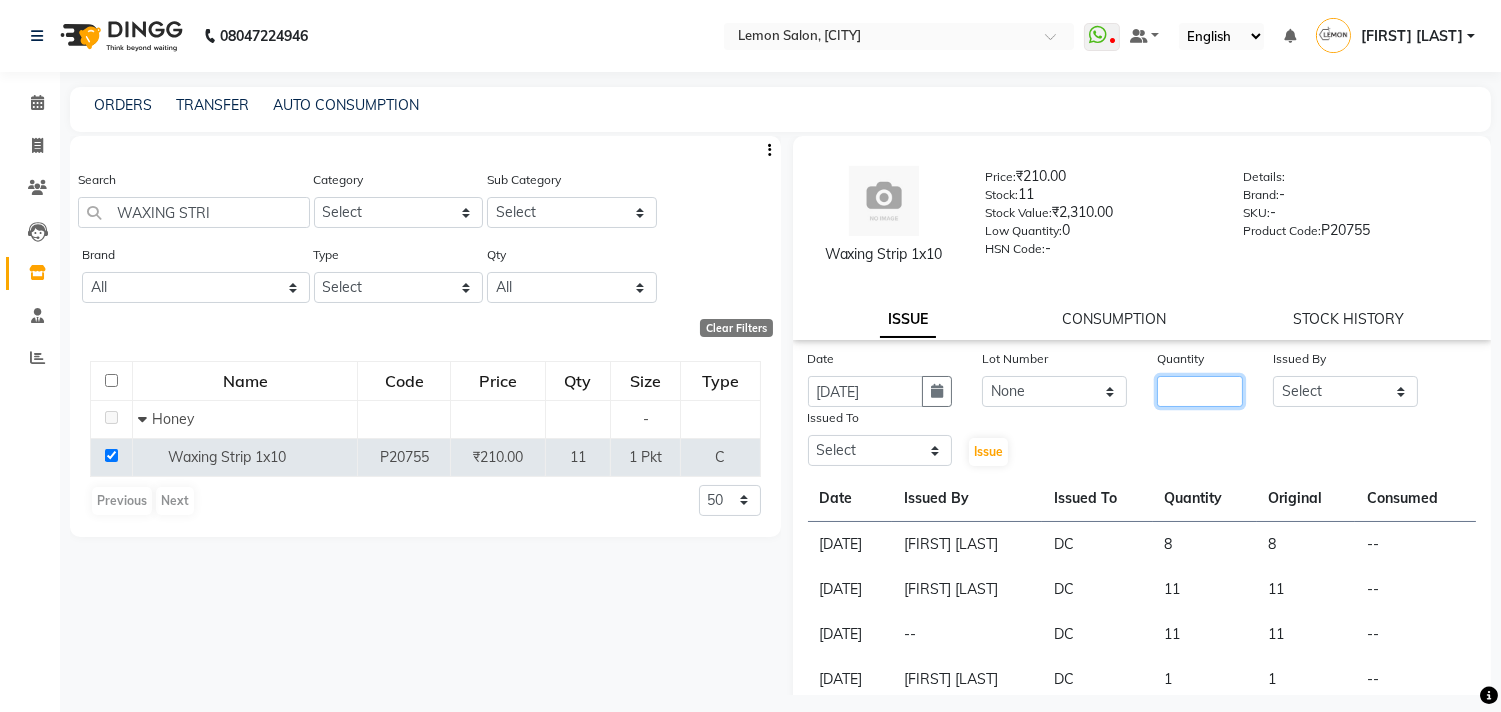 click 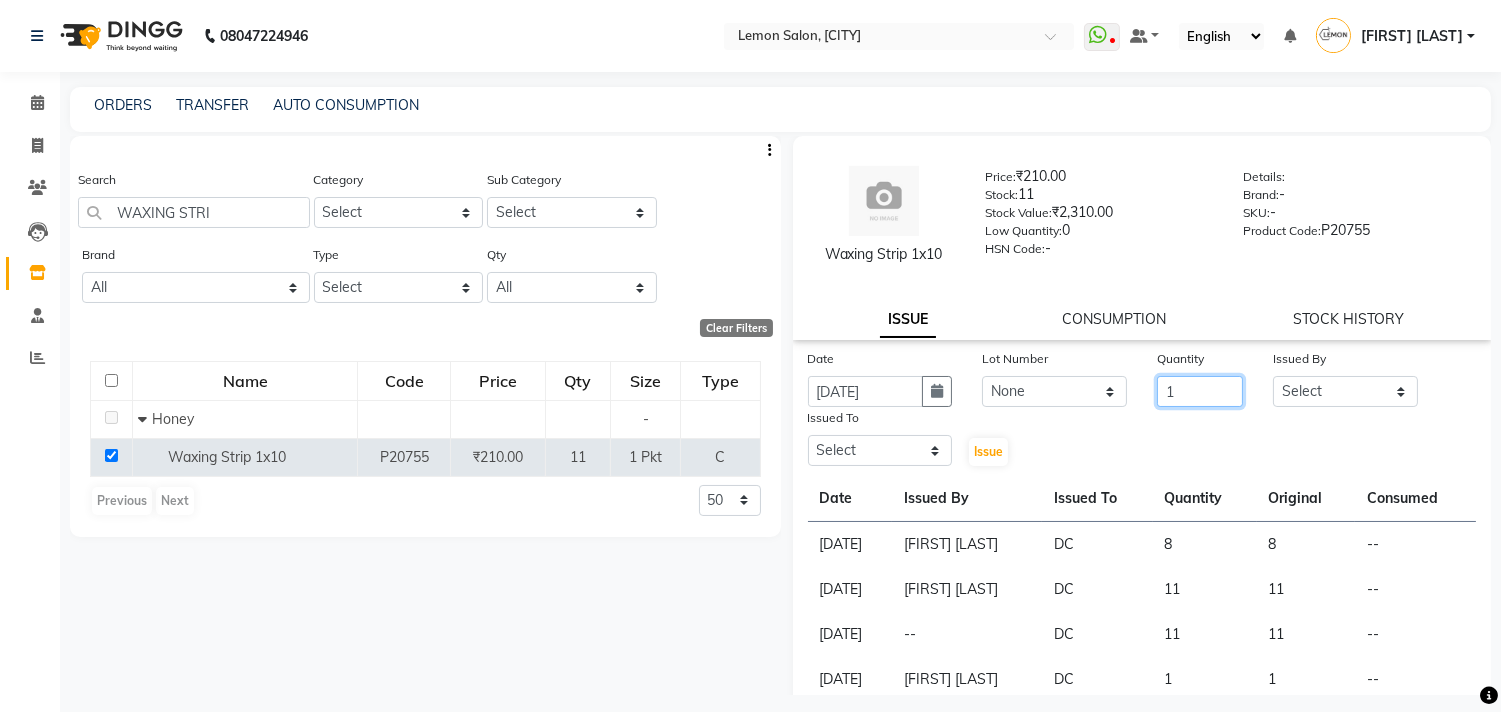 type on "1" 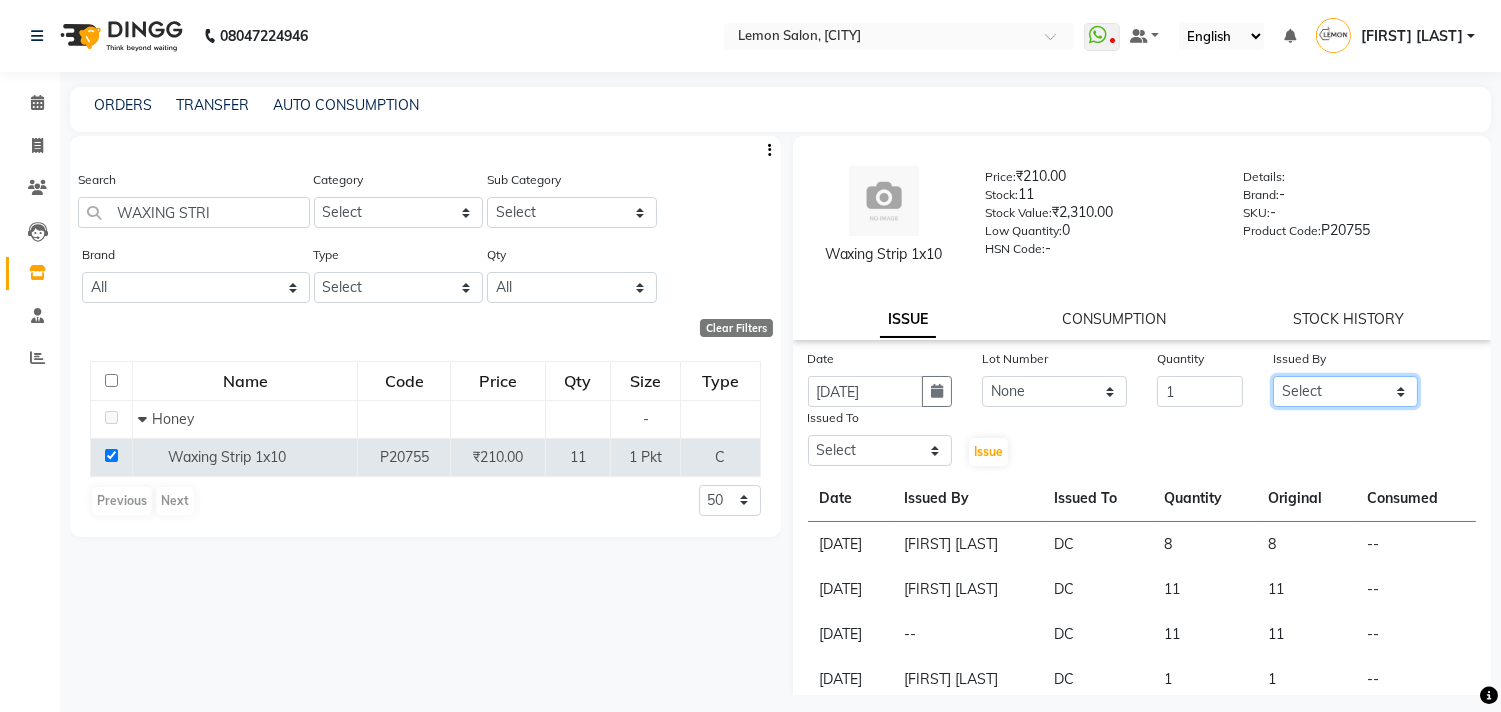 click on "Select [FIRST] [LAST] [FIRST] [LAST] [FIRST] [LAST] [FIRST] [LAST] [FIRST] [LAST] [FIRST] [LAST] [FIRST] [LAST] [FIRST] [LAST] [FIRST] [LAST] [FIRST] [LAST] [FIRST] [LAST]" 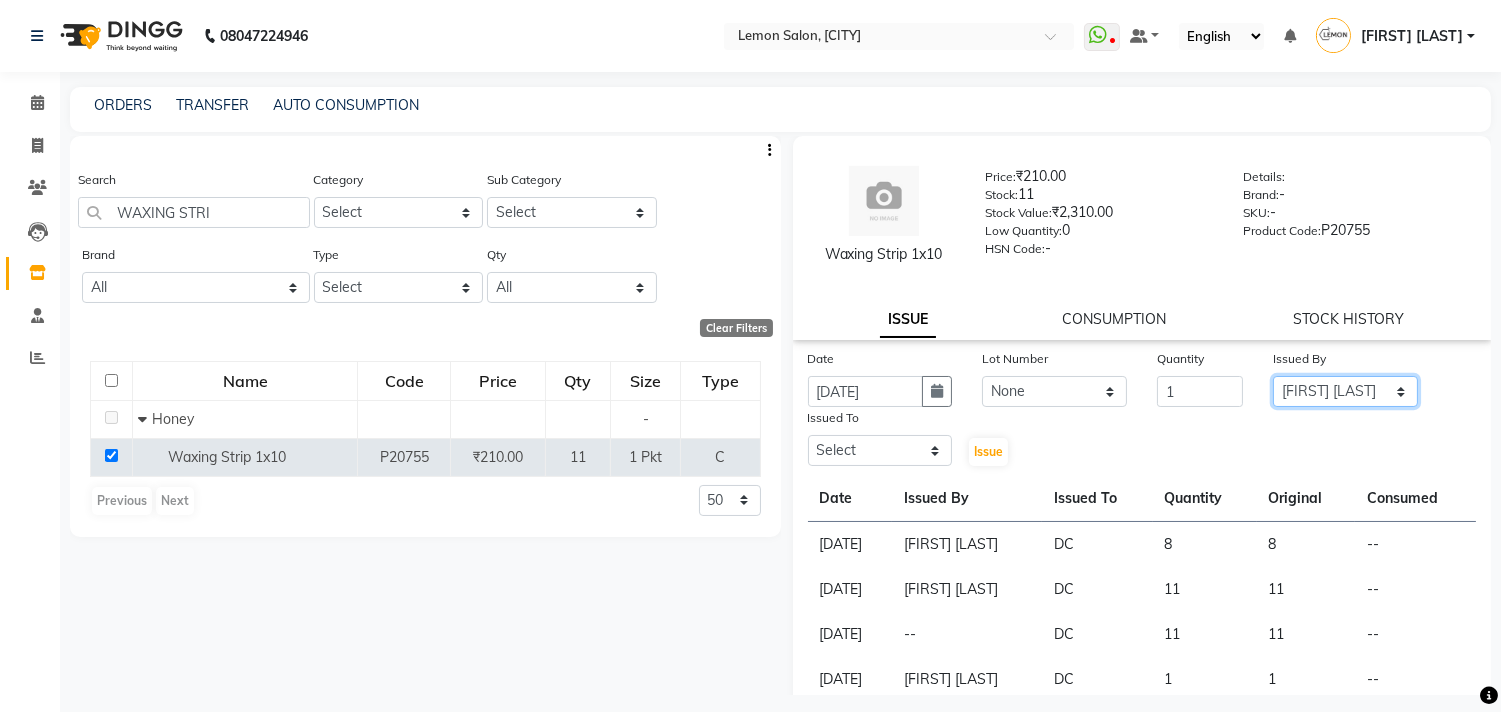click on "Select [FIRST] [LAST] [FIRST] [LAST] [FIRST] [LAST] [FIRST] [LAST] [FIRST] [LAST] [FIRST] [LAST] [FIRST] [LAST] [FIRST] [LAST] [FIRST] [LAST] [FIRST] [LAST] [FIRST] [LAST]" 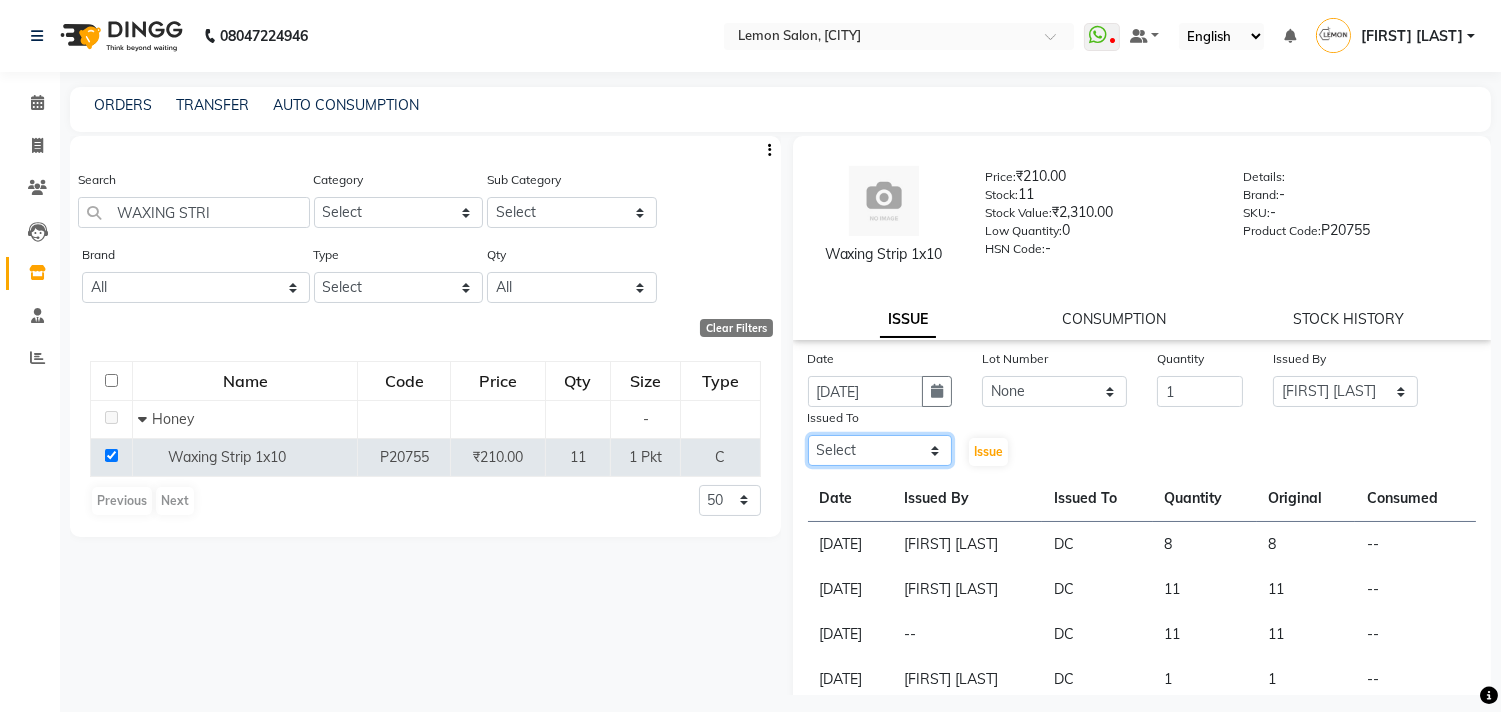 click on "Select [FIRST] [LAST] [FIRST] [LAST] [FIRST] [LAST] [FIRST] [LAST] [FIRST] [LAST] [FIRST] [LAST] [FIRST] [LAST] [FIRST] [LAST] [FIRST] [LAST] [FIRST] [LAST] [FIRST] [LAST]" 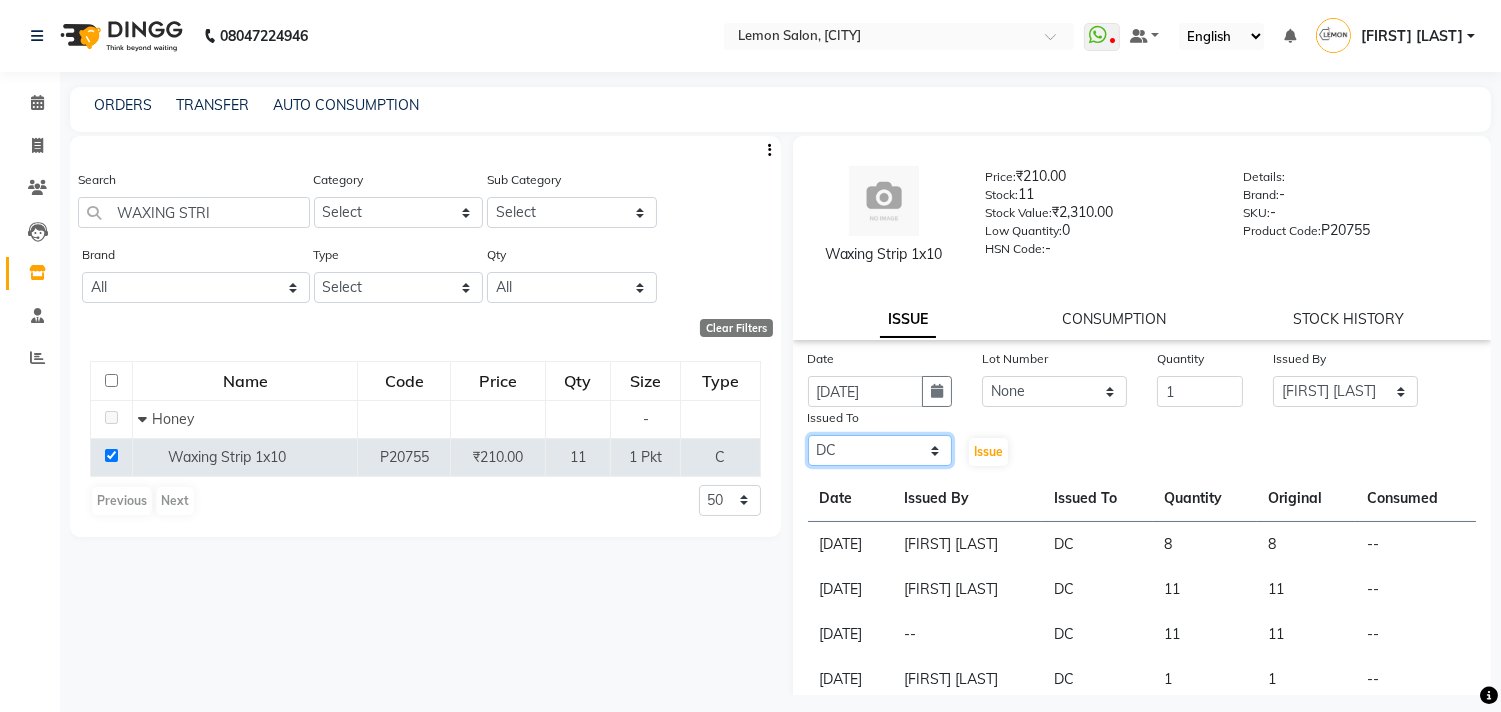 click on "Select [FIRST] [LAST] [FIRST] [LAST] [FIRST] [LAST] [FIRST] [LAST] [FIRST] [LAST] [FIRST] [LAST] [FIRST] [LAST] [FIRST] [LAST] [FIRST] [LAST] [FIRST] [LAST] [FIRST] [LAST]" 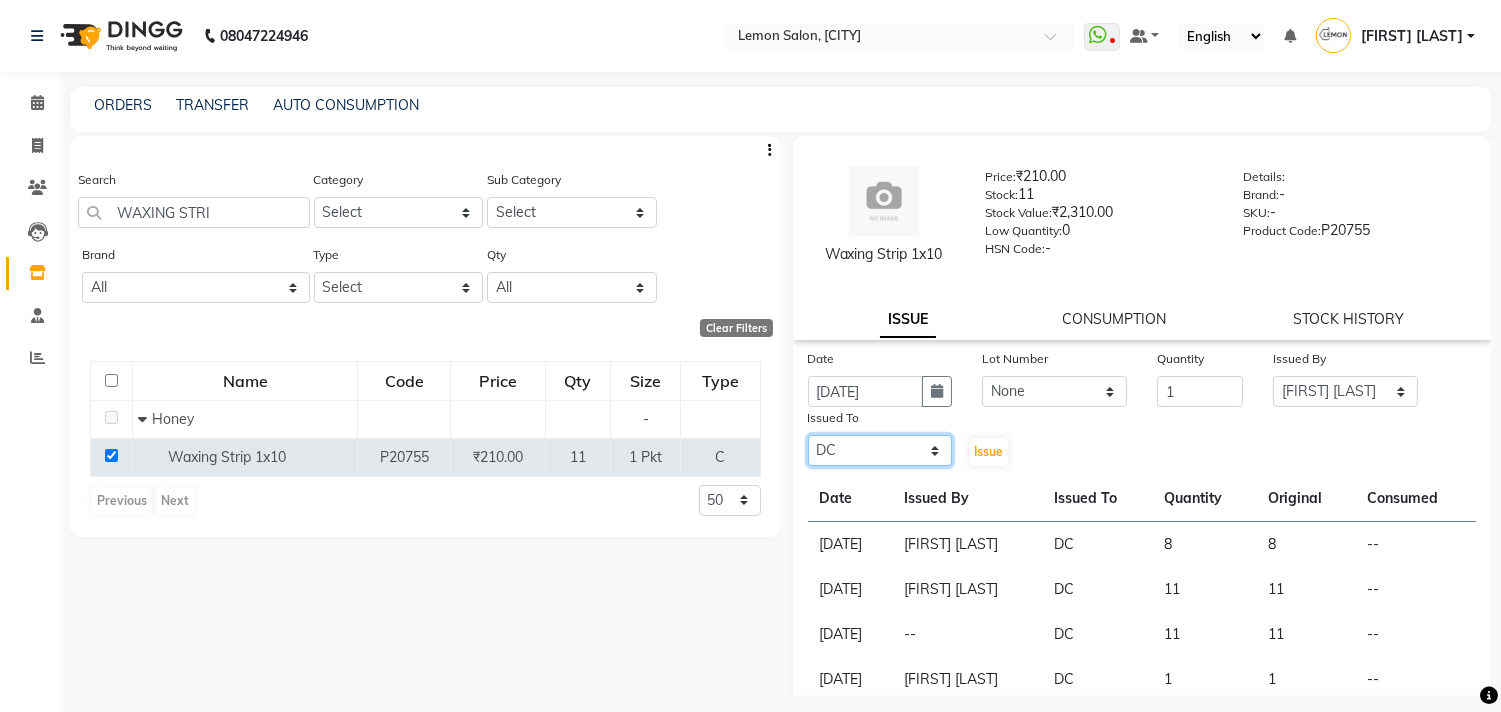 click on "Select [FIRST] [LAST] [FIRST] [LAST] [FIRST] [LAST] [FIRST] [LAST] [FIRST] [LAST] [FIRST] [LAST] [FIRST] [LAST] [FIRST] [LAST] [FIRST] [LAST] [FIRST] [LAST] [FIRST] [LAST]" 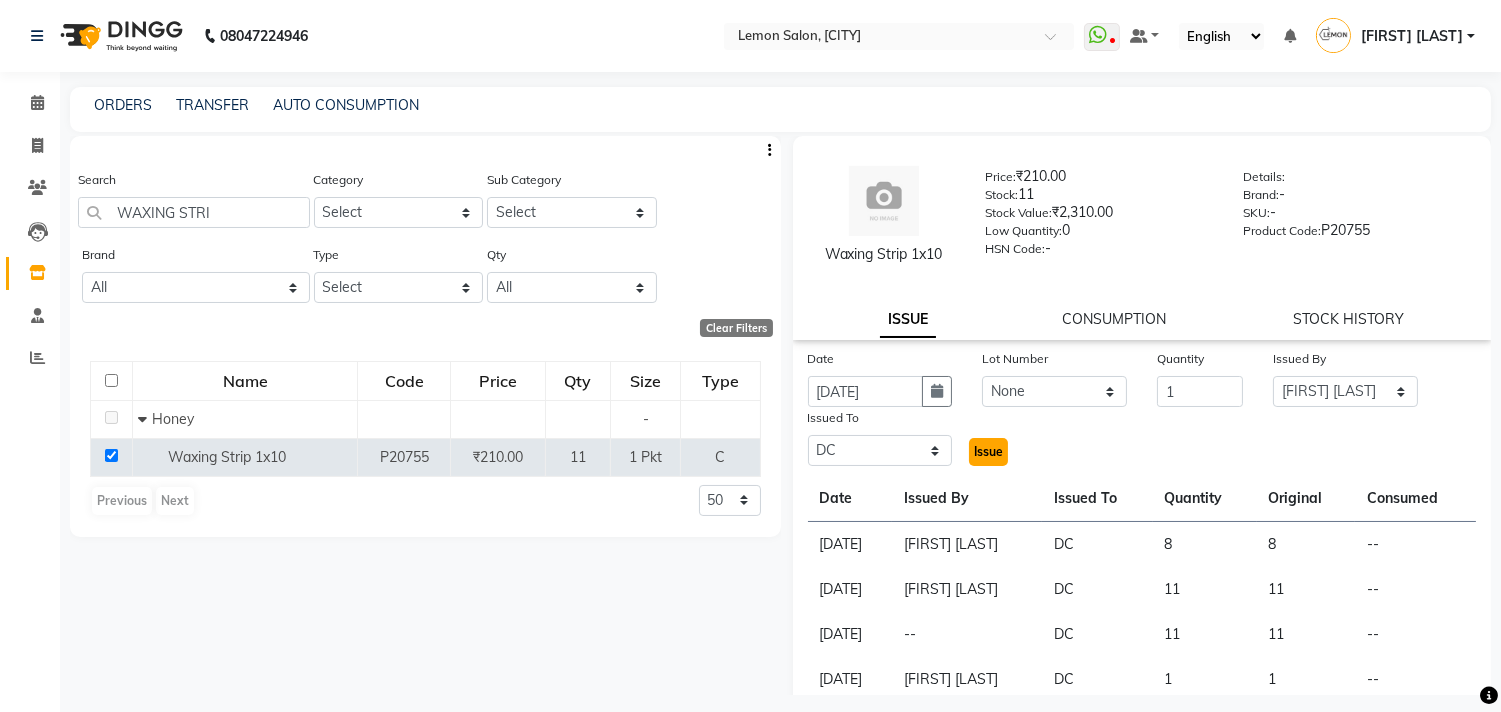 click on "Issue" 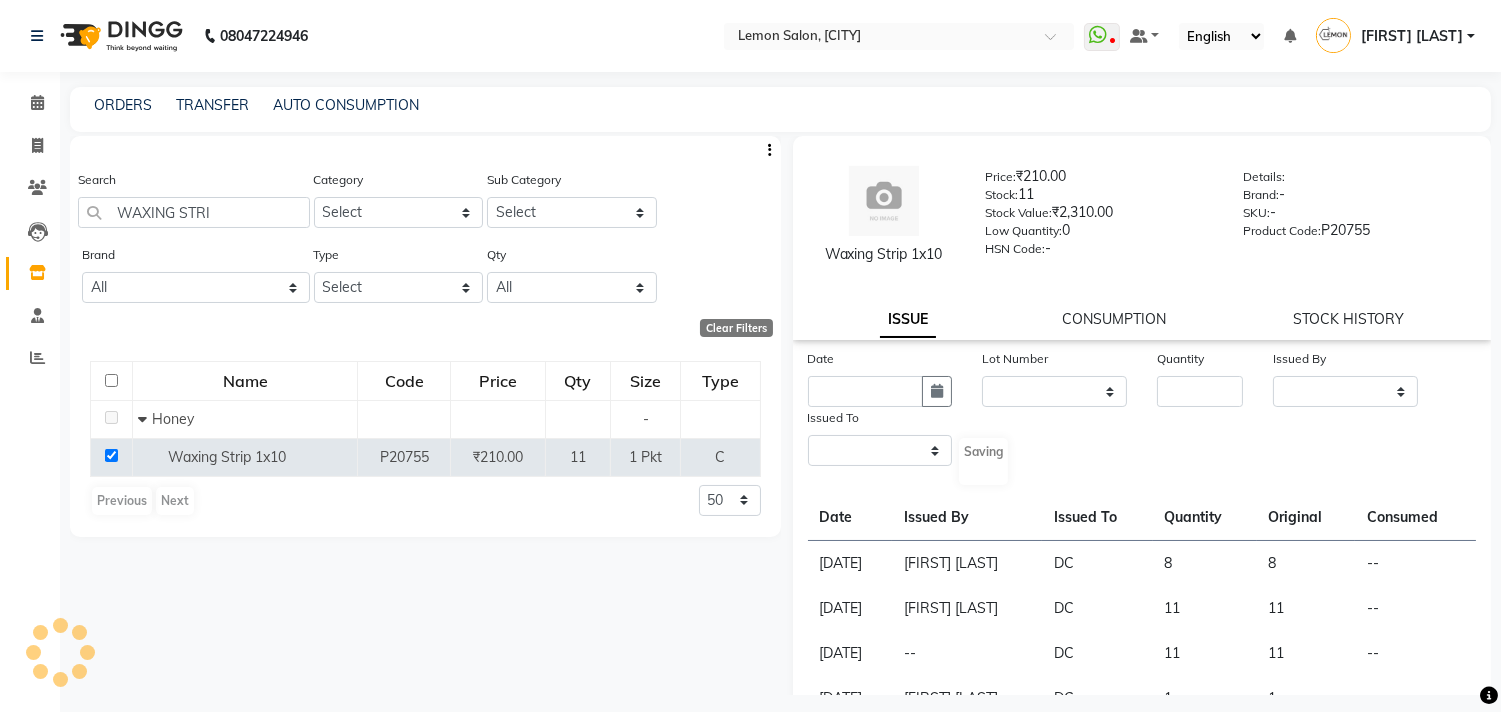 select 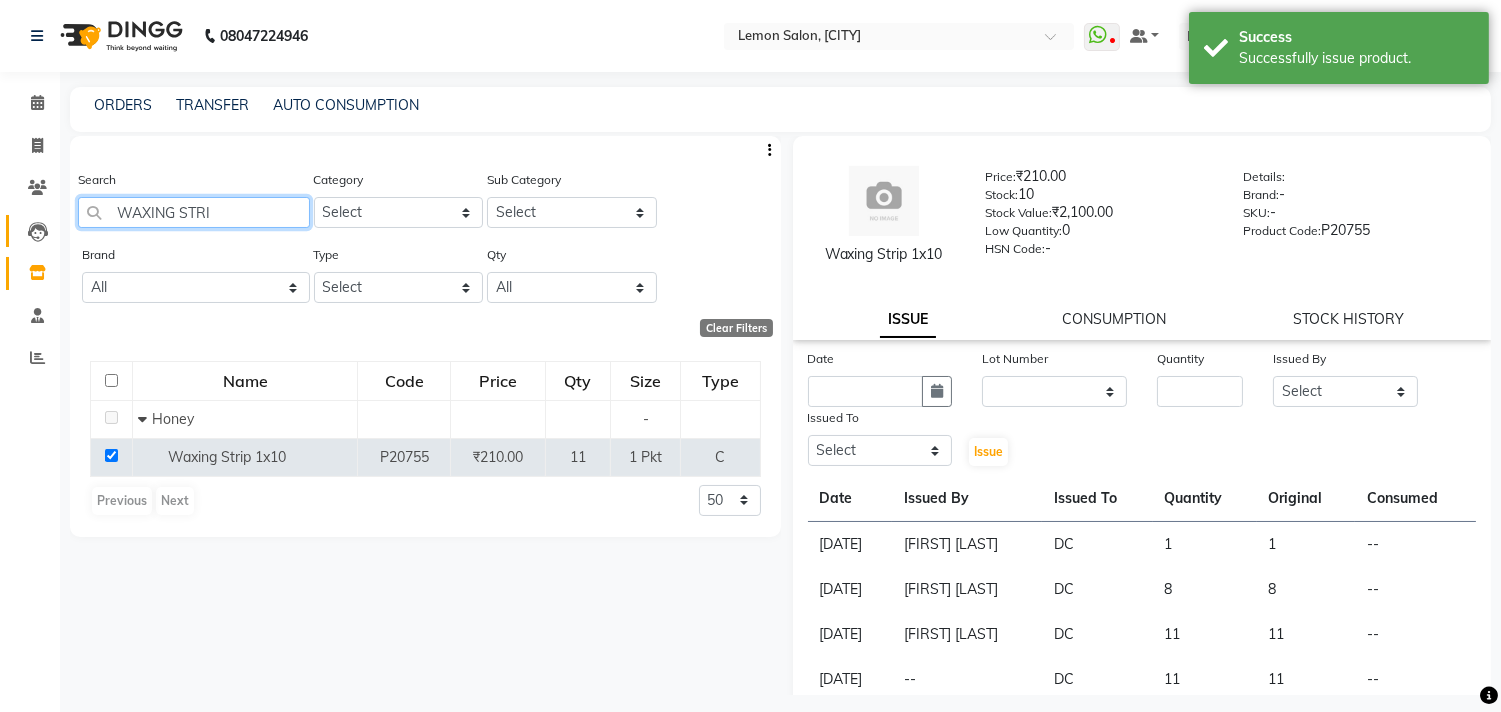 drag, startPoint x: 225, startPoint y: 217, endPoint x: 36, endPoint y: 243, distance: 190.77998 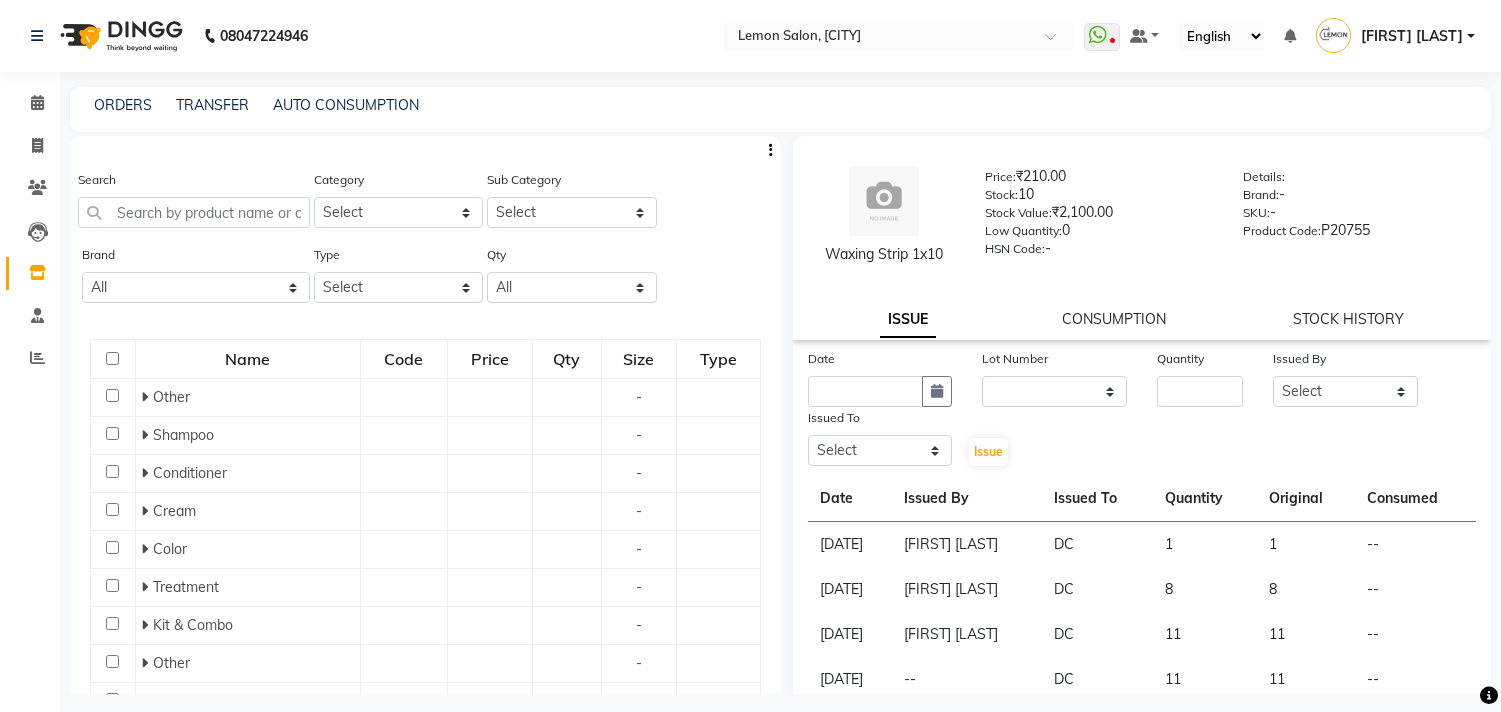 select 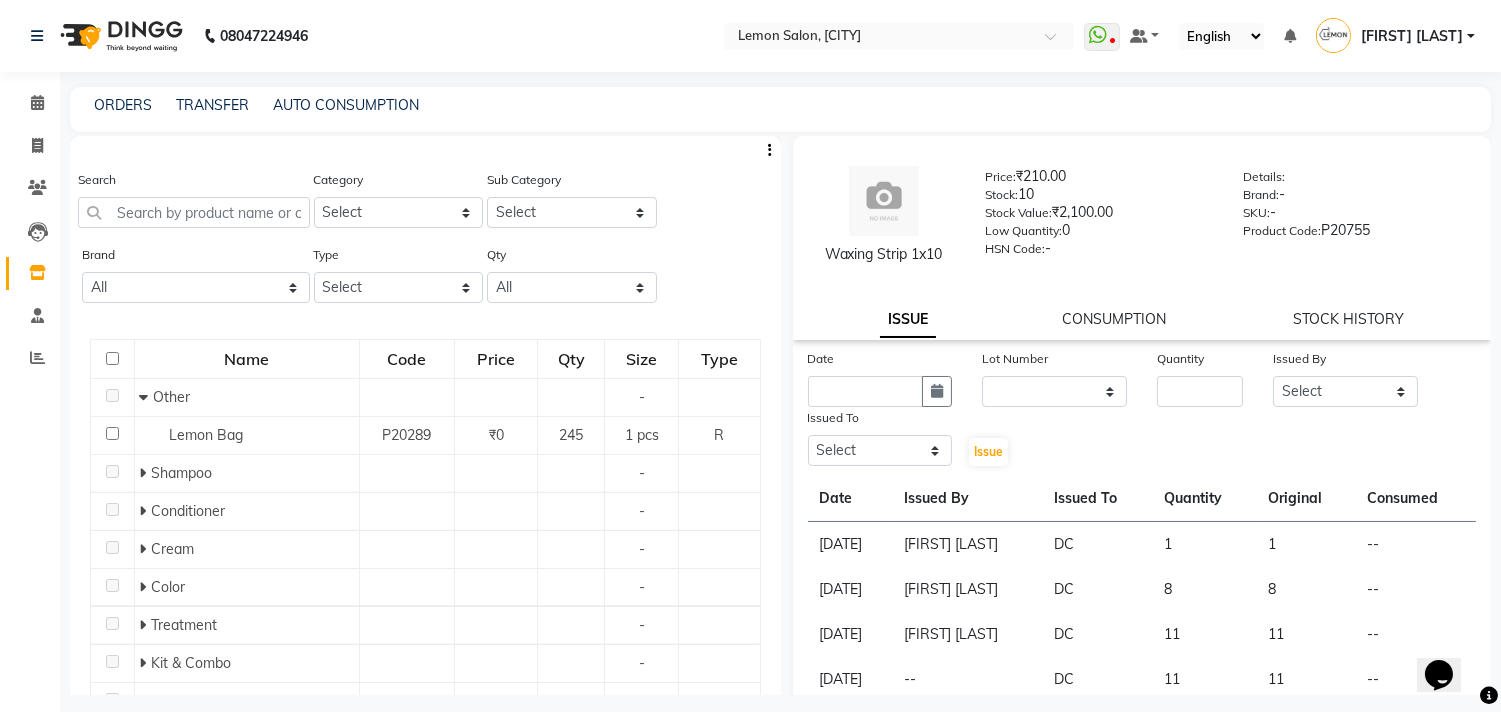 scroll, scrollTop: 0, scrollLeft: 0, axis: both 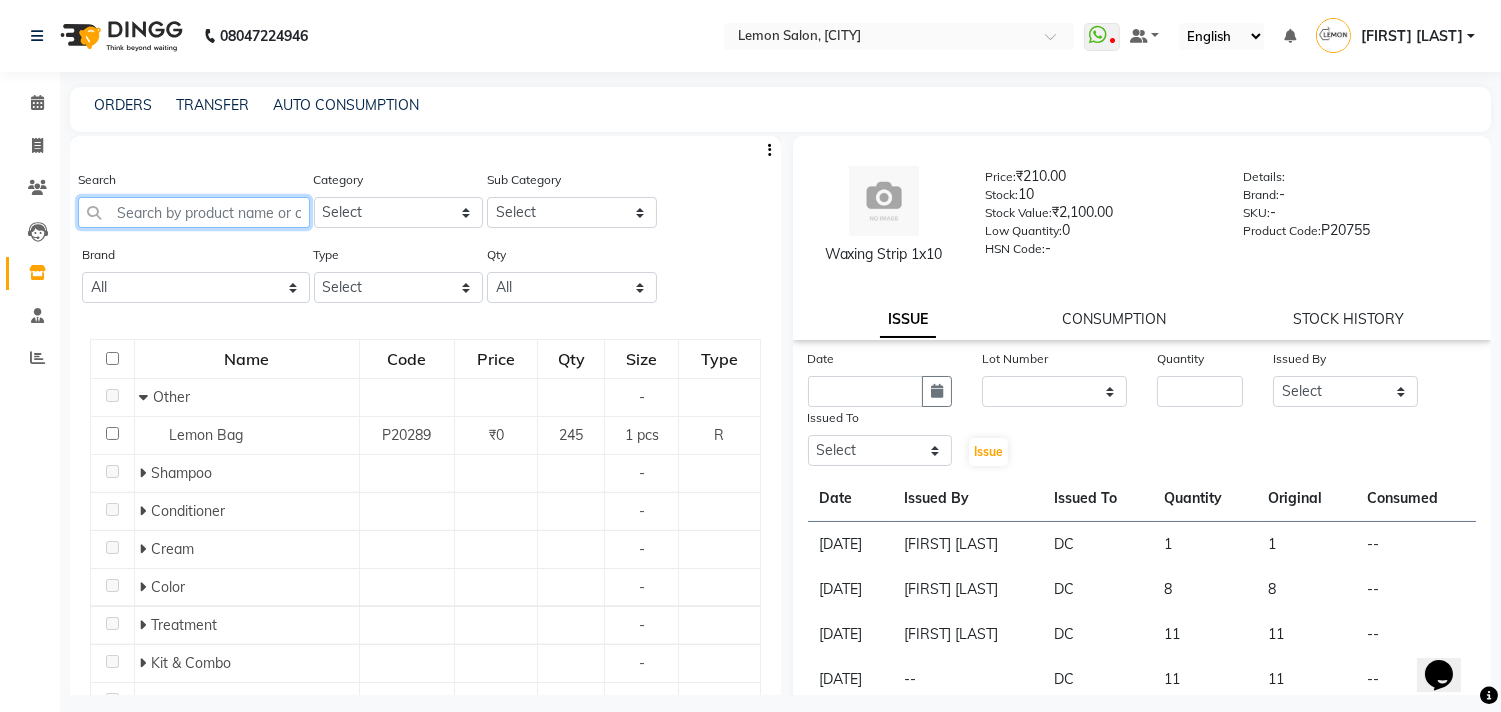 click 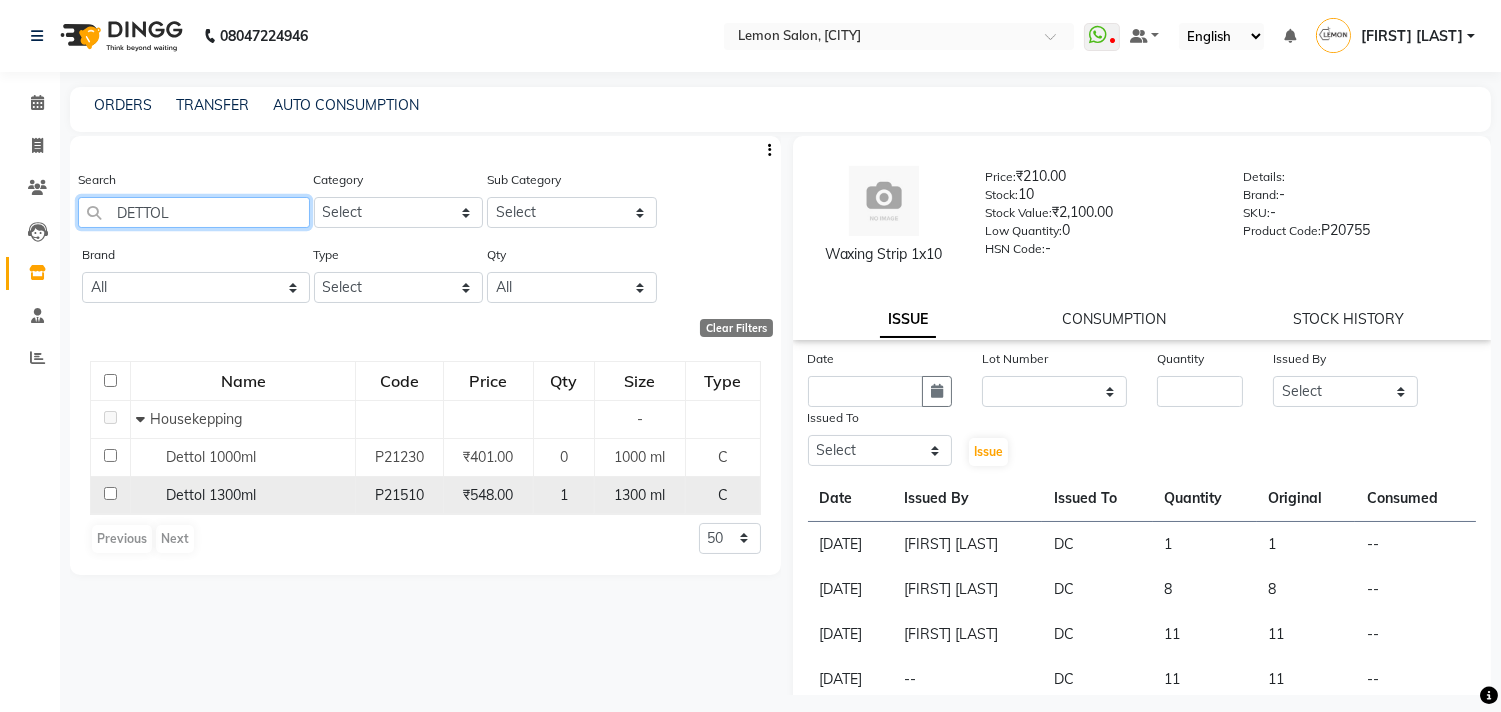 type on "DETTOL" 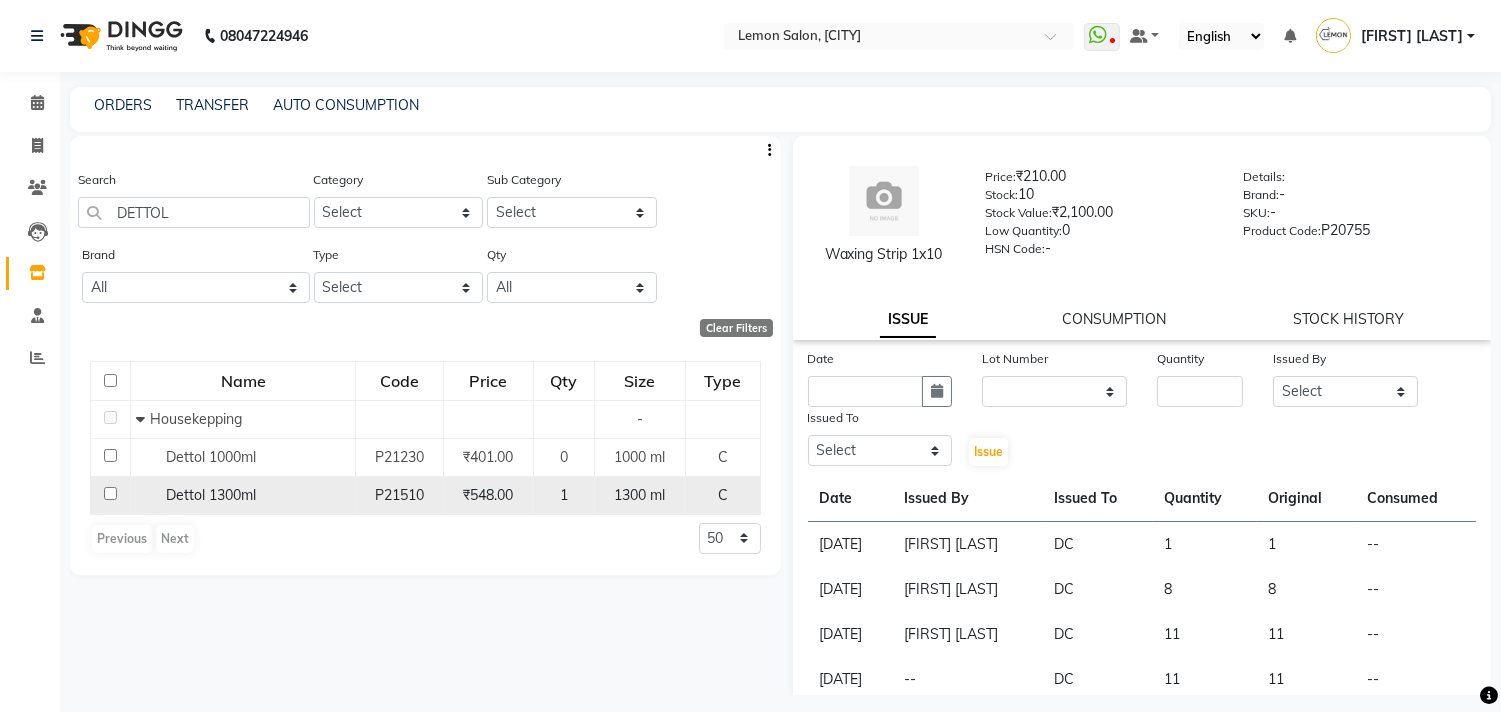 click 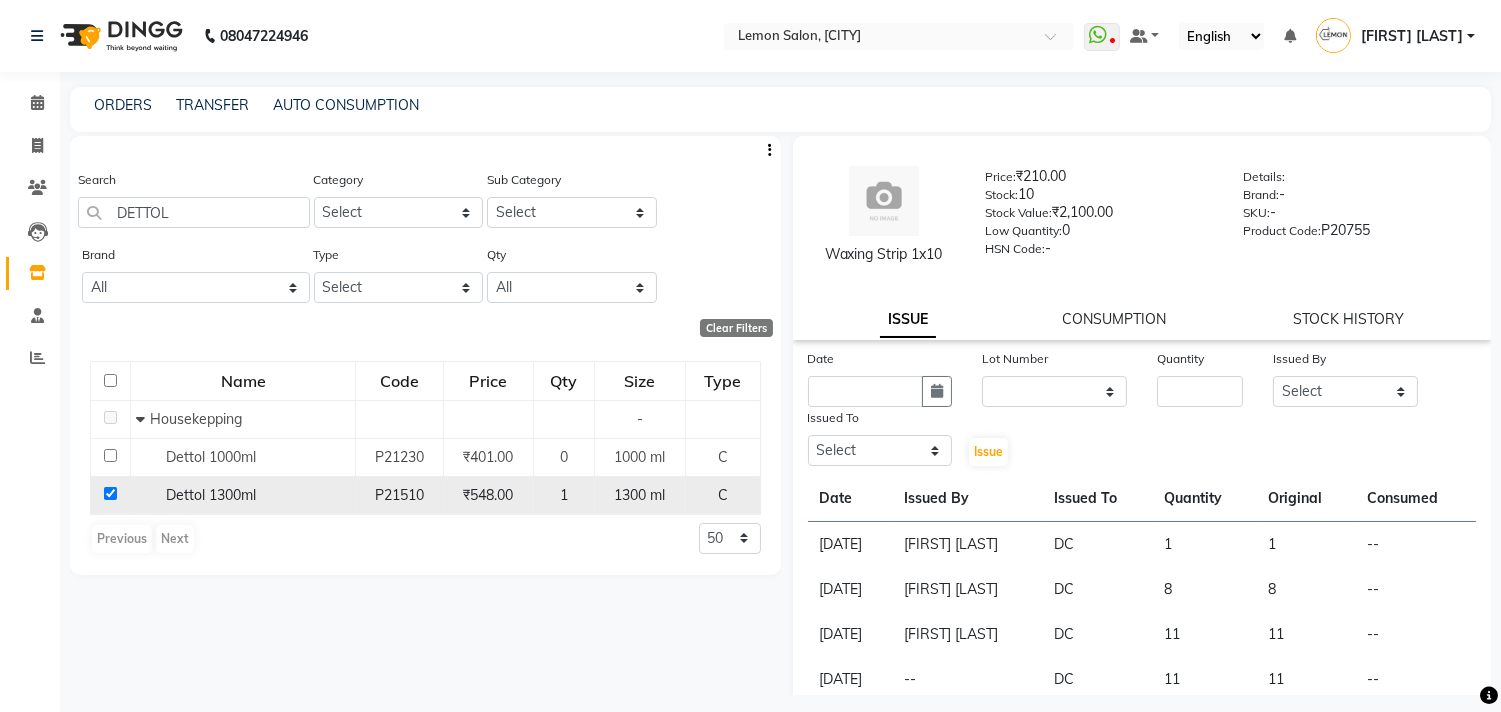 checkbox on "true" 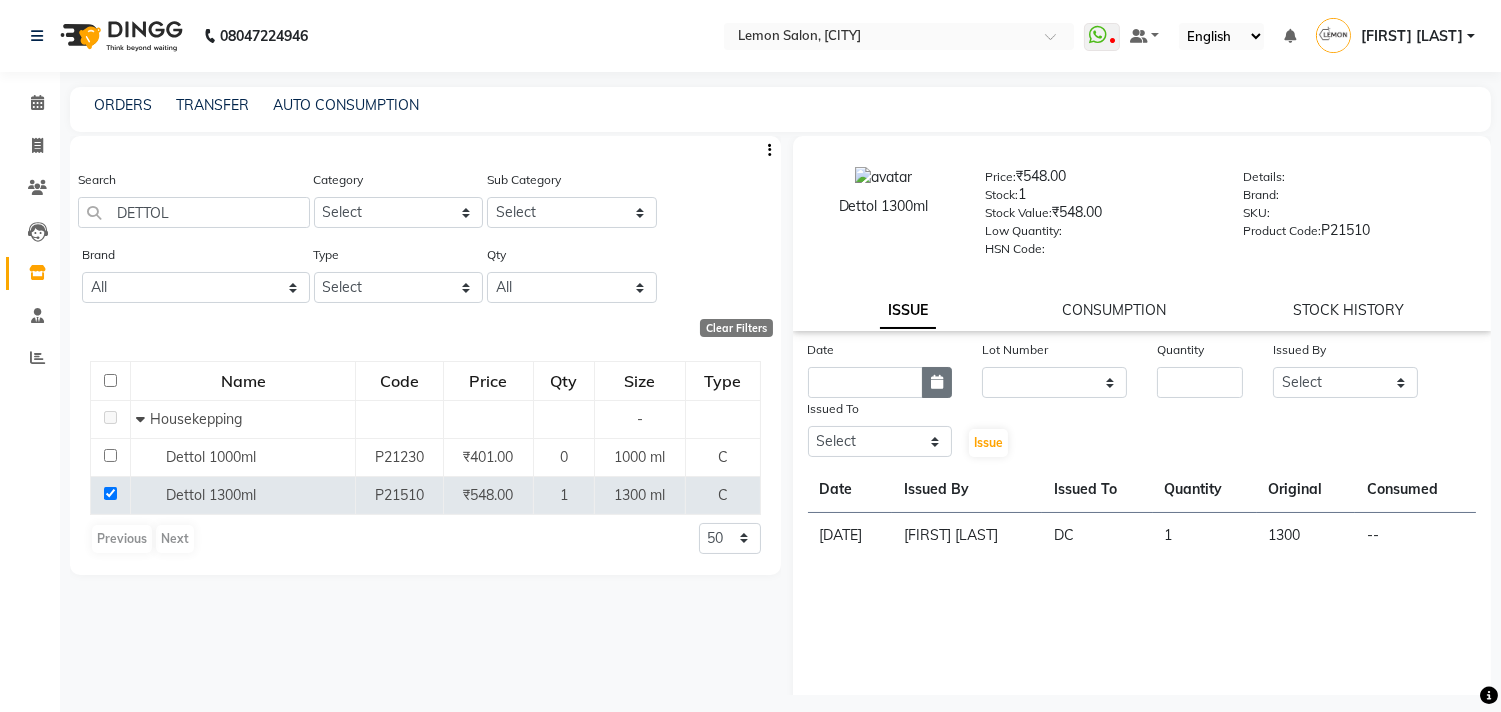 click 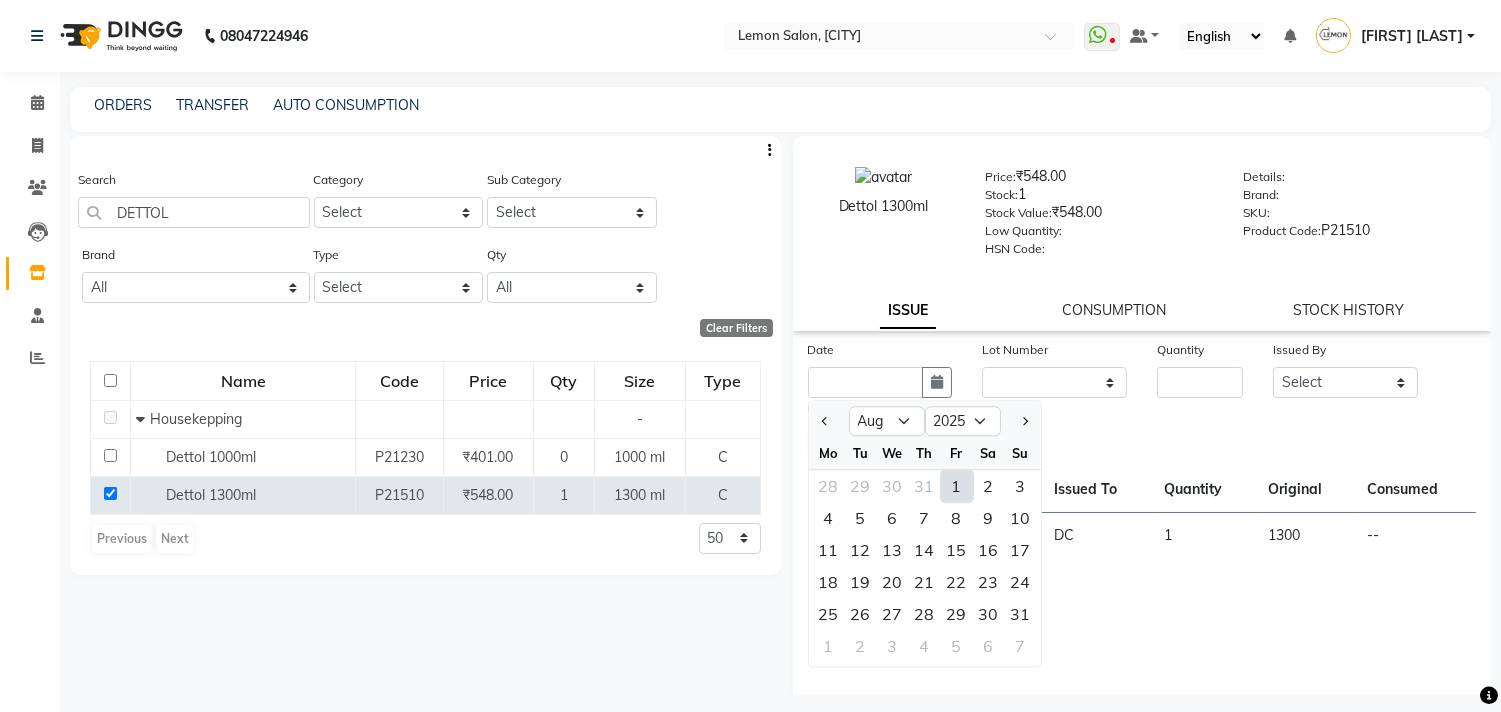 click on "1" 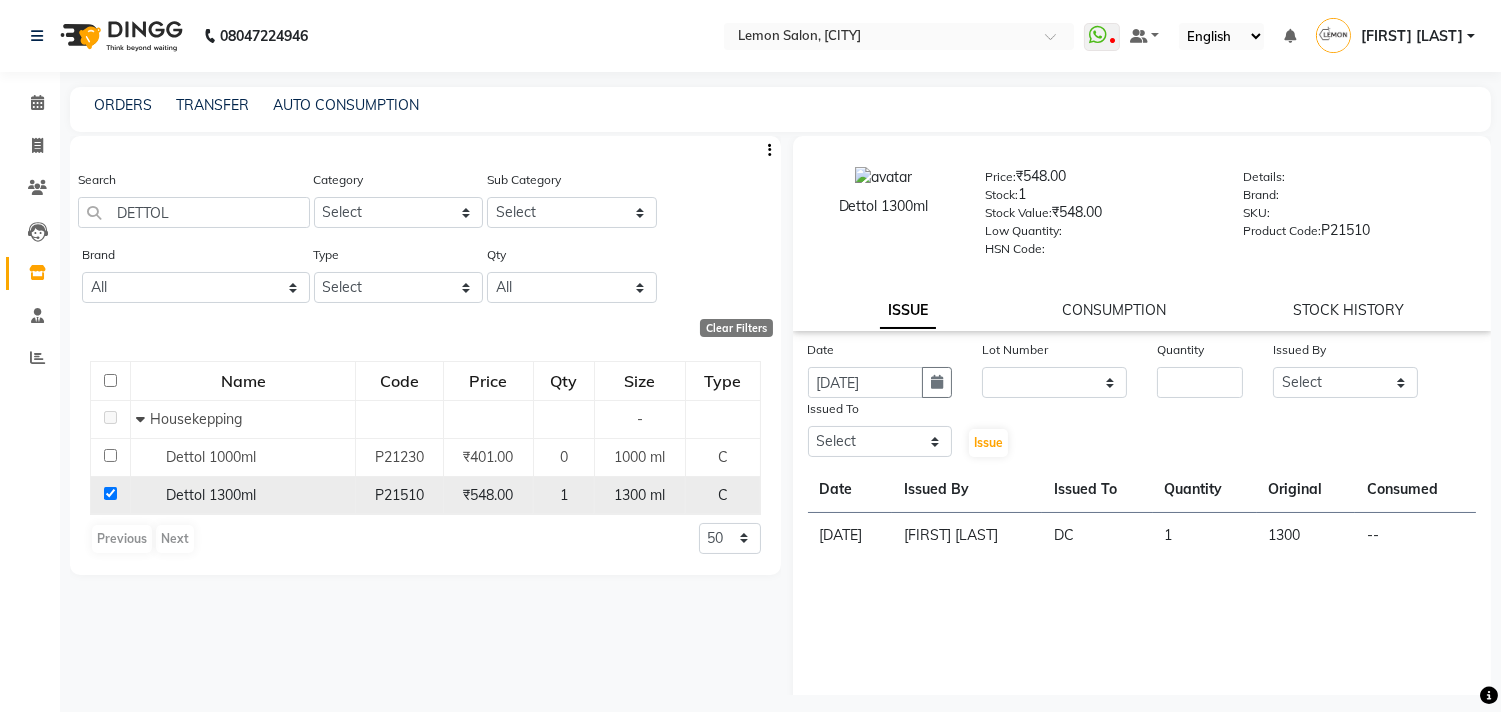 click 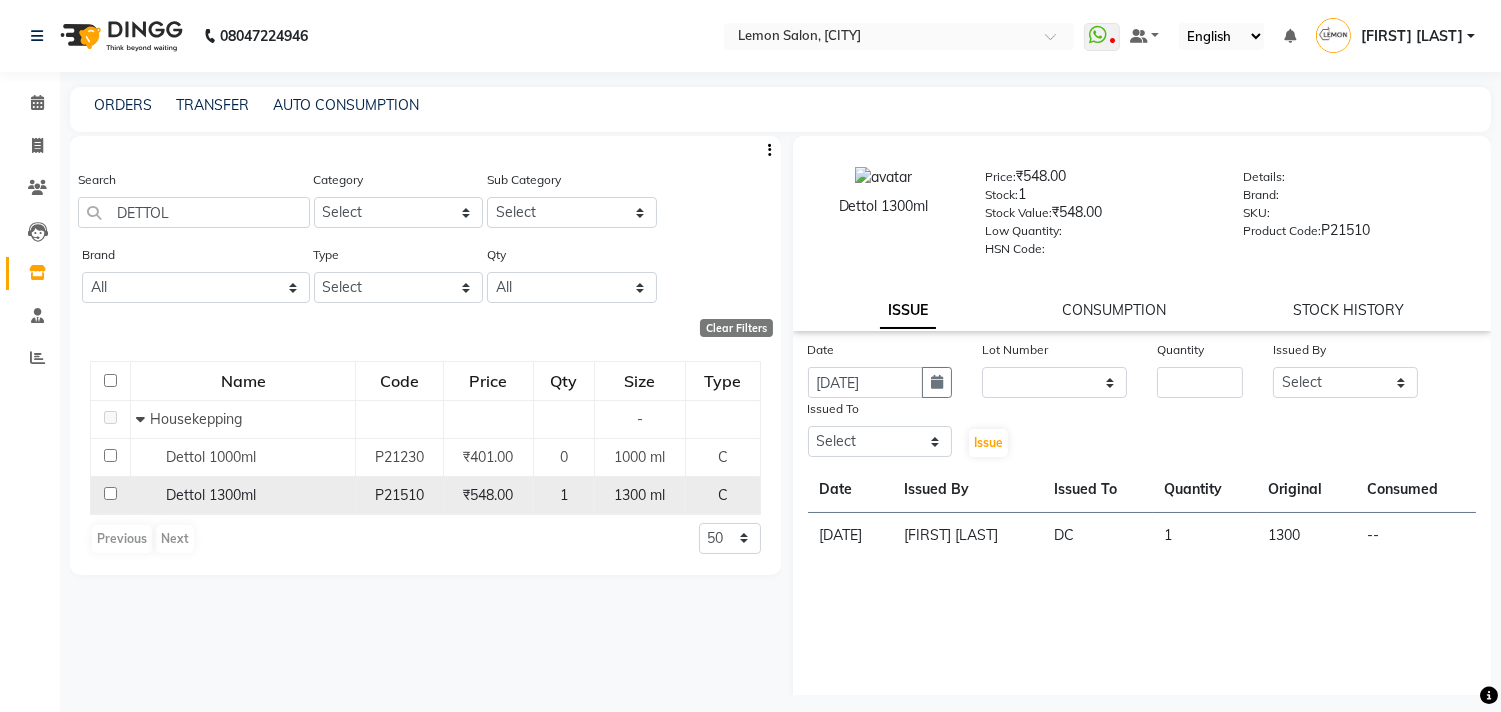 checkbox on "false" 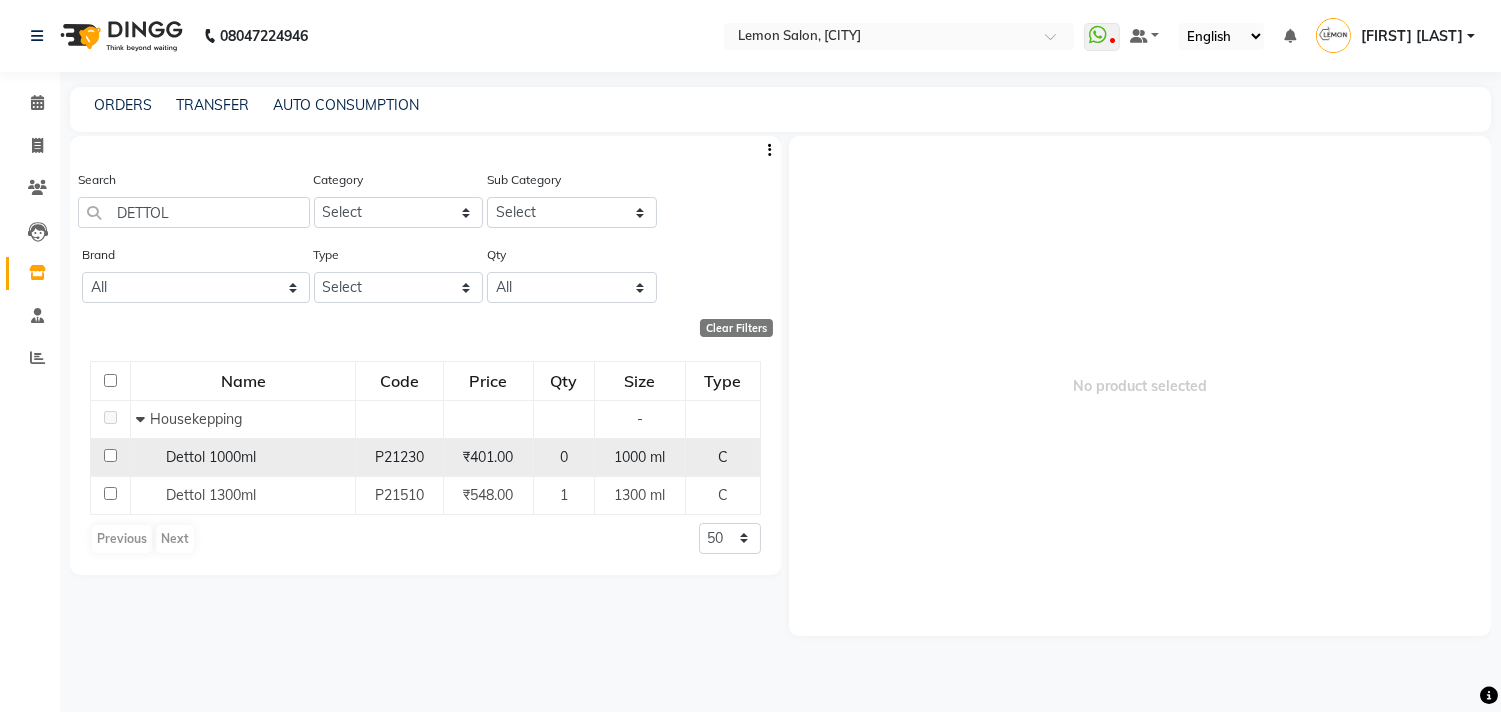 click 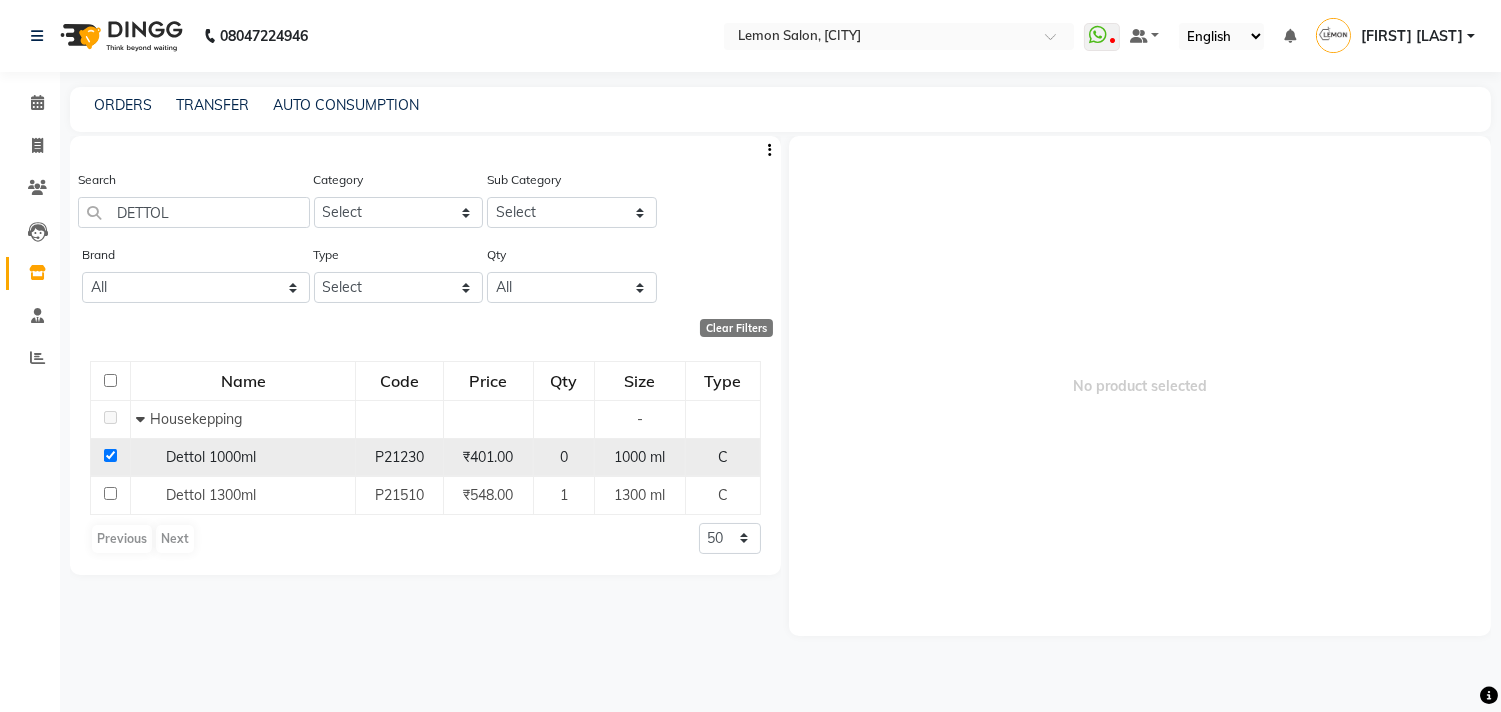 checkbox on "true" 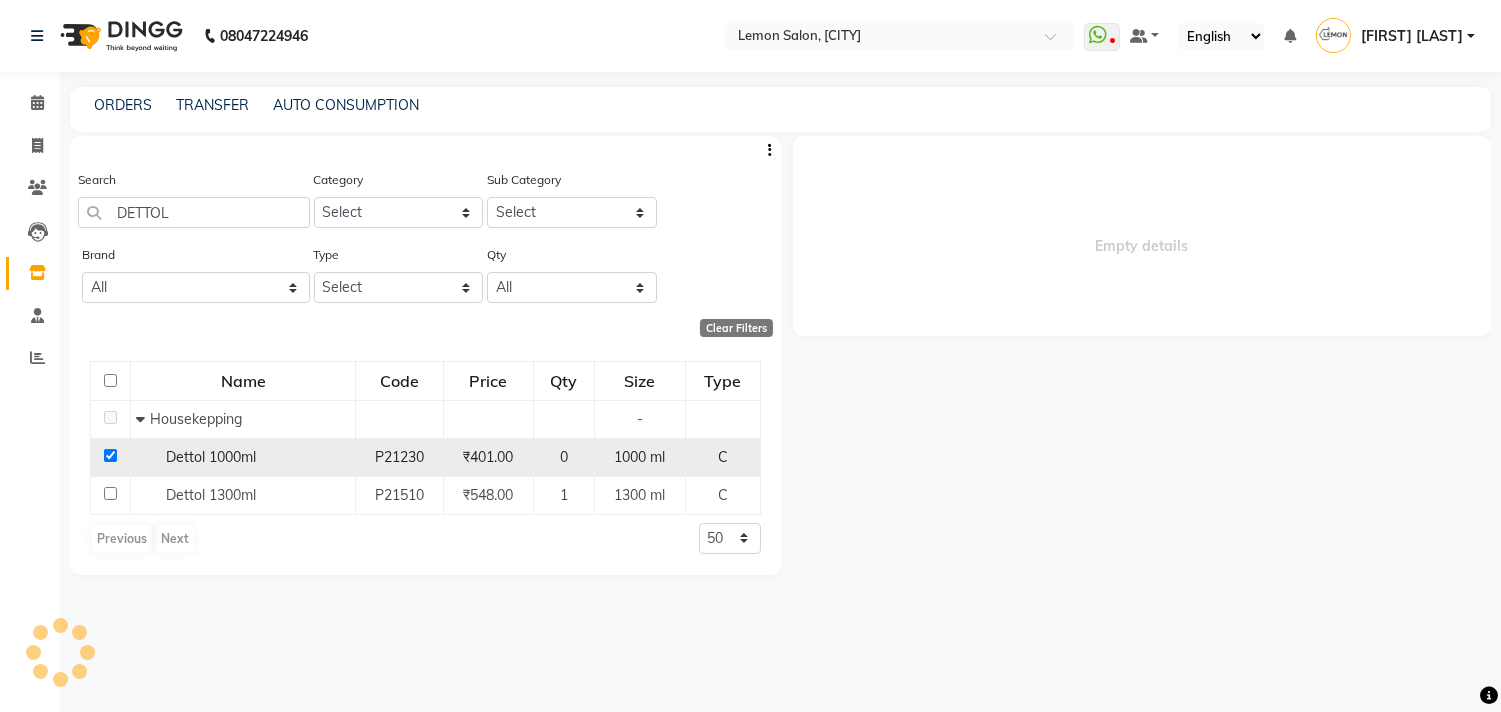 select 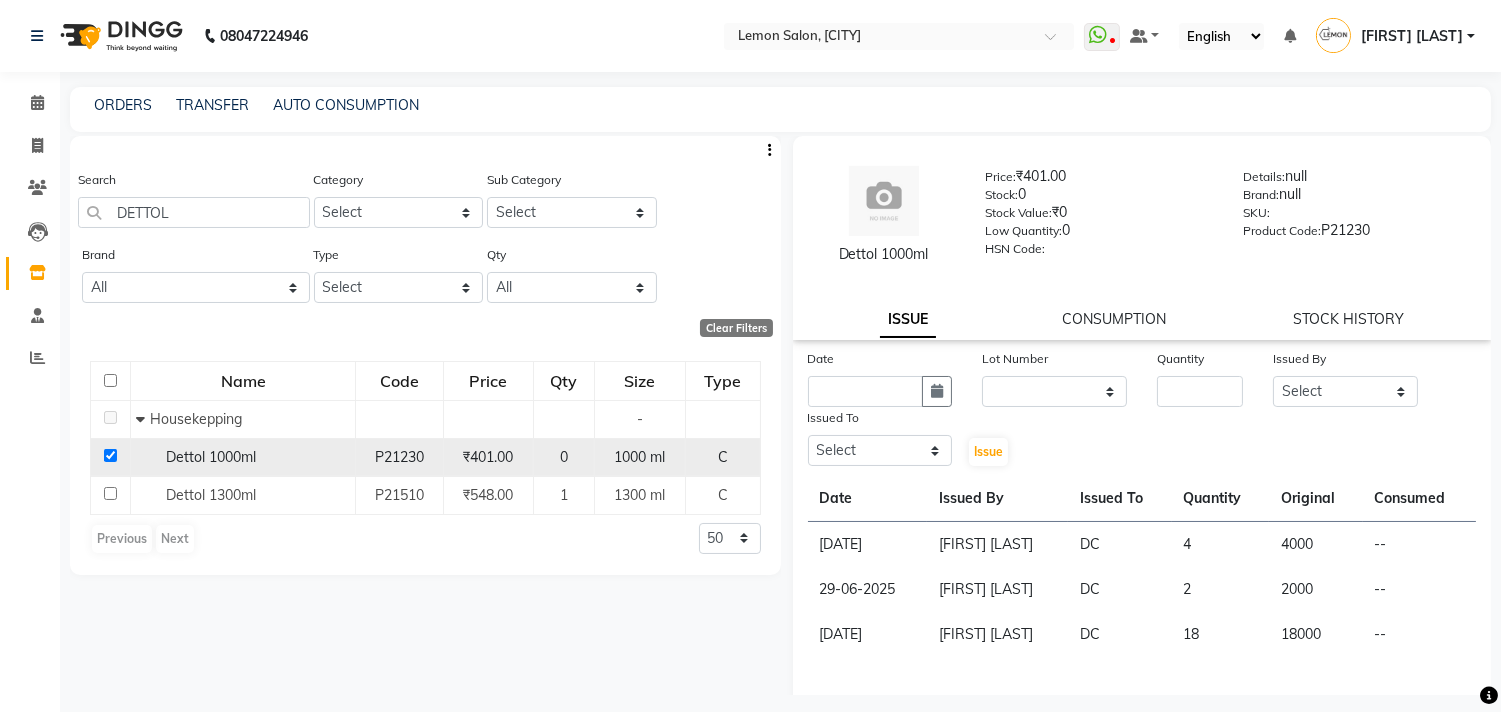 click 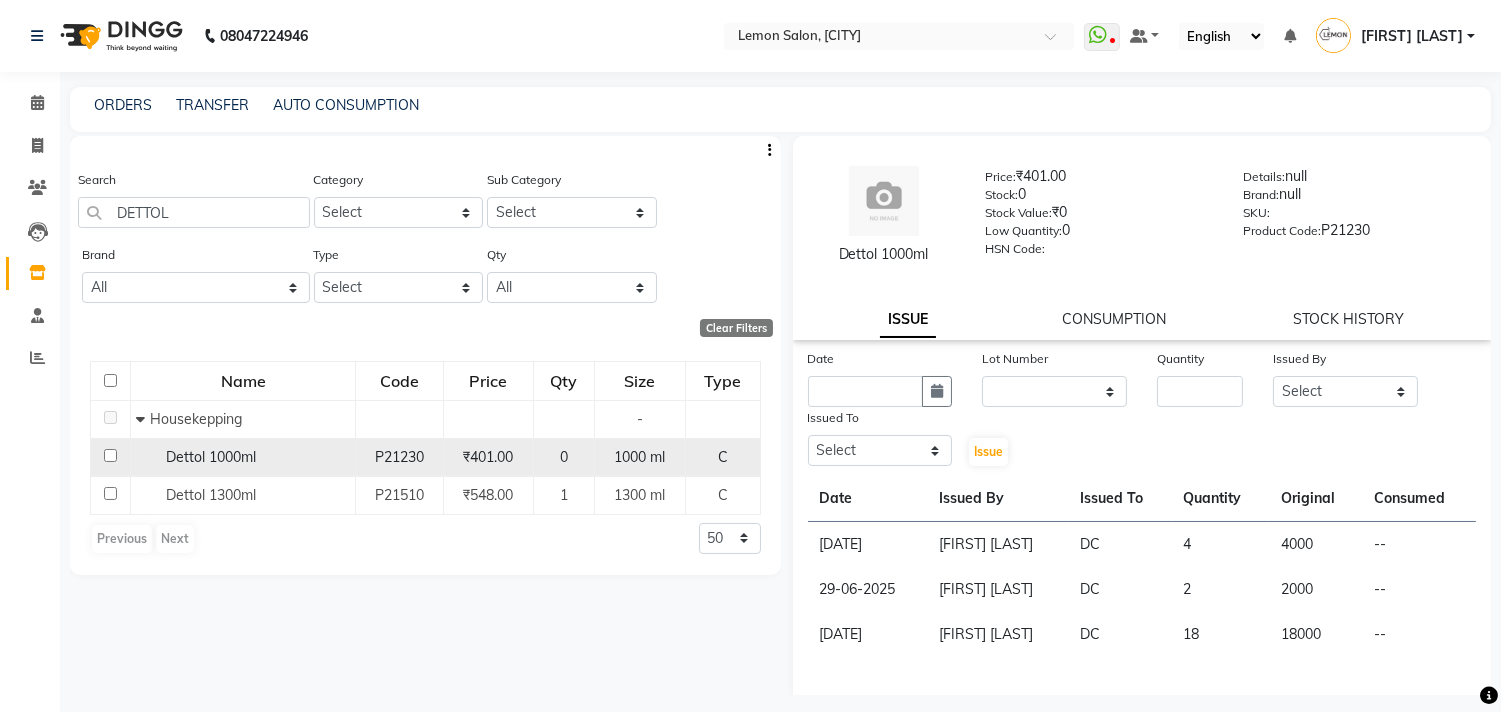 checkbox on "false" 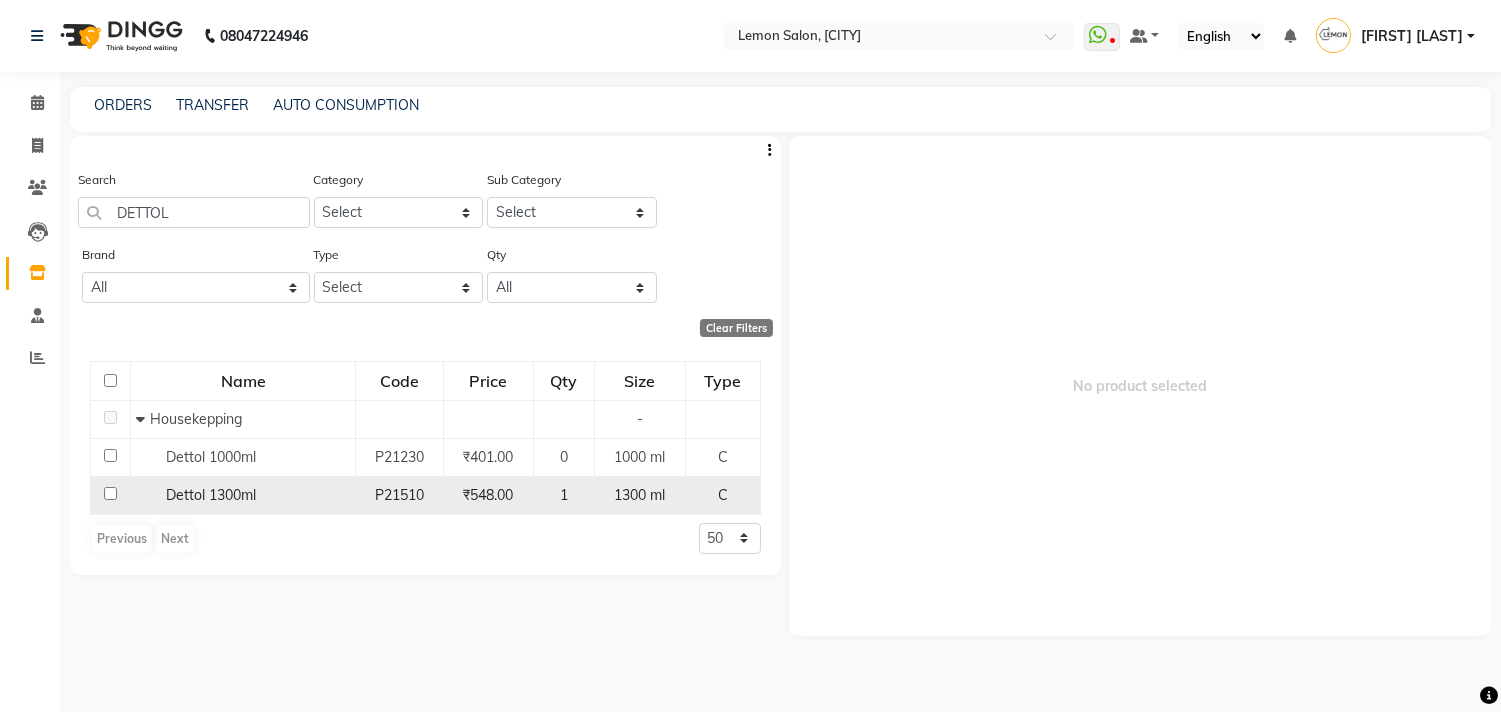 click 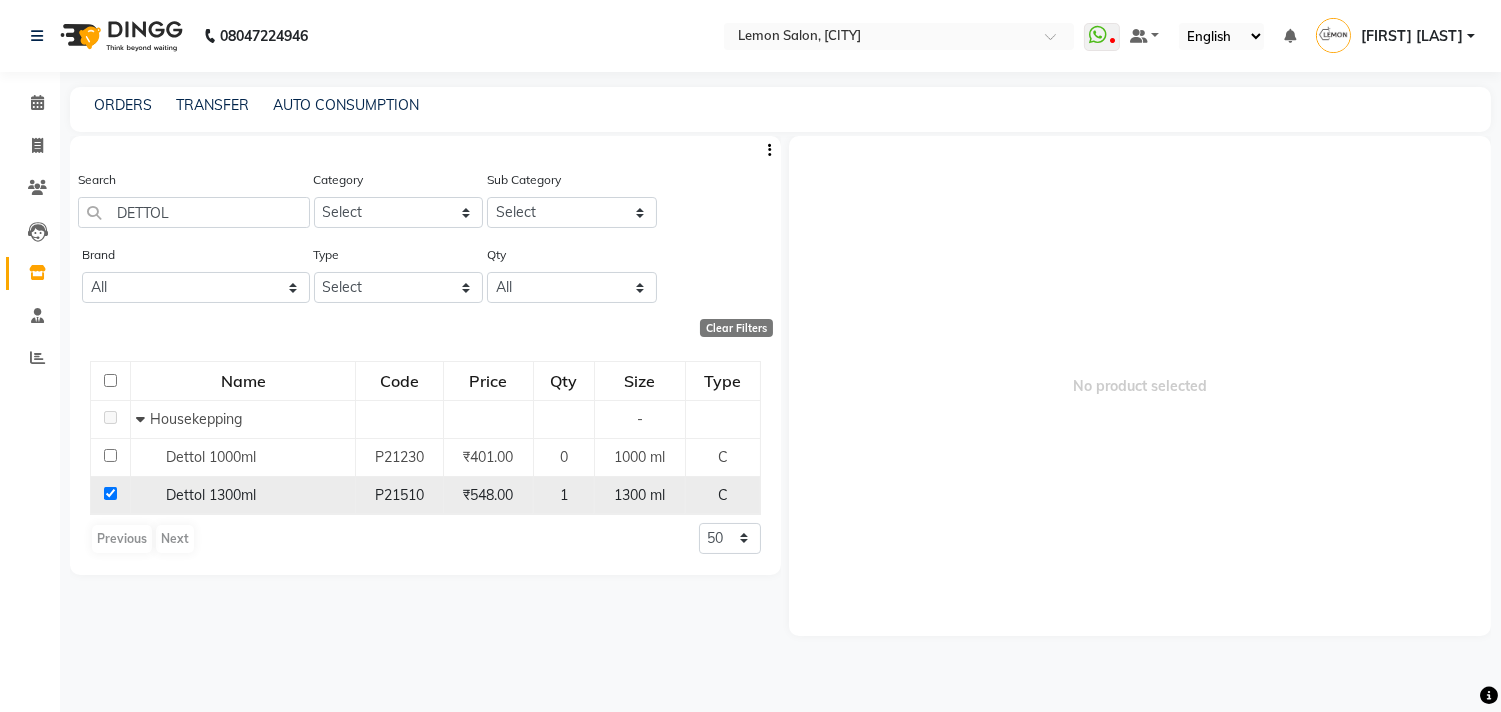 checkbox on "true" 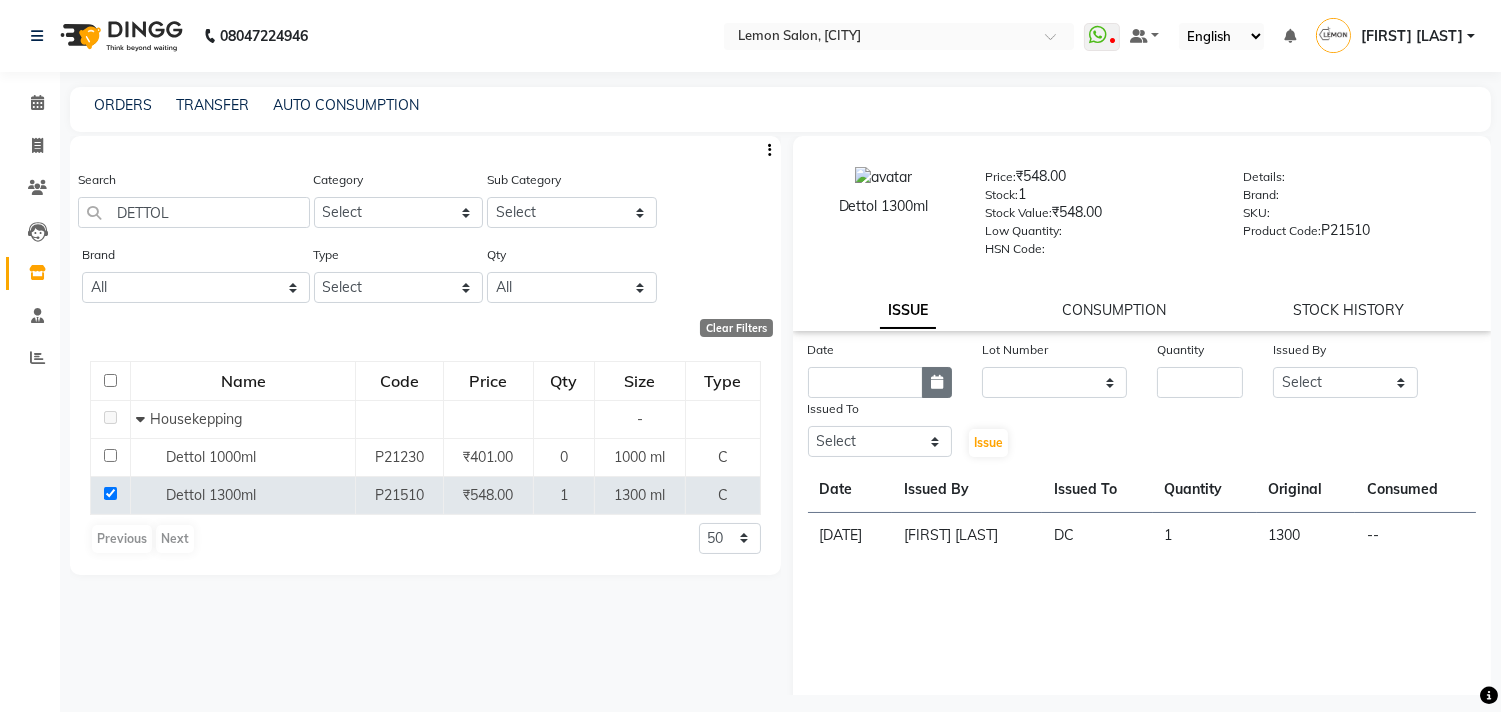 click 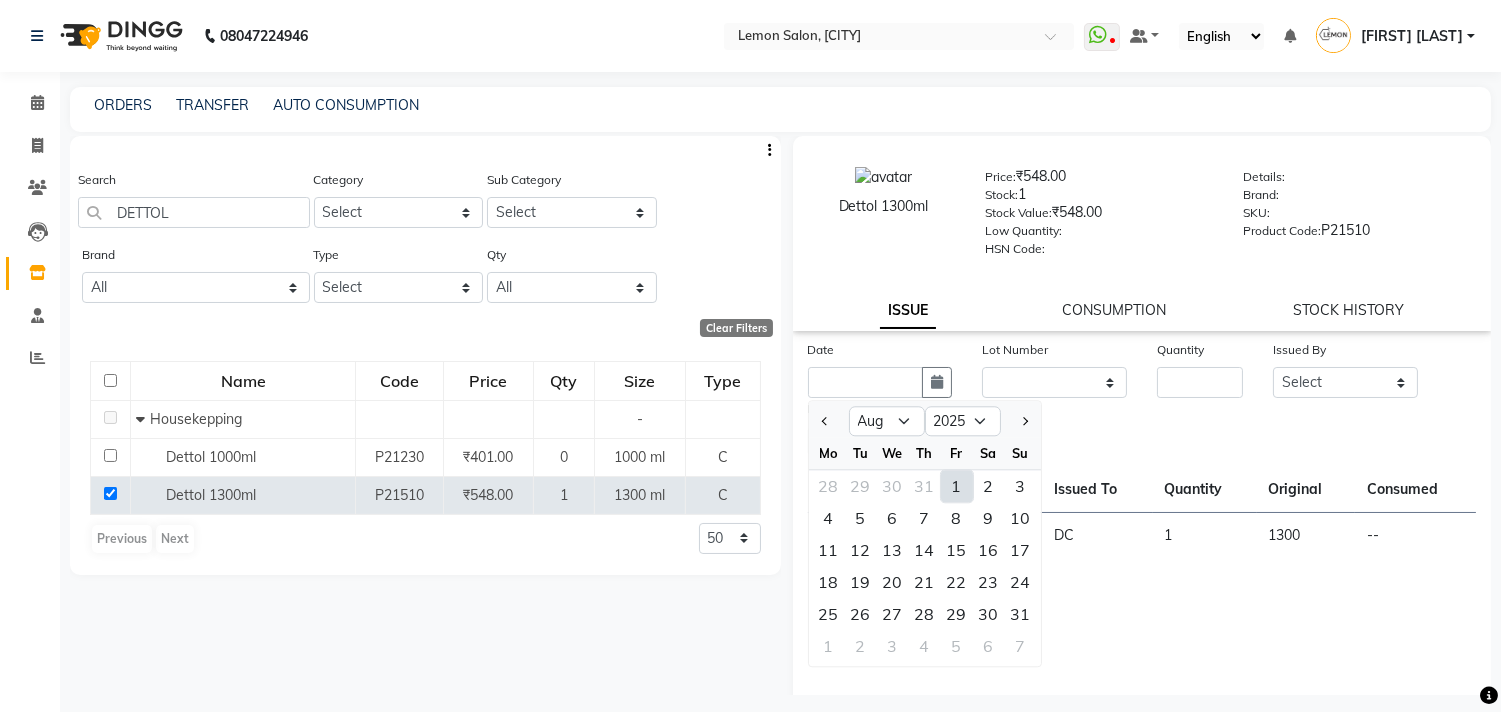 click on "1" 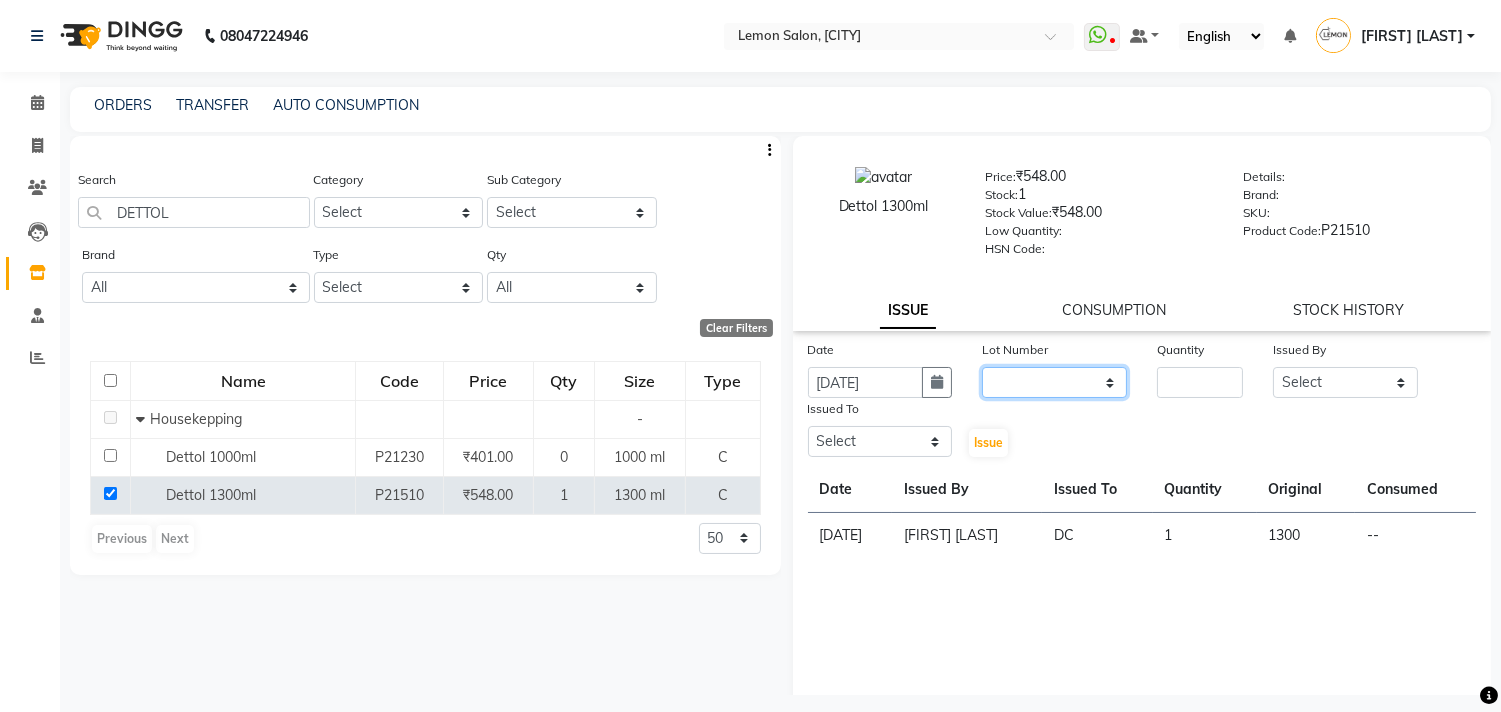 click on "None" 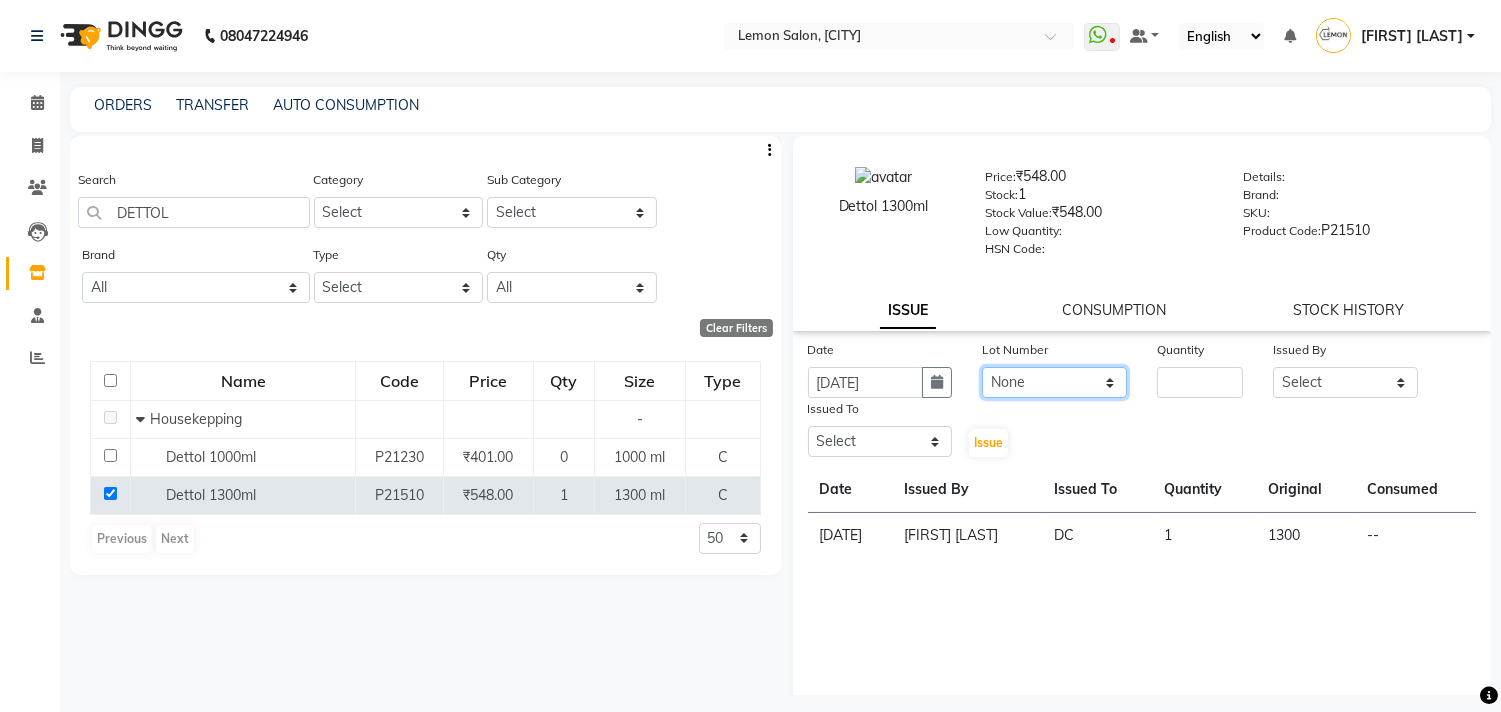 click on "None" 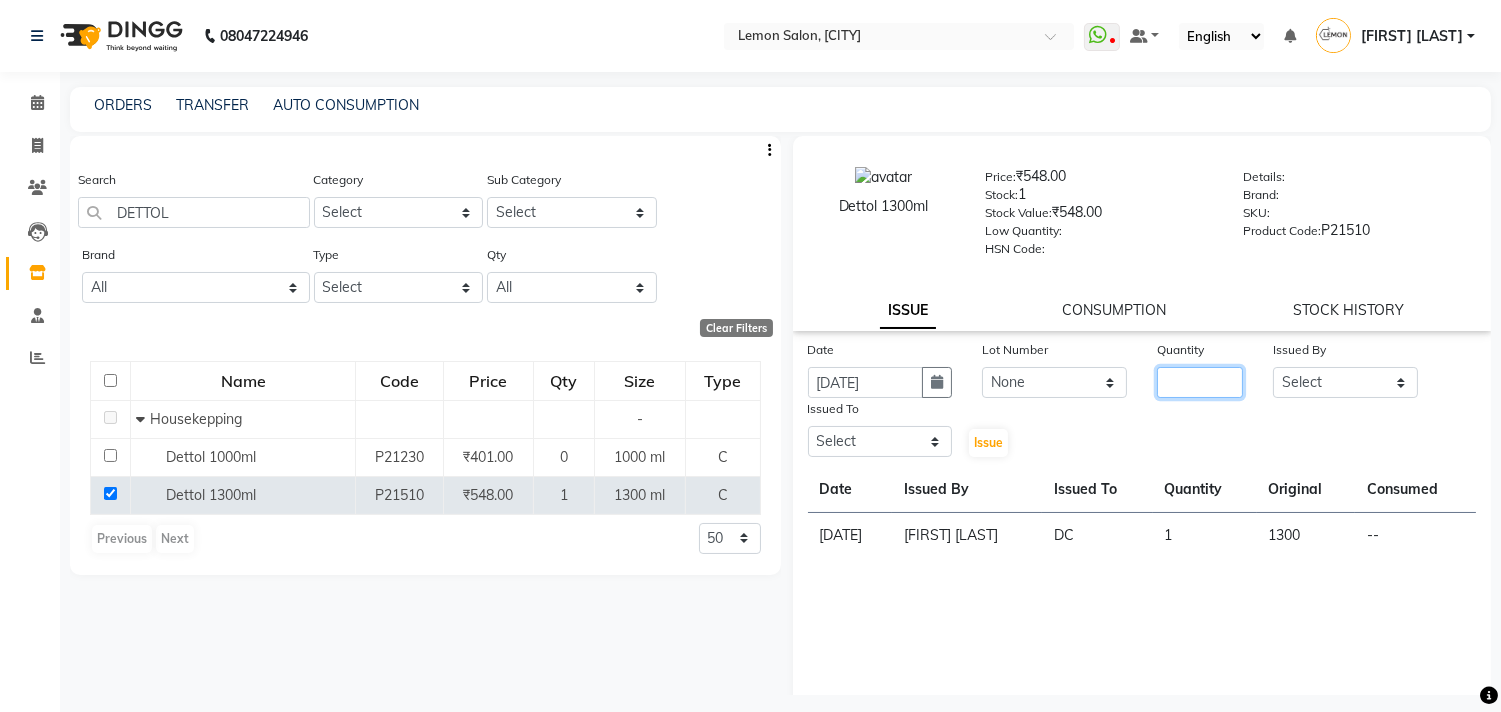 click 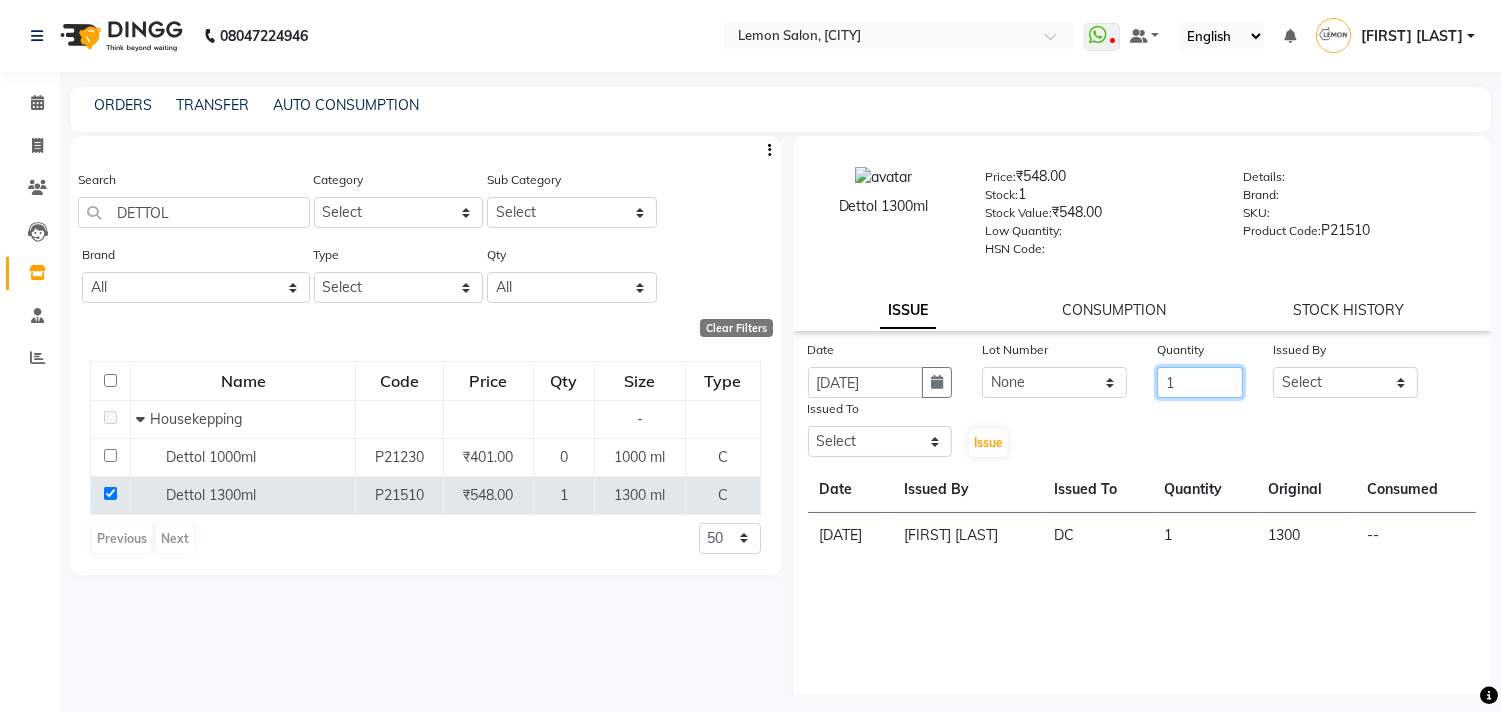 type on "1" 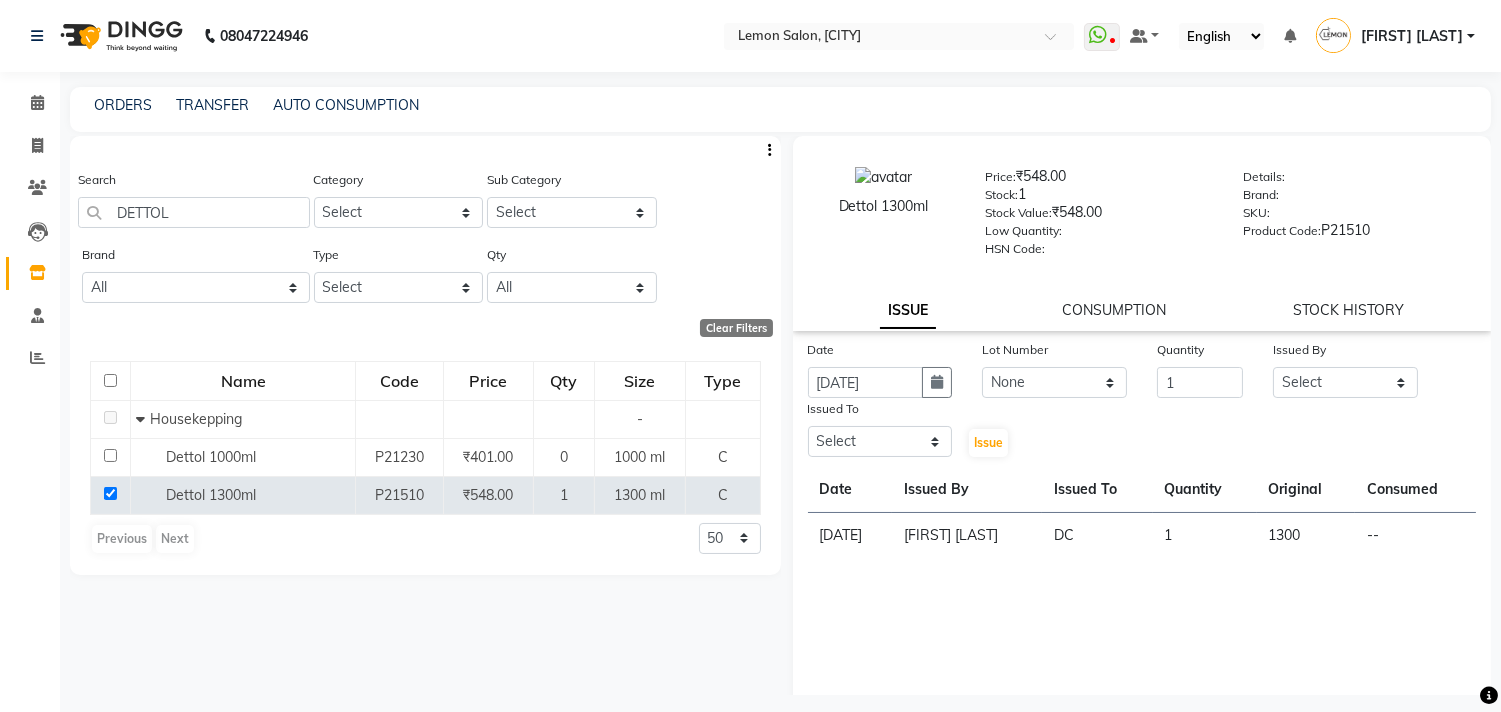 click on "Issued By" 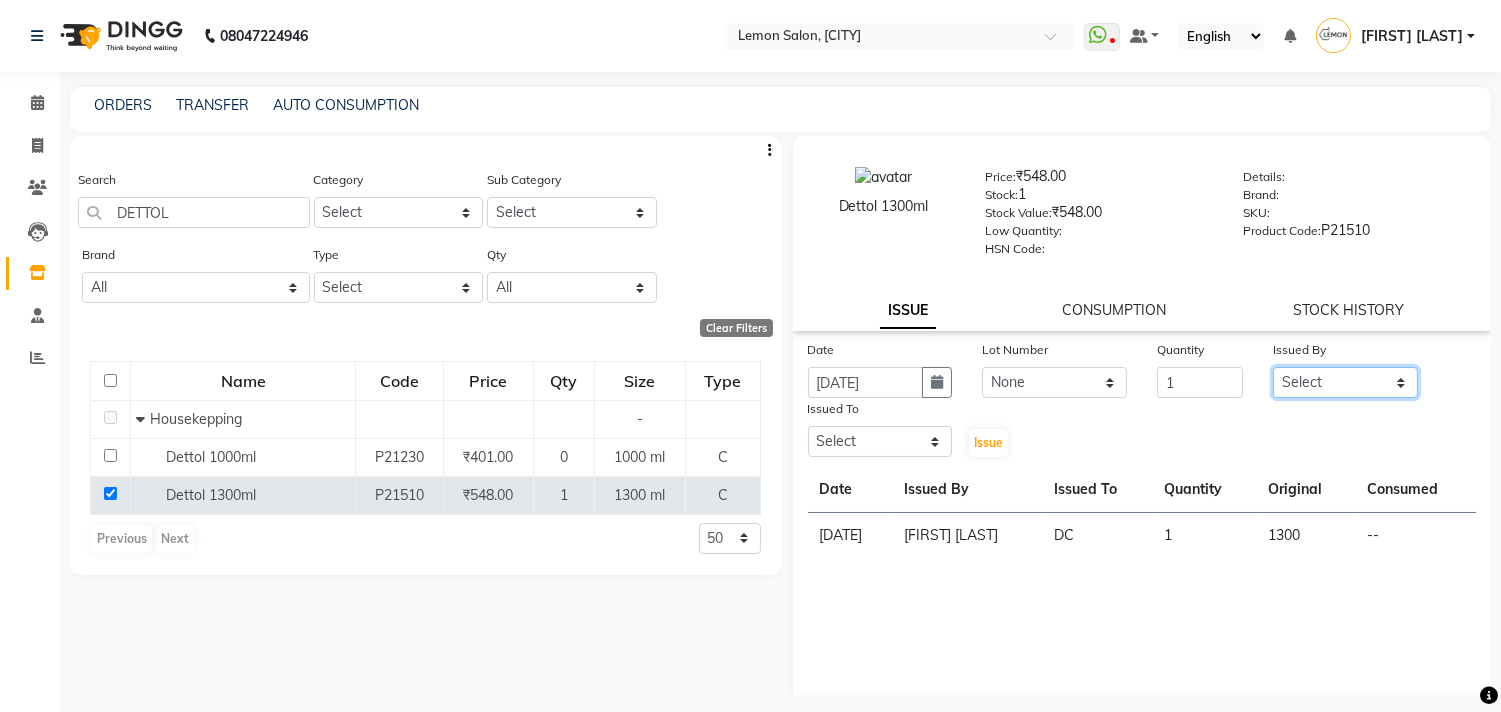 click on "Select [FIRST] [LAST] [FIRST] [LAST] [FIRST] [LAST] [FIRST] [LAST] [FIRST] [LAST] [FIRST] [LAST] [FIRST] [LAST] [FIRST] [LAST] [FIRST] [LAST] [FIRST] [LAST] [FIRST] [LAST]" 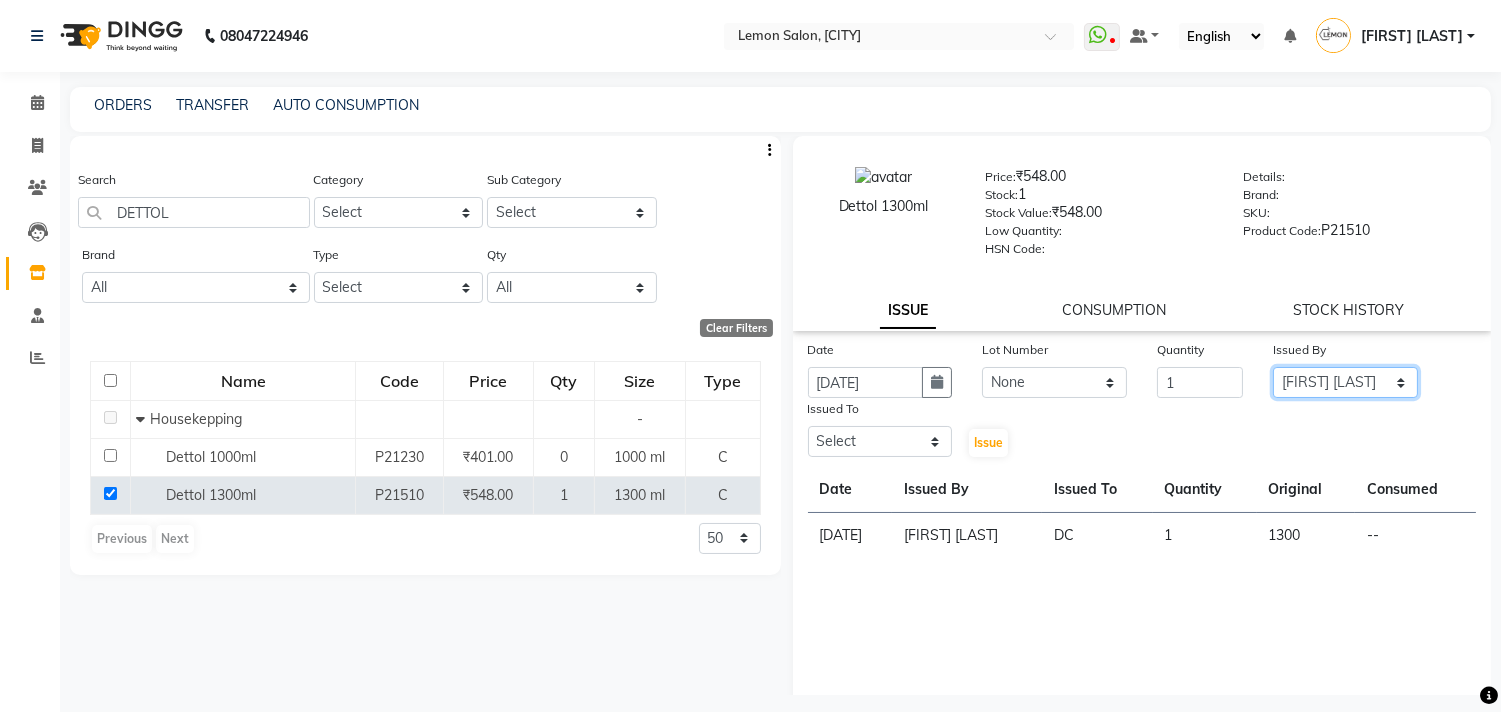 click on "Select [FIRST] [LAST] [FIRST] [LAST] [FIRST] [LAST] [FIRST] [LAST] [FIRST] [LAST] [FIRST] [LAST] [FIRST] [LAST] [FIRST] [LAST] [FIRST] [LAST] [FIRST] [LAST] [FIRST] [LAST]" 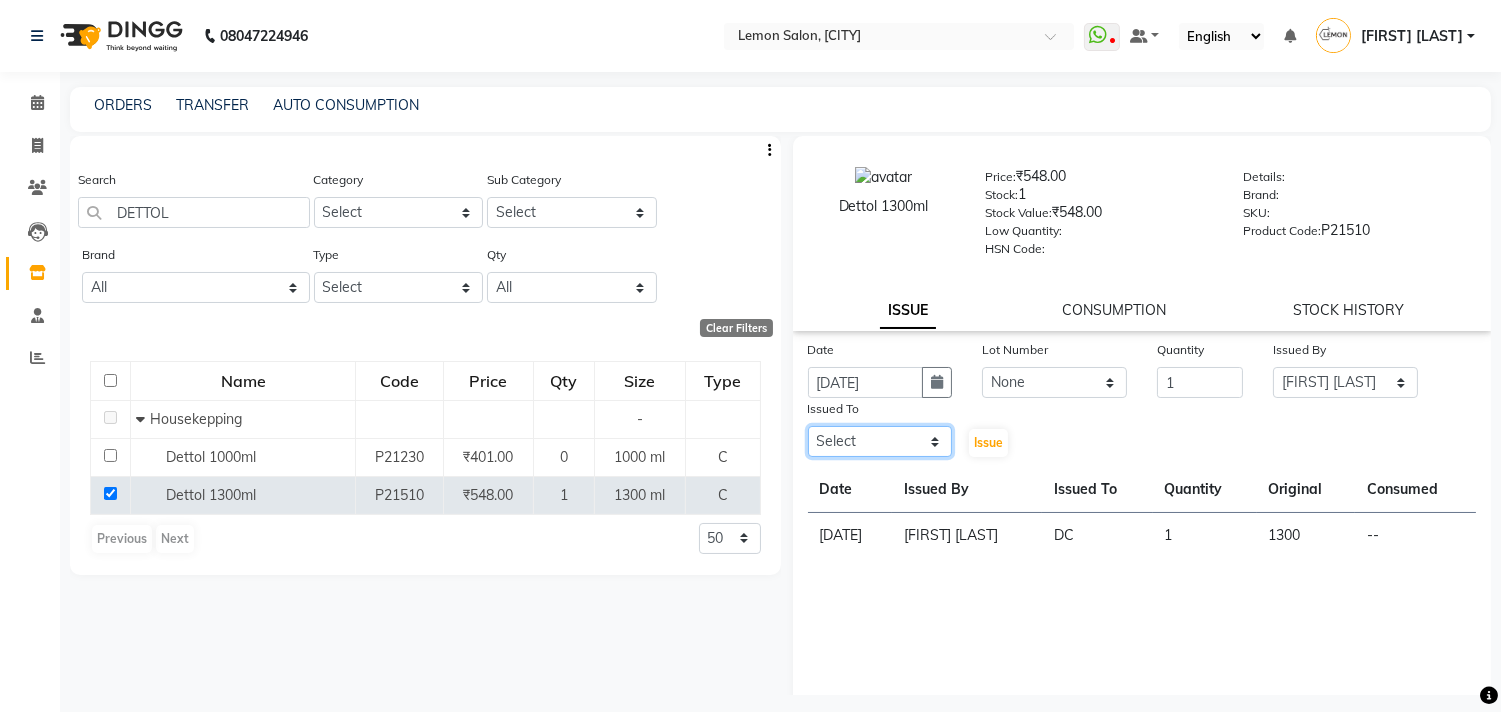 click on "Select [FIRST] [LAST] [FIRST] [LAST] [FIRST] [LAST] [FIRST] [LAST] [FIRST] [LAST] [FIRST] [LAST] [FIRST] [LAST] [FIRST] [LAST] [FIRST] [LAST] [FIRST] [LAST] [FIRST] [LAST]" 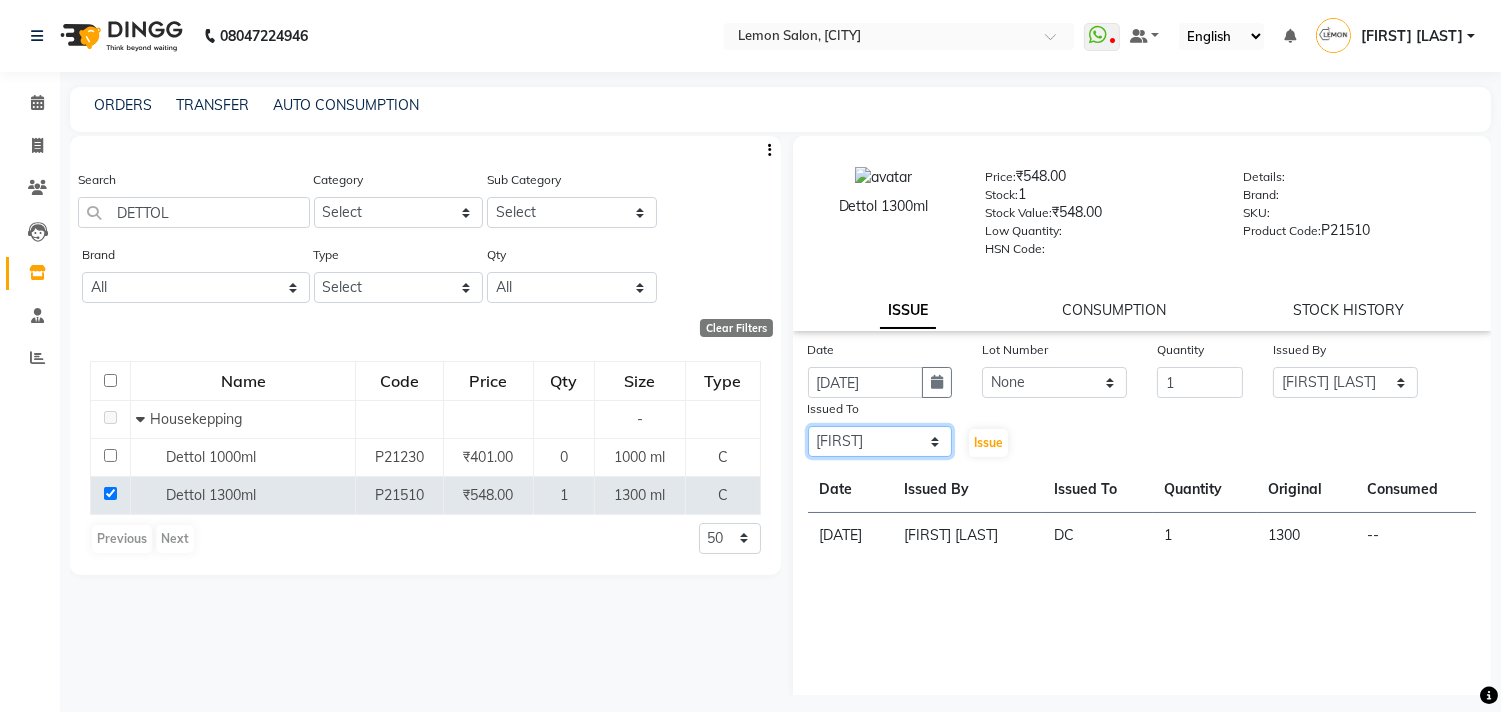 click on "Select [FIRST] [LAST] [FIRST] [LAST] [FIRST] [LAST] [FIRST] [LAST] [FIRST] [LAST] [FIRST] [LAST] [FIRST] [LAST] [FIRST] [LAST] [FIRST] [LAST] [FIRST] [LAST] [FIRST] [LAST]" 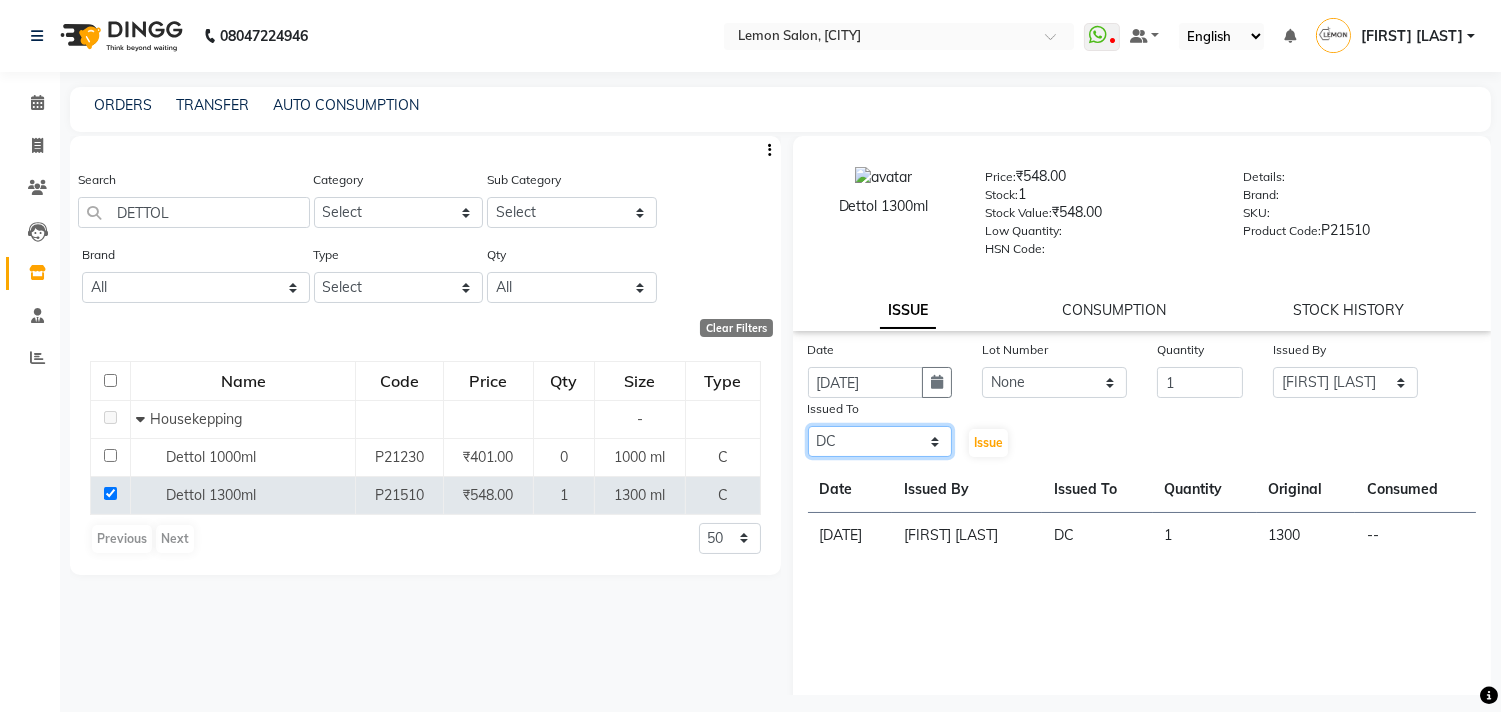 click on "Select [FIRST] [LAST] [FIRST] [LAST] [FIRST] [LAST] [FIRST] [LAST] [FIRST] [LAST] [FIRST] [LAST] [FIRST] [LAST] [FIRST] [LAST] [FIRST] [LAST] [FIRST] [LAST] [FIRST] [LAST]" 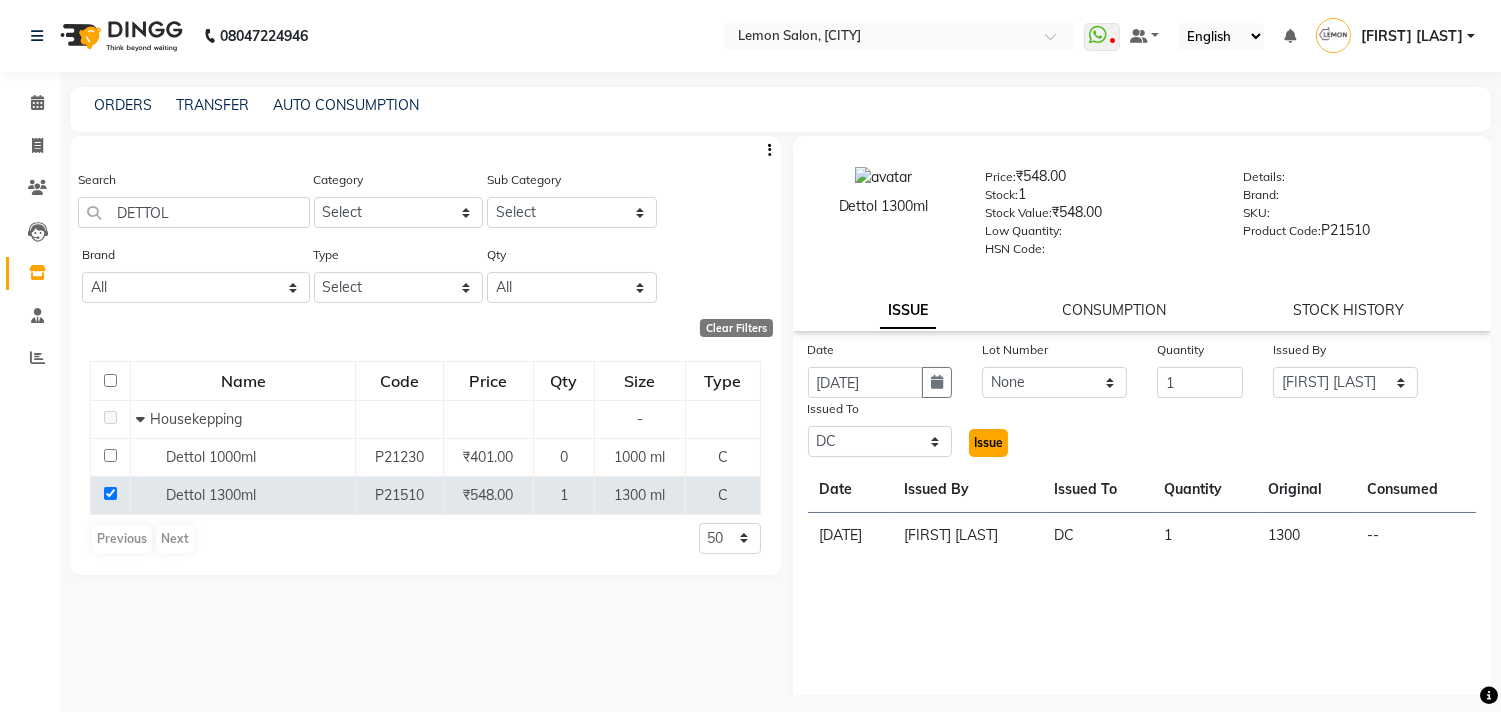 click on "Issue" 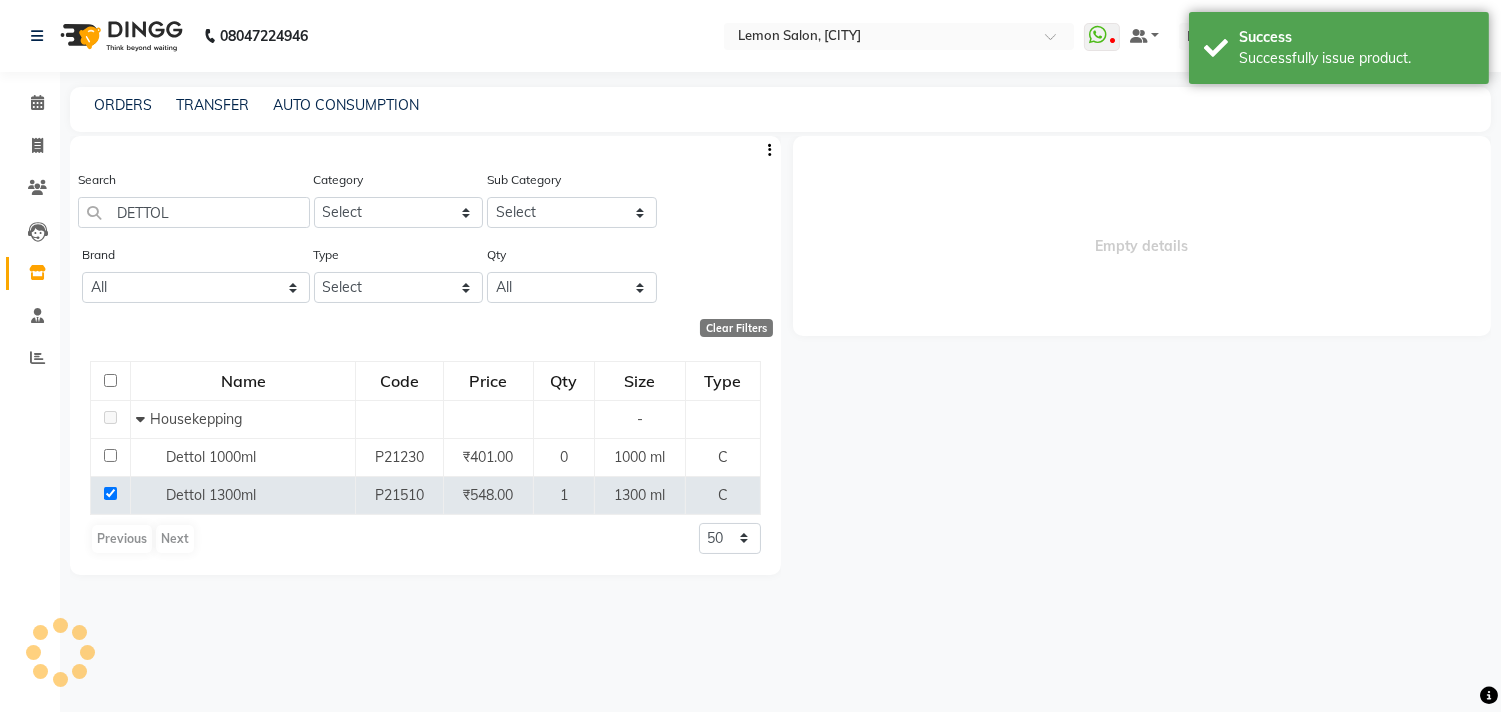 select 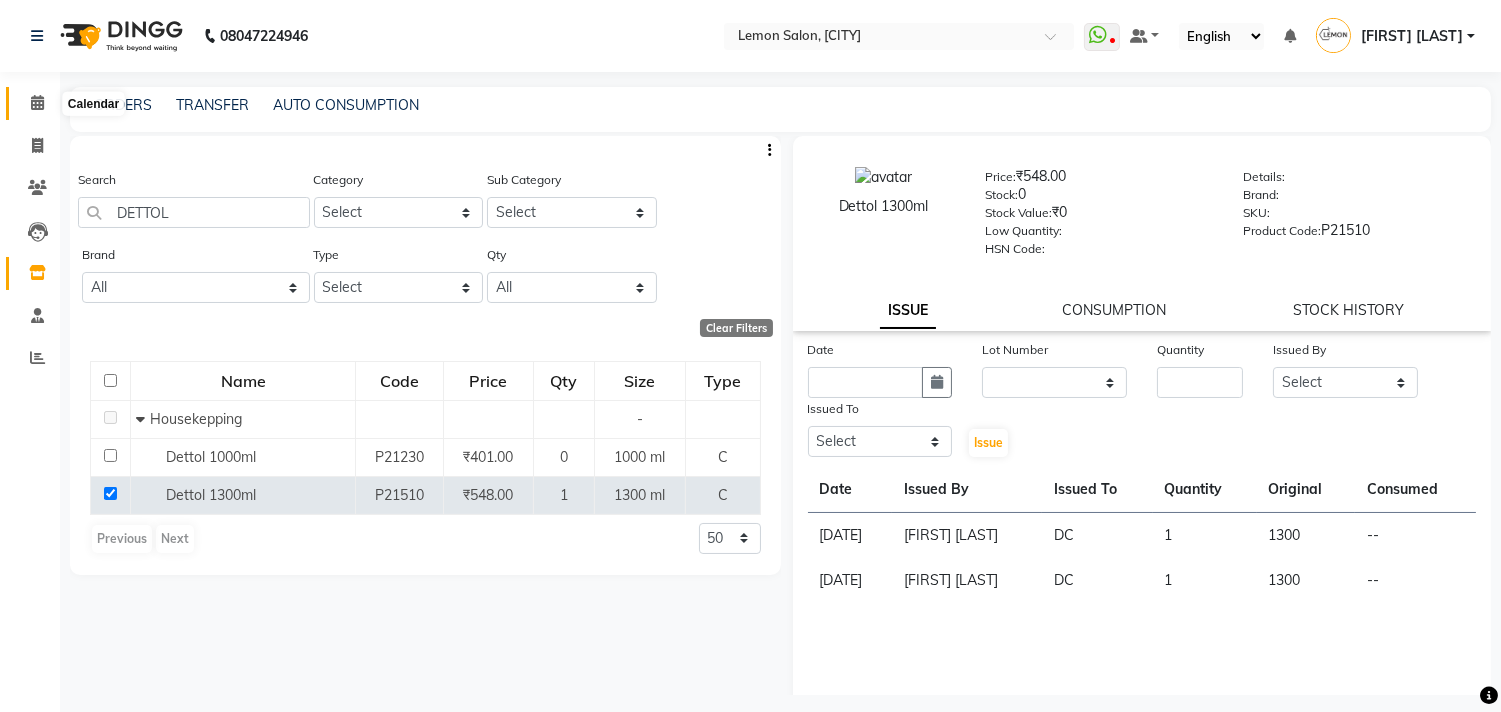 click 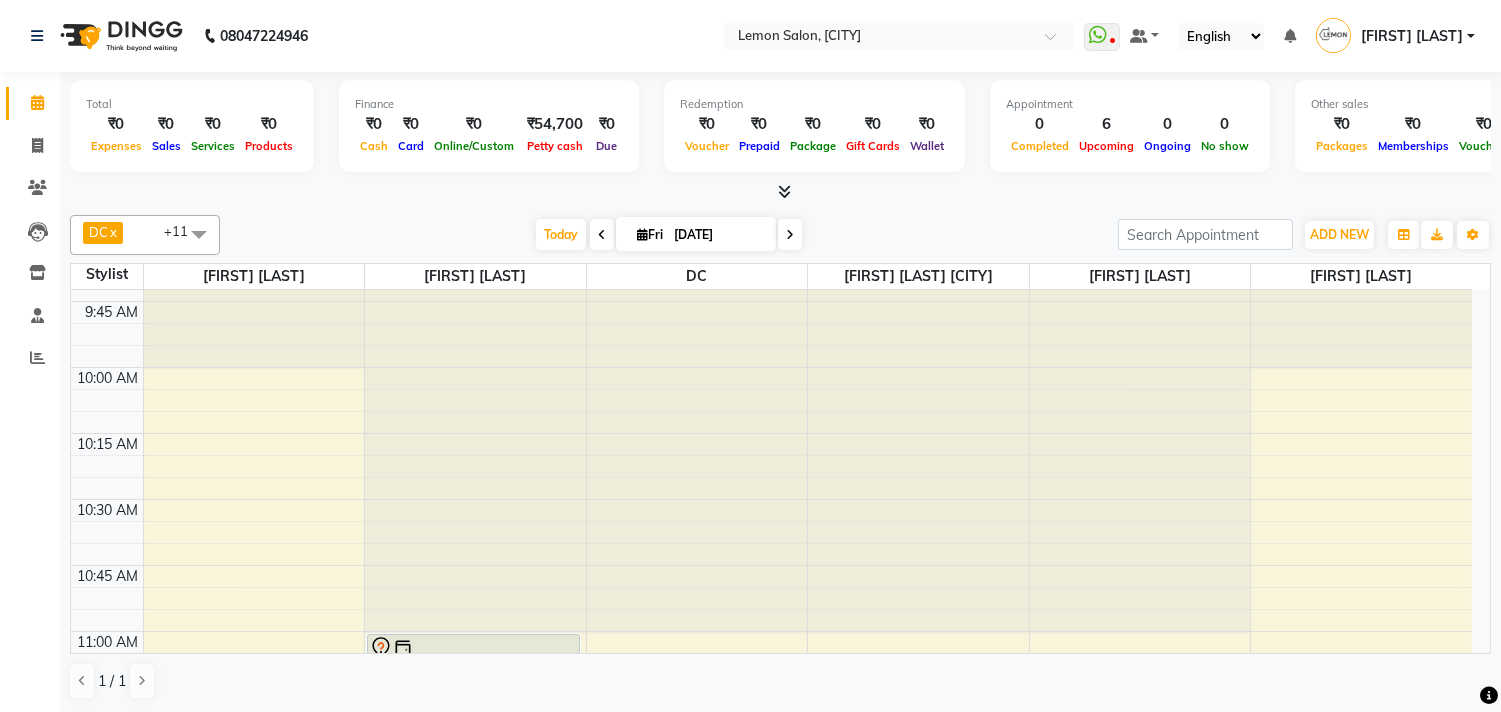 scroll, scrollTop: 0, scrollLeft: 0, axis: both 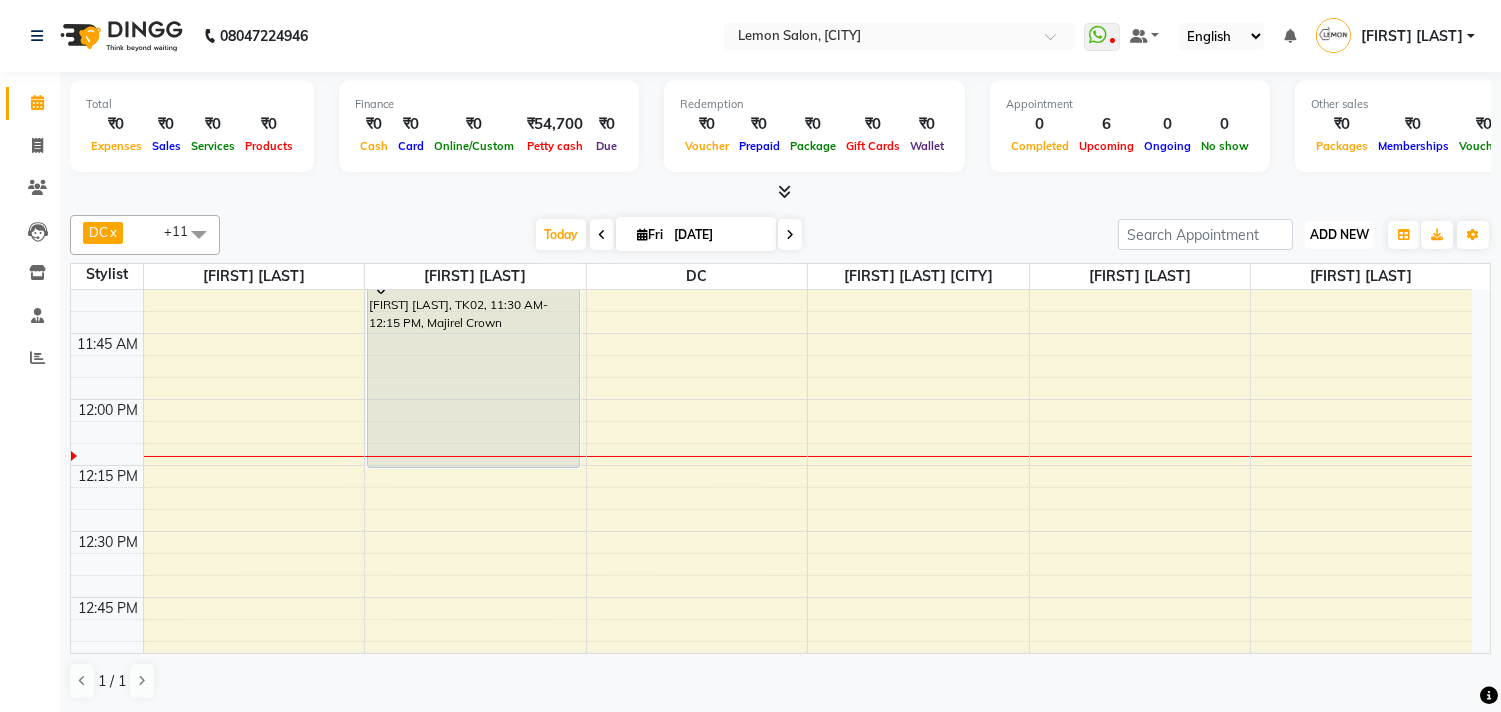 click on "ADD NEW Toggle Dropdown" at bounding box center (1339, 235) 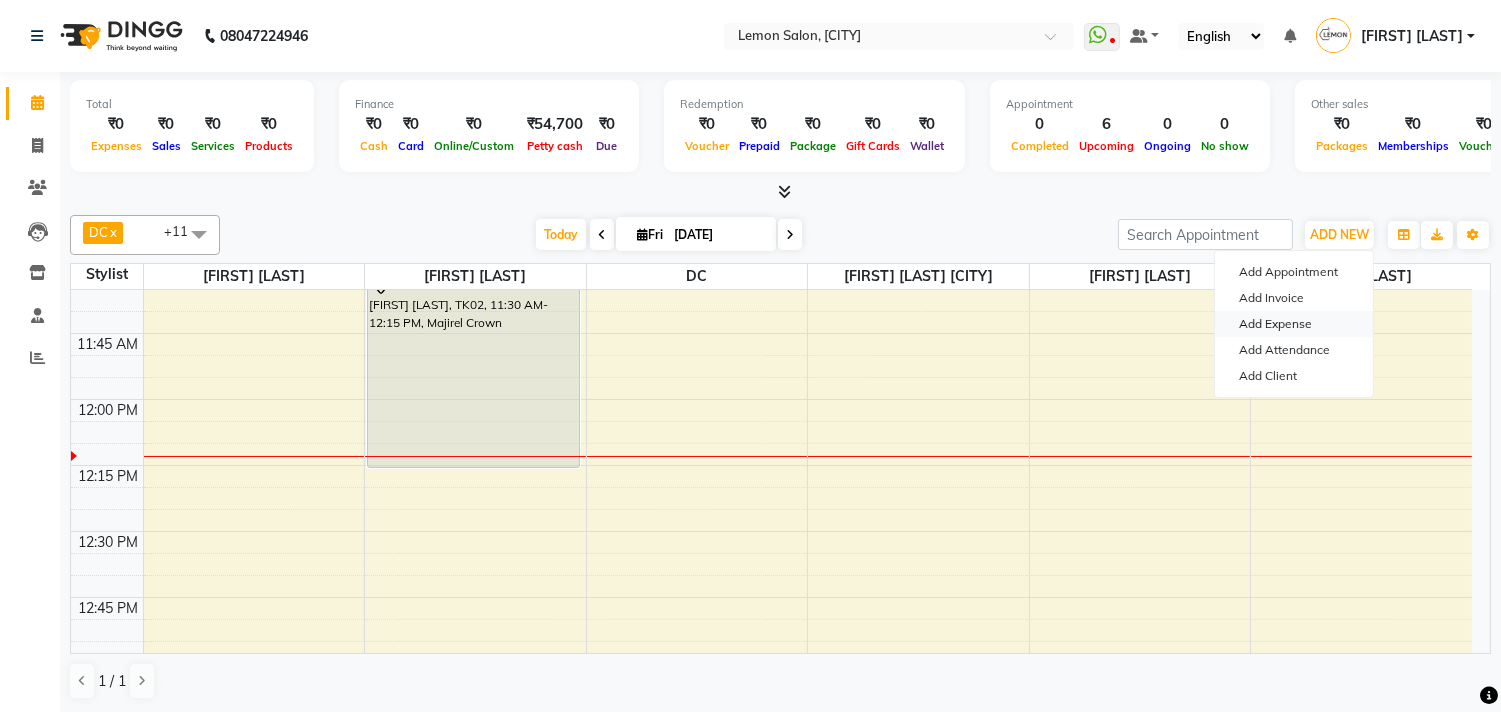 click on "Add Expense" at bounding box center (1294, 324) 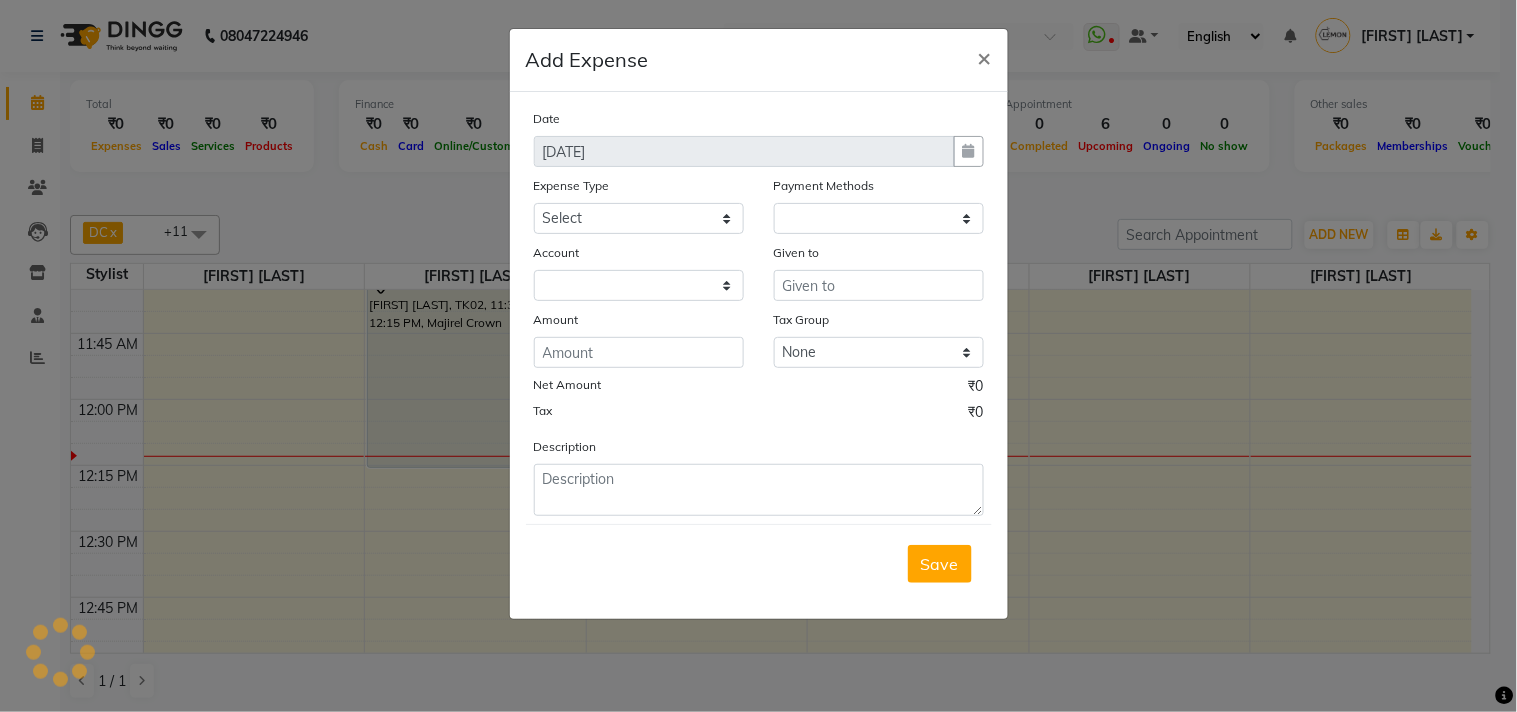select on "1" 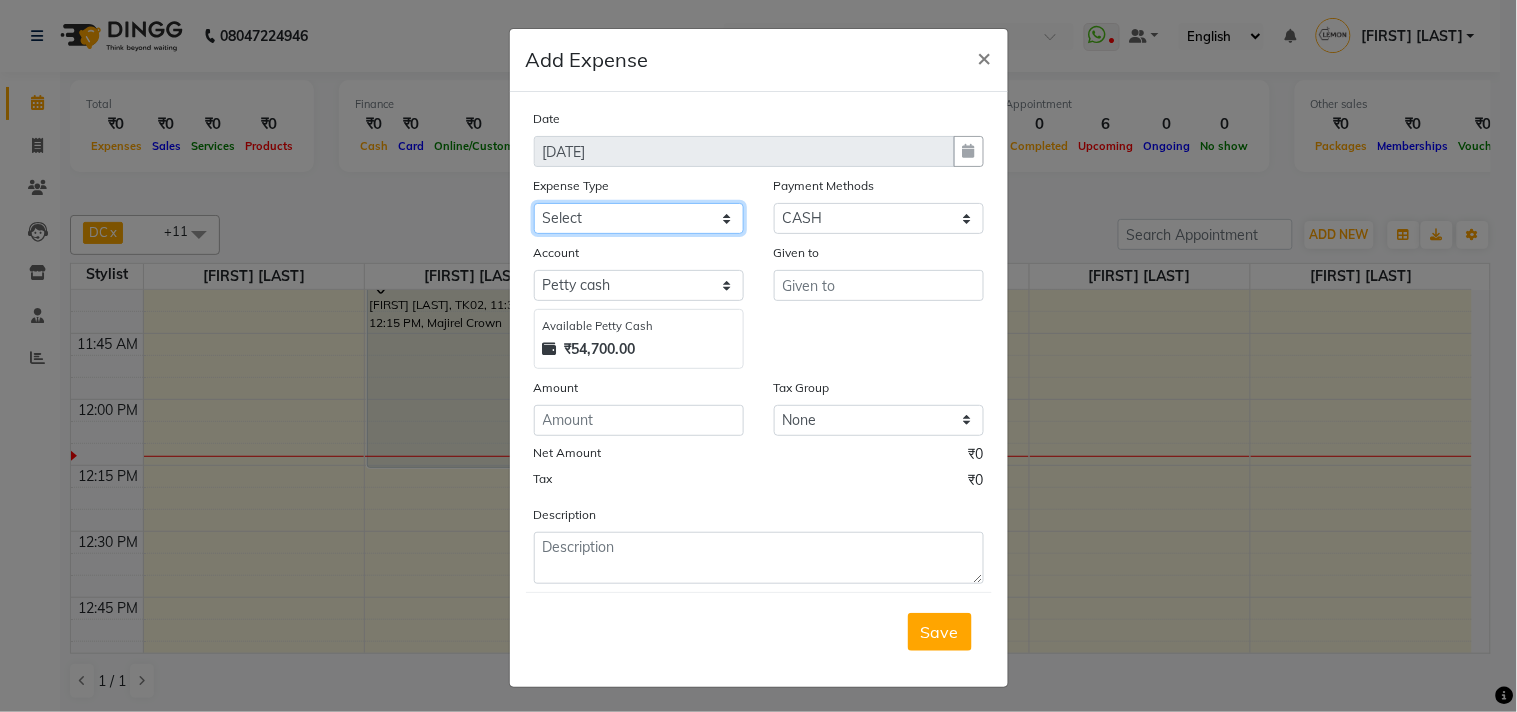 click on "Select Advance Cash transfer to hub Laundry Loan Membership Milk Miscellaneous MONTHLY GROCERY Prepaid Product Tip" 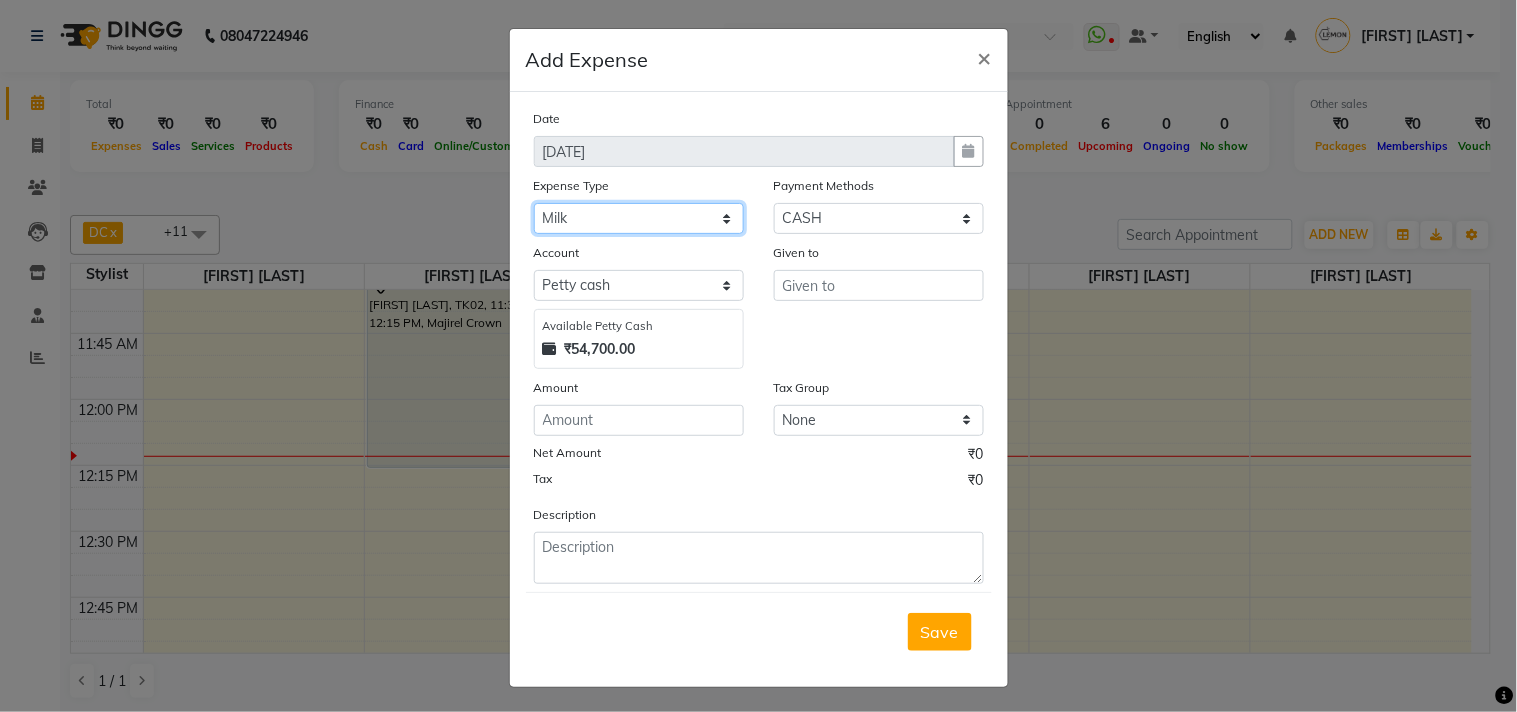 click on "Select Advance Cash transfer to hub Laundry Loan Membership Milk Miscellaneous MONTHLY GROCERY Prepaid Product Tip" 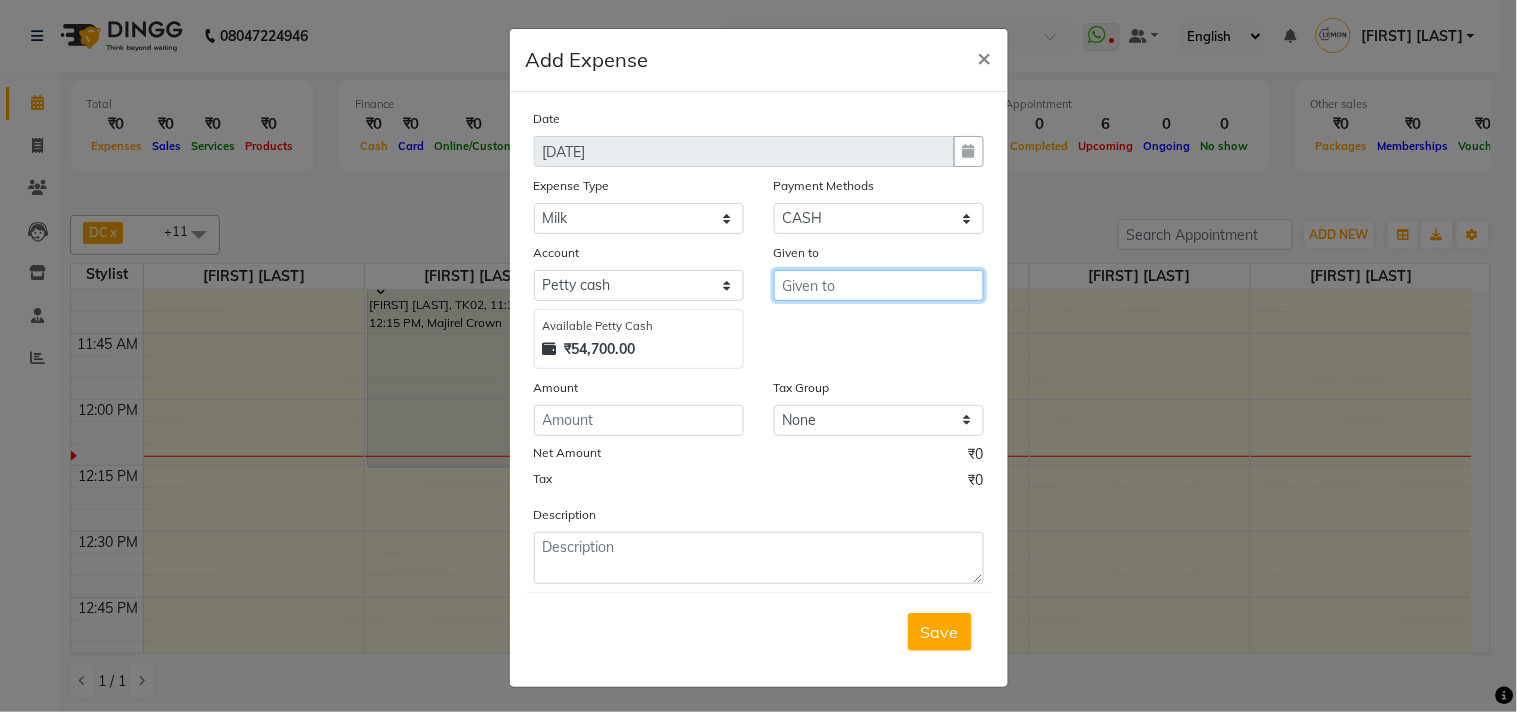 click at bounding box center [879, 285] 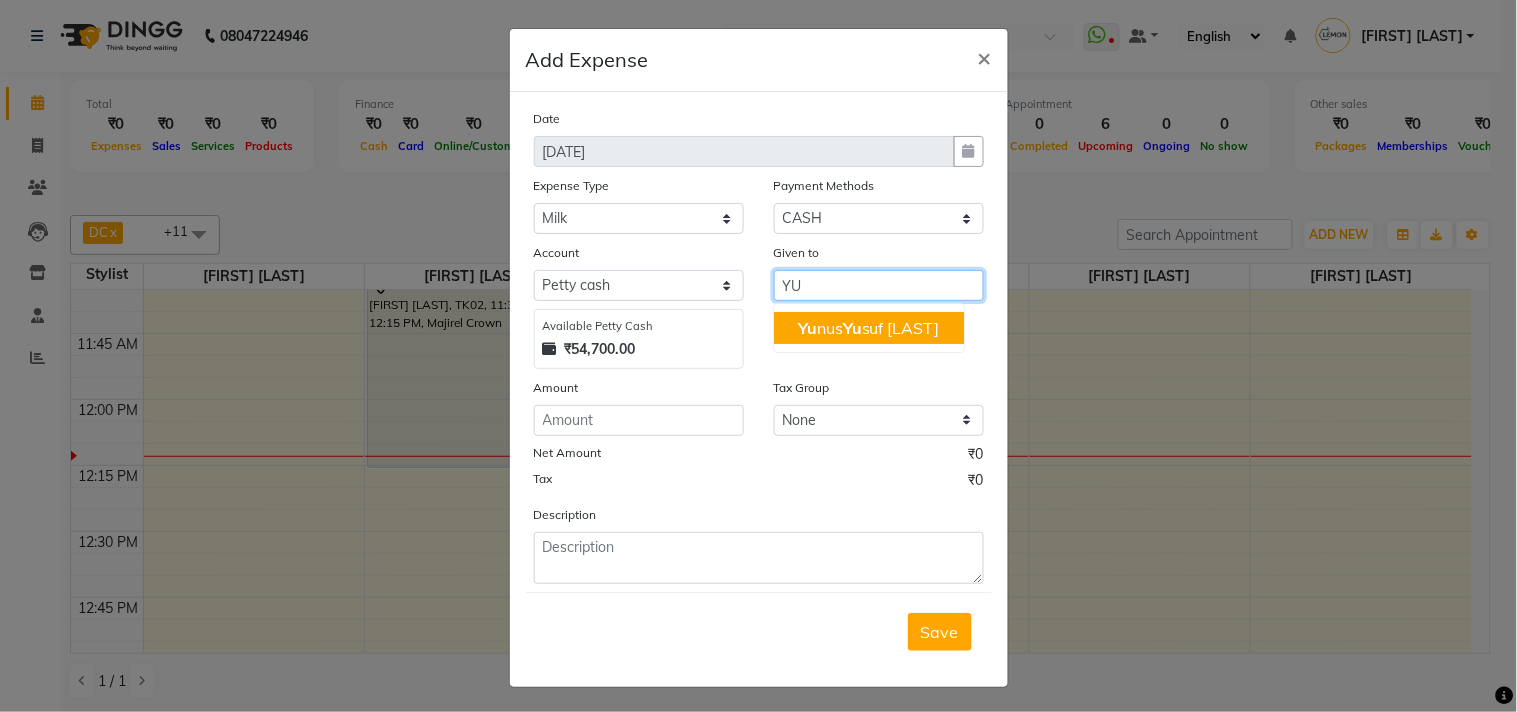 click on "Yu nus  Yu suf Shaikh" at bounding box center [869, 328] 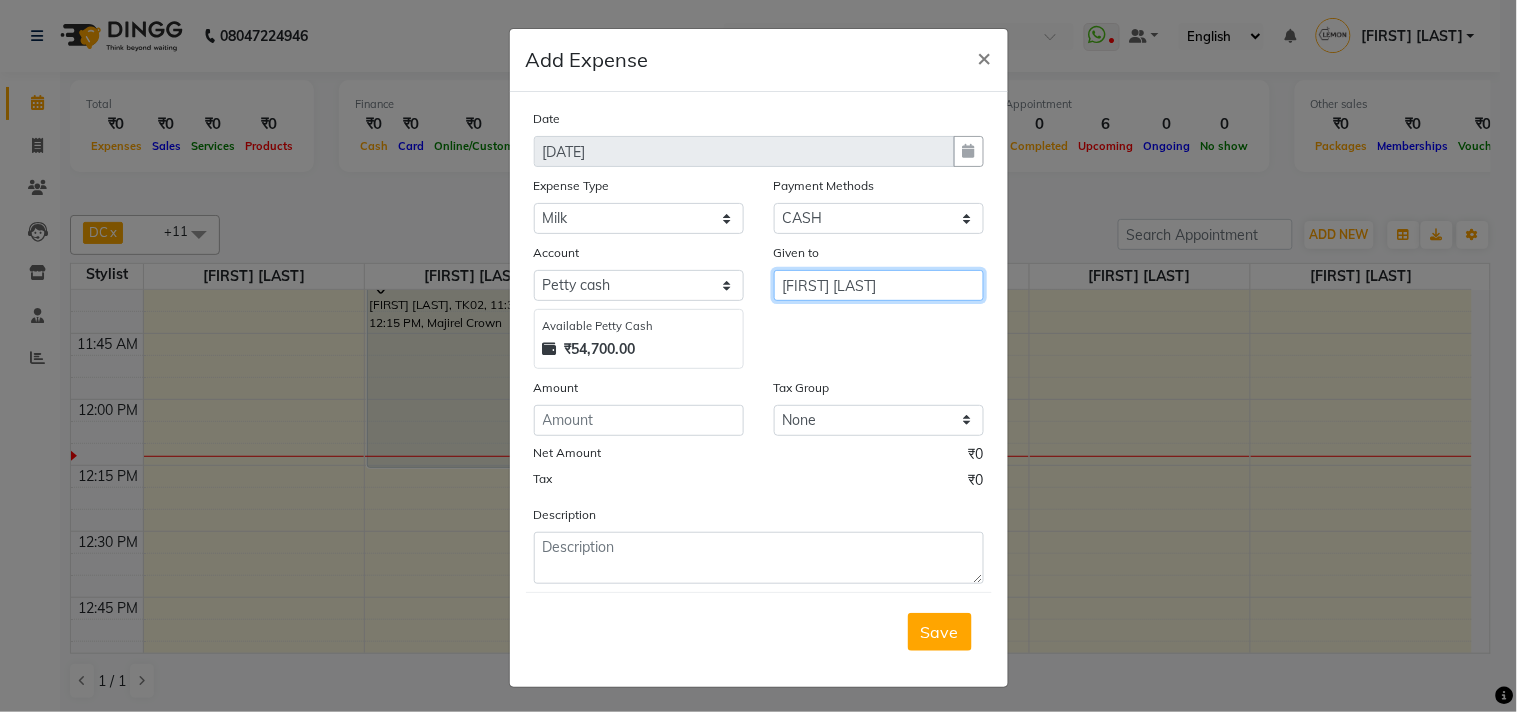 type on "[FIRST] [LAST]" 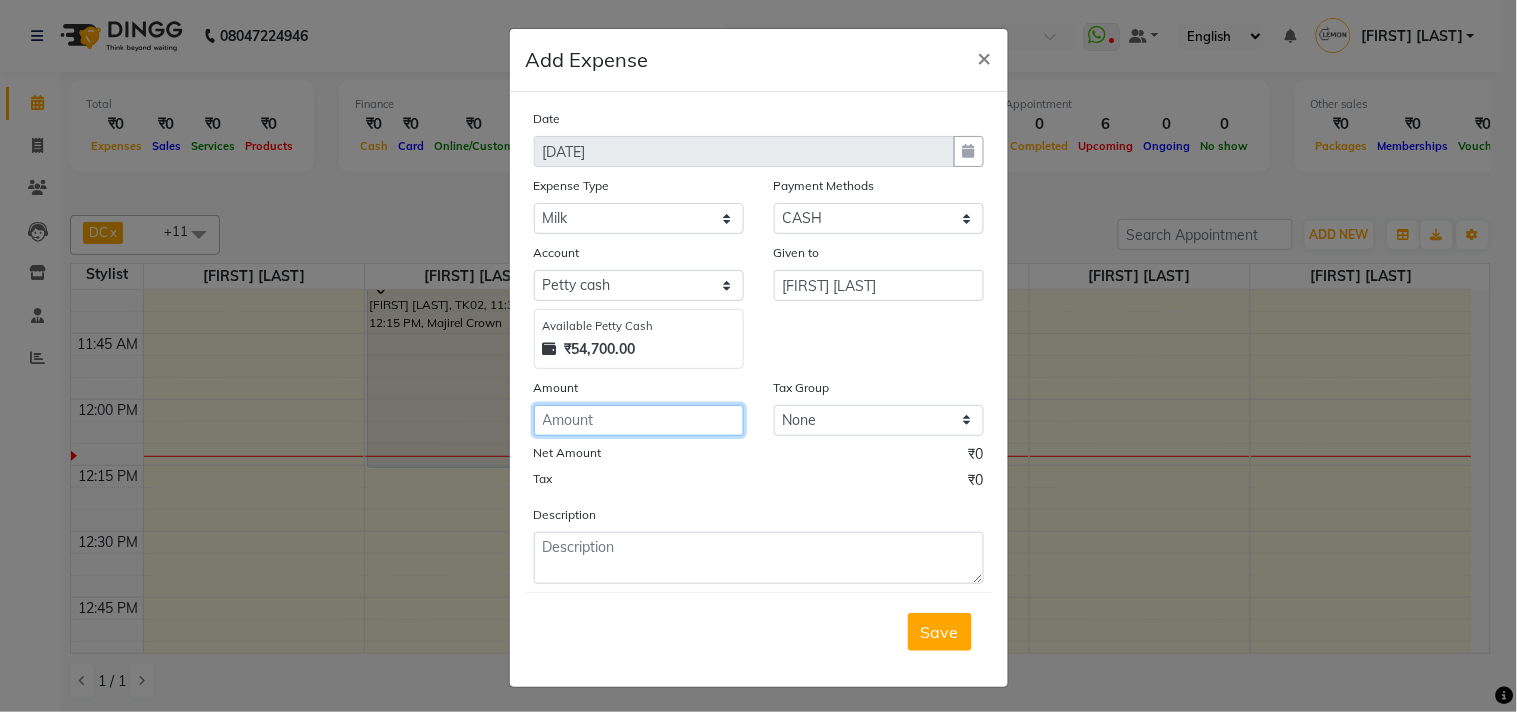 click 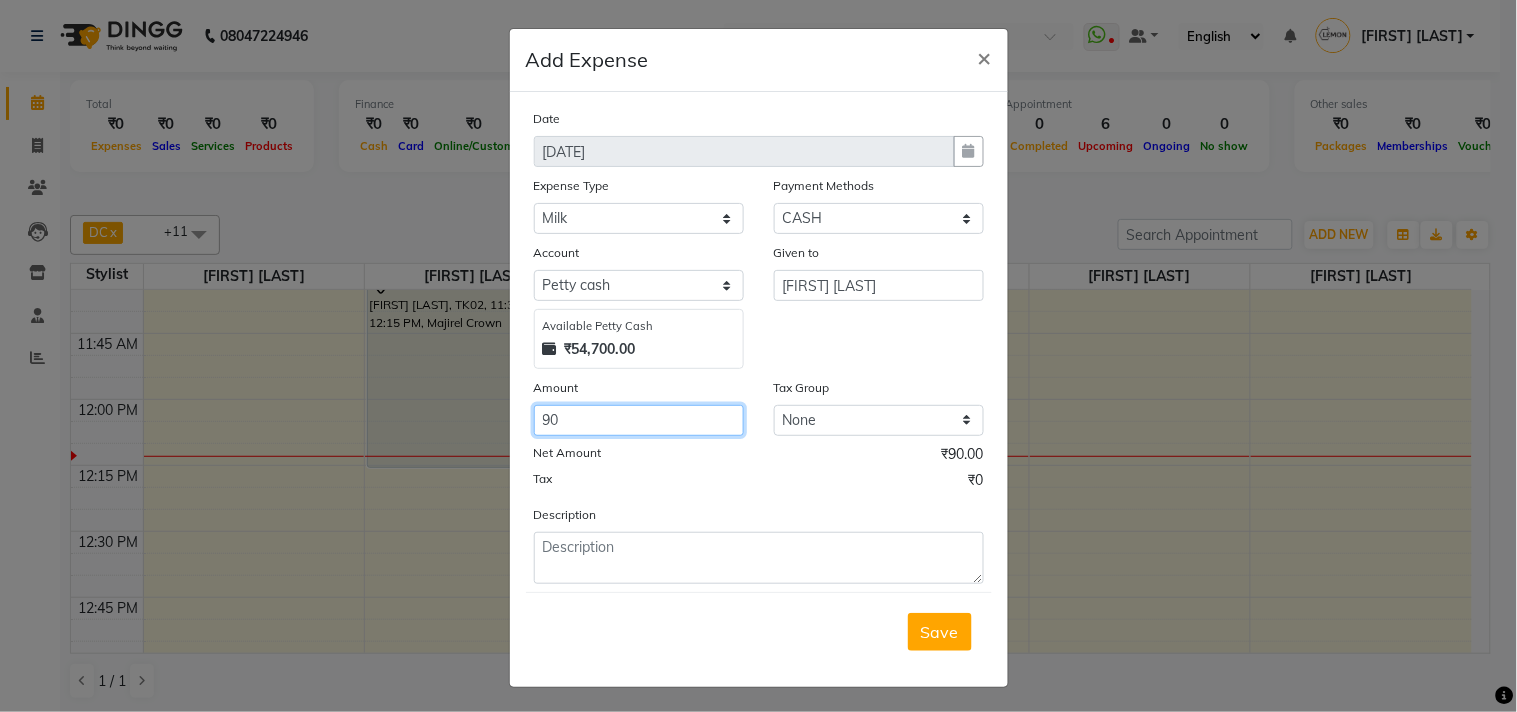 type on "90" 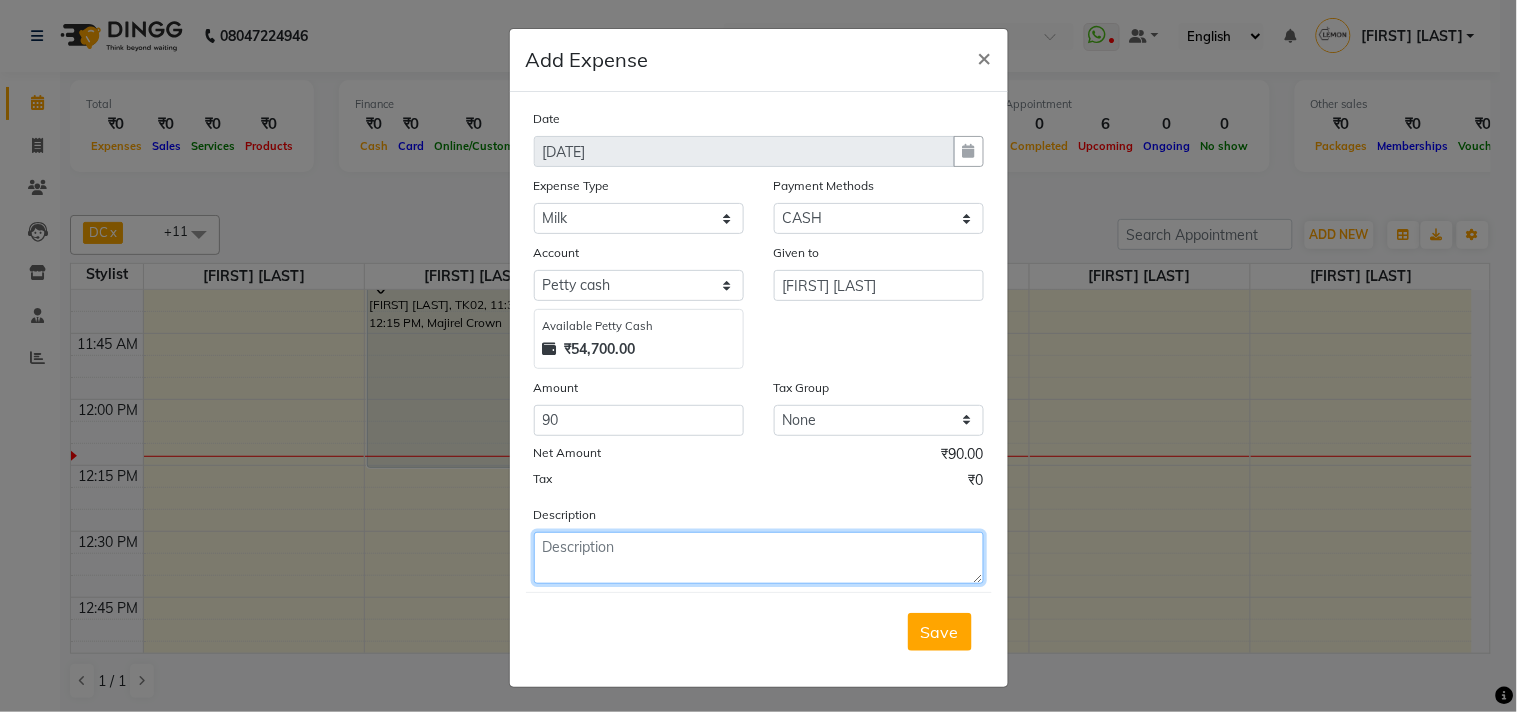 click 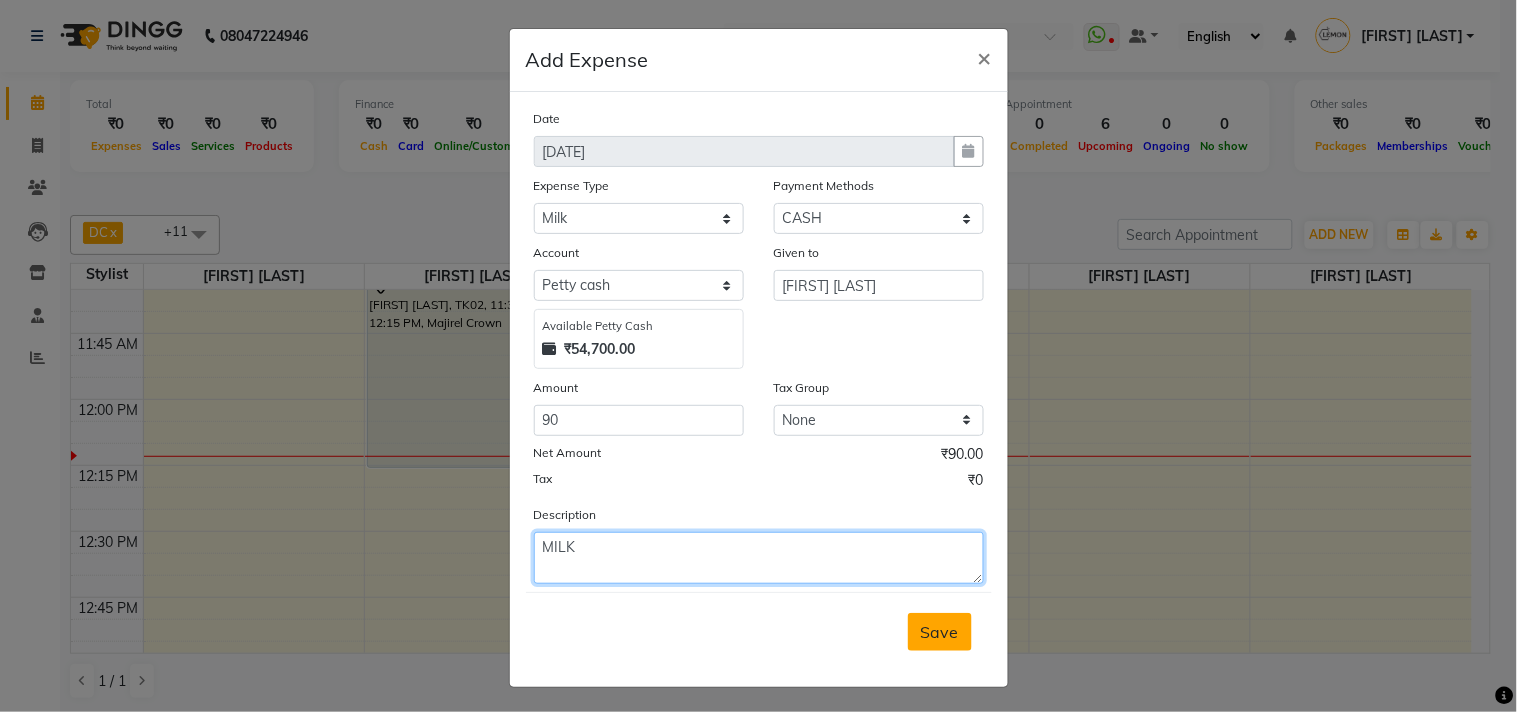 type on "MILK" 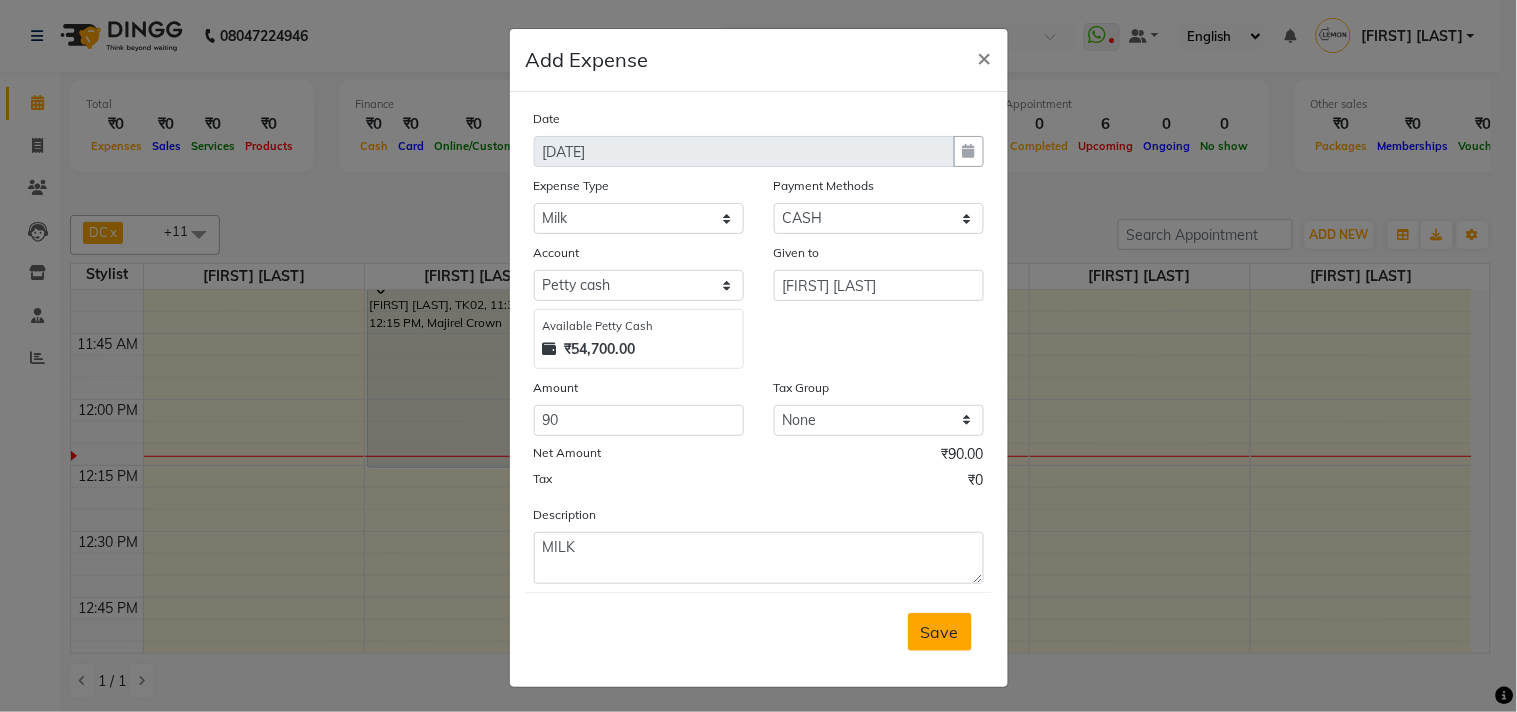 click on "Save" at bounding box center [940, 632] 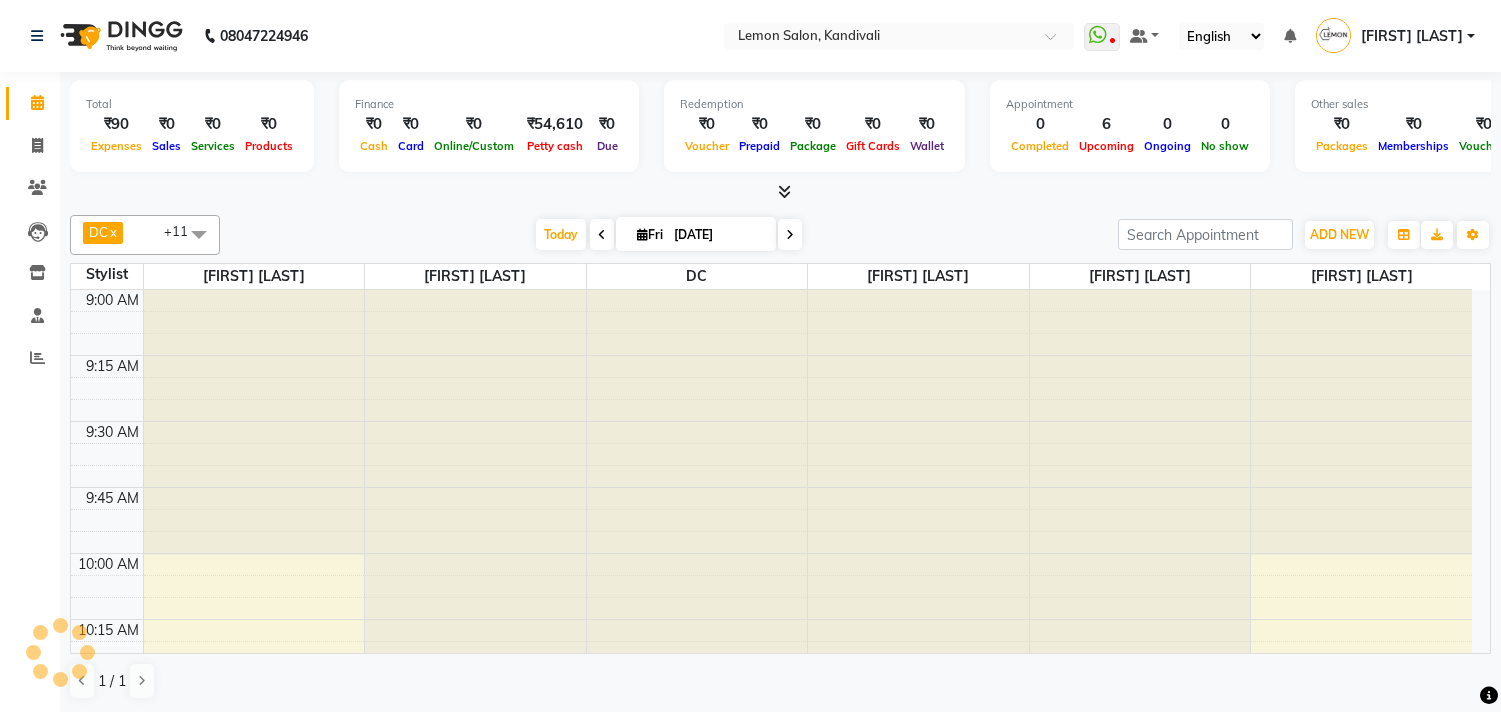 scroll, scrollTop: 0, scrollLeft: 0, axis: both 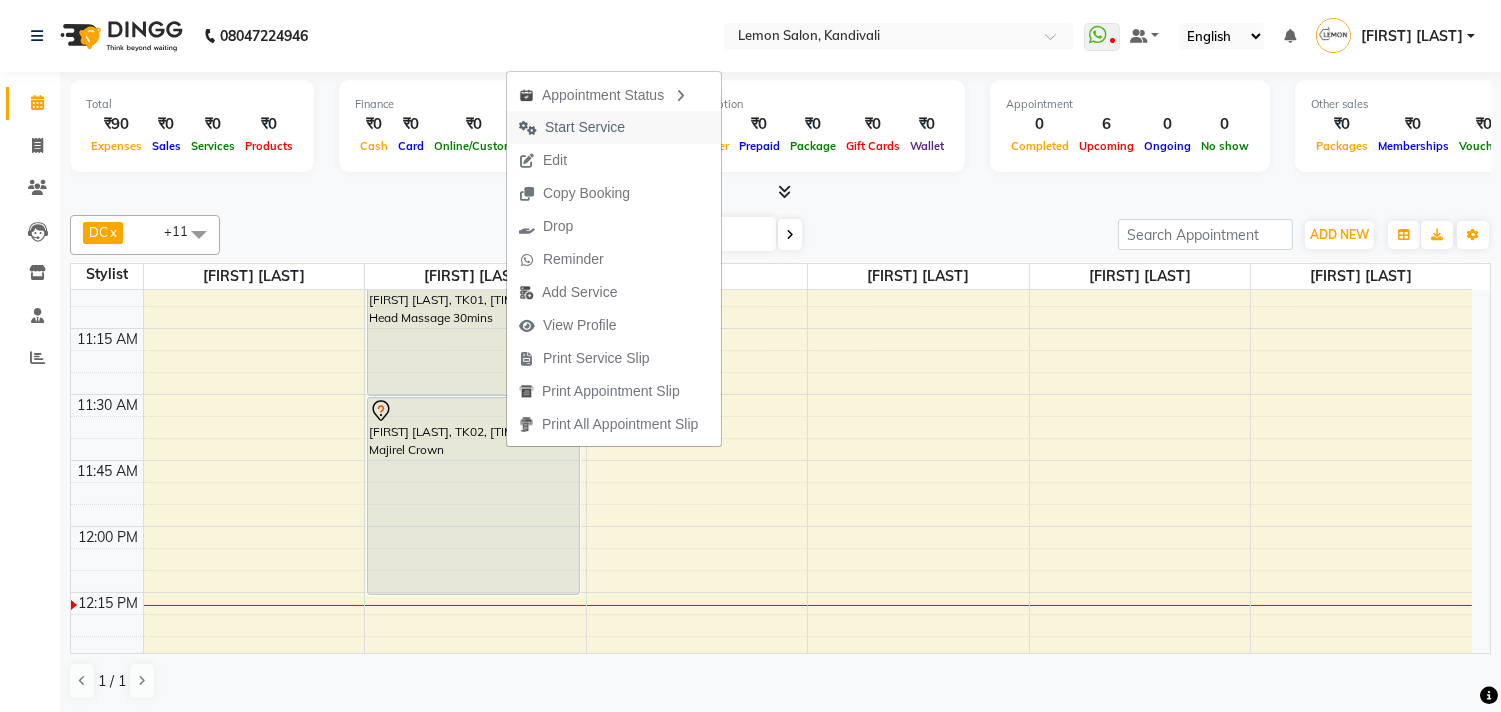 click on "Start Service" at bounding box center (585, 127) 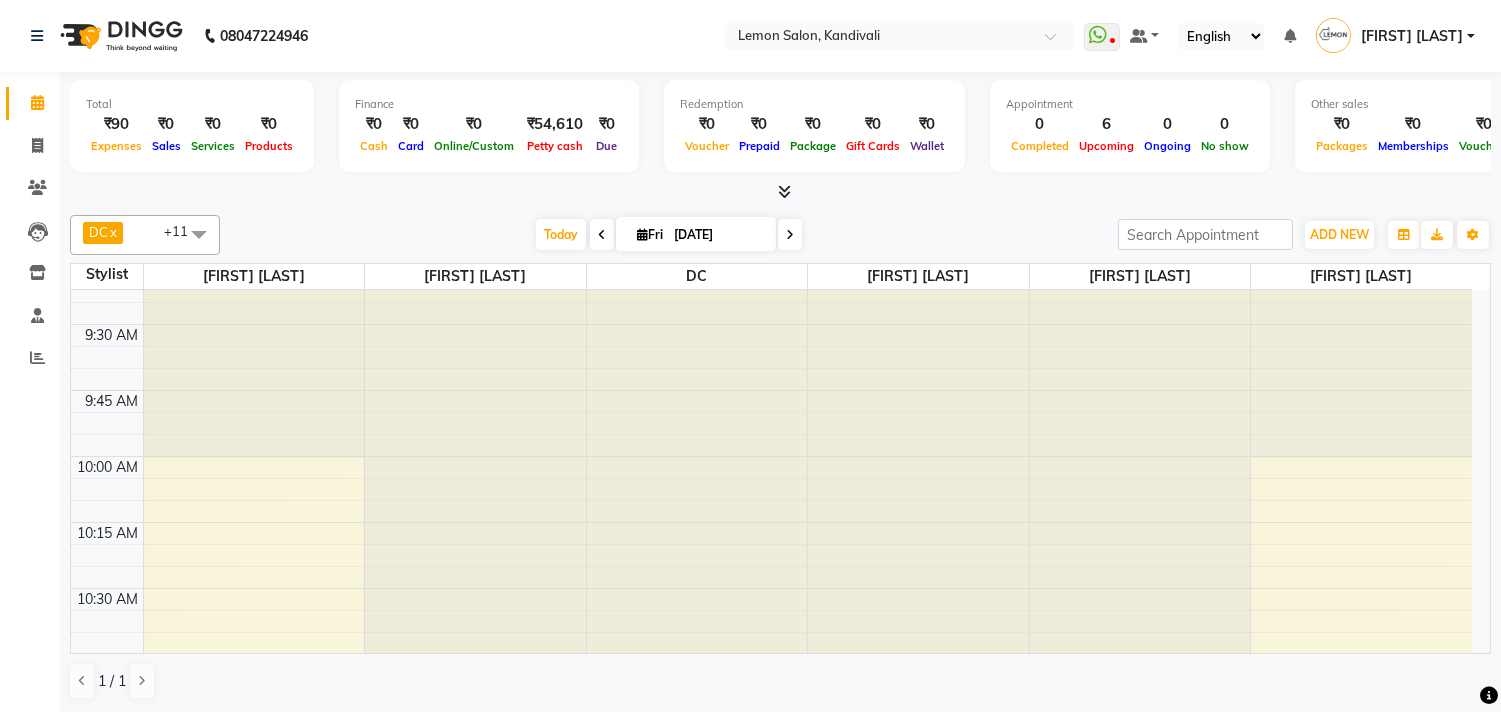 scroll, scrollTop: 0, scrollLeft: 0, axis: both 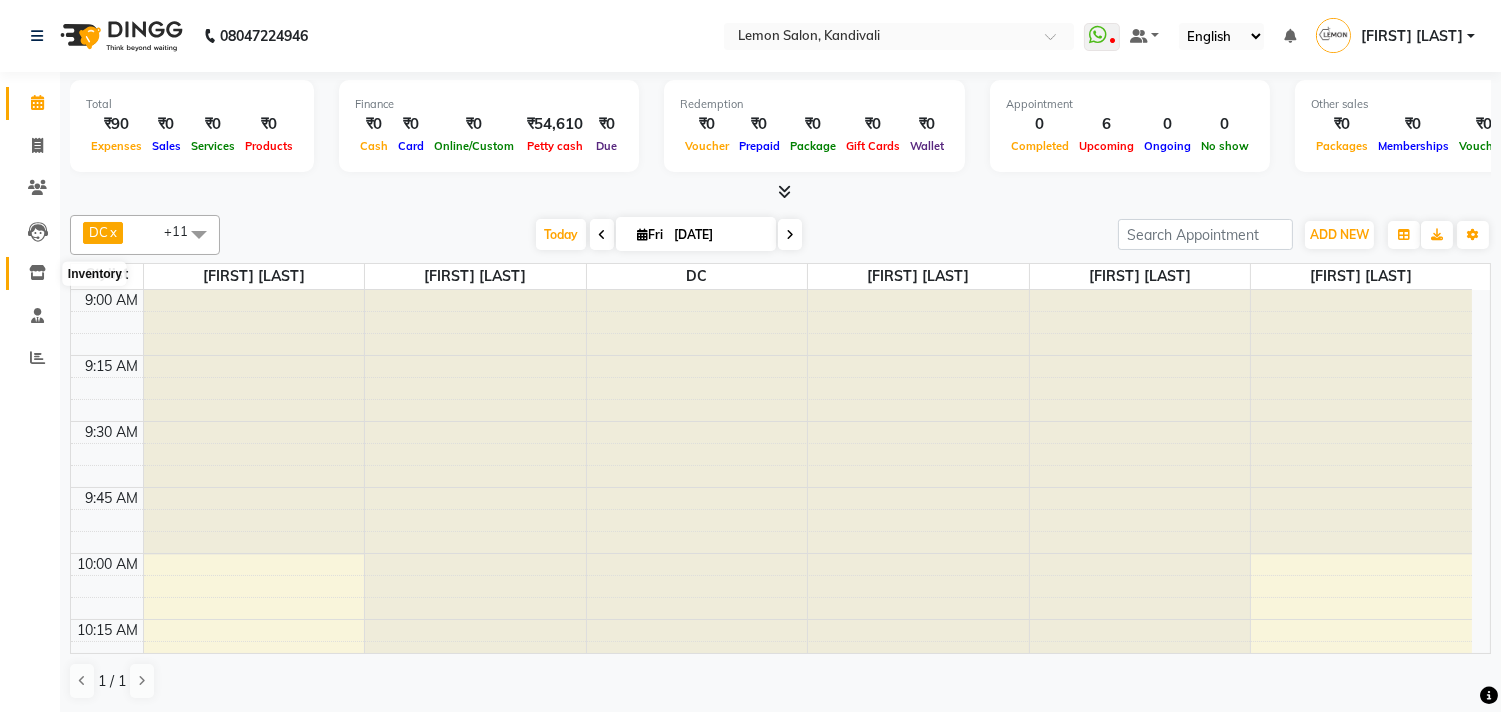 click 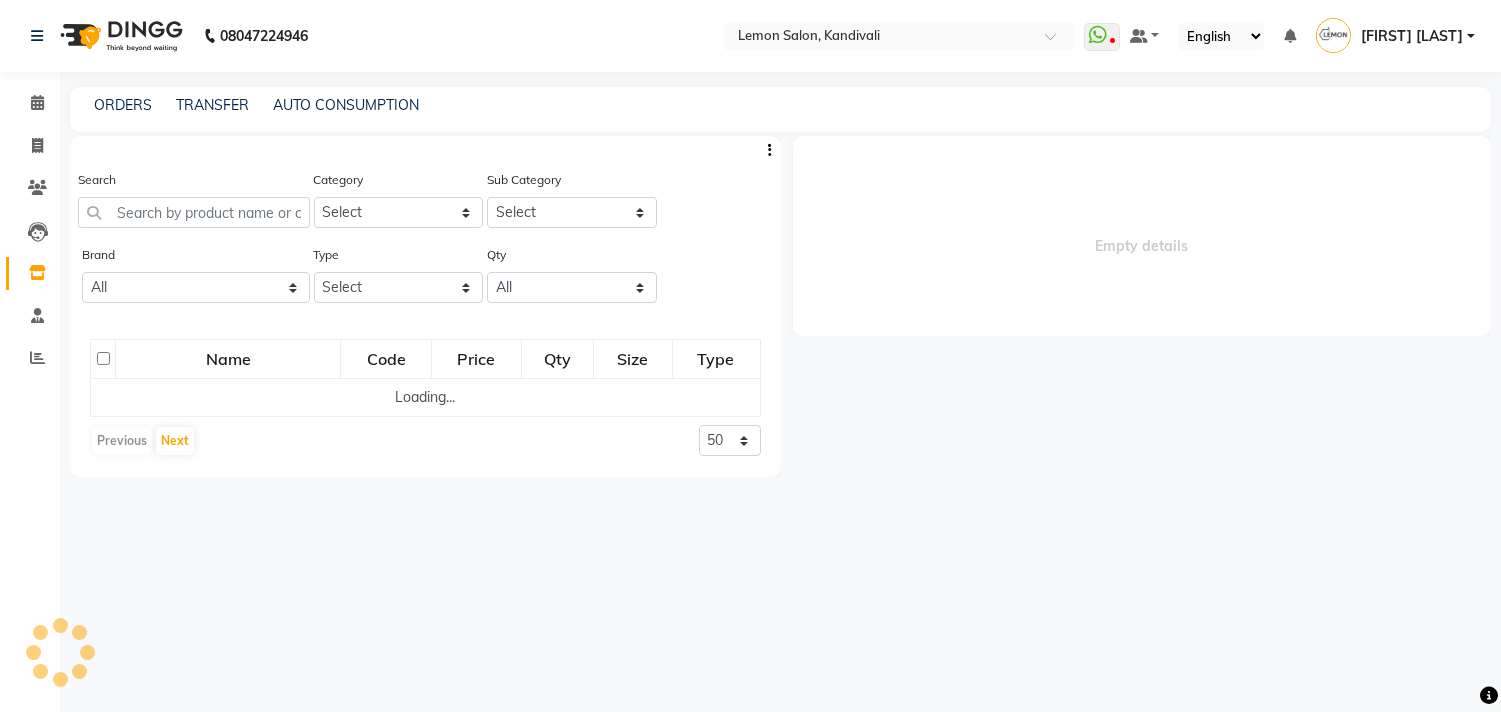 select 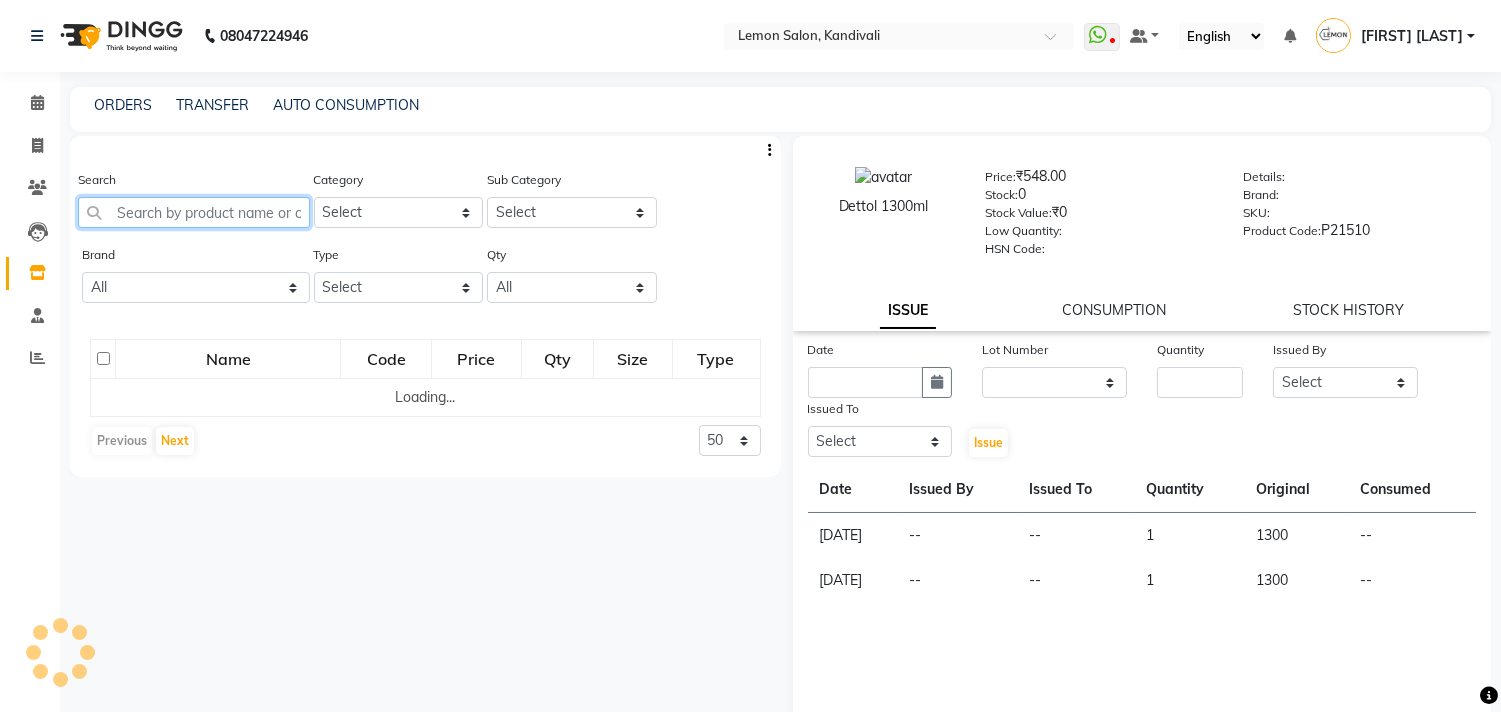 click 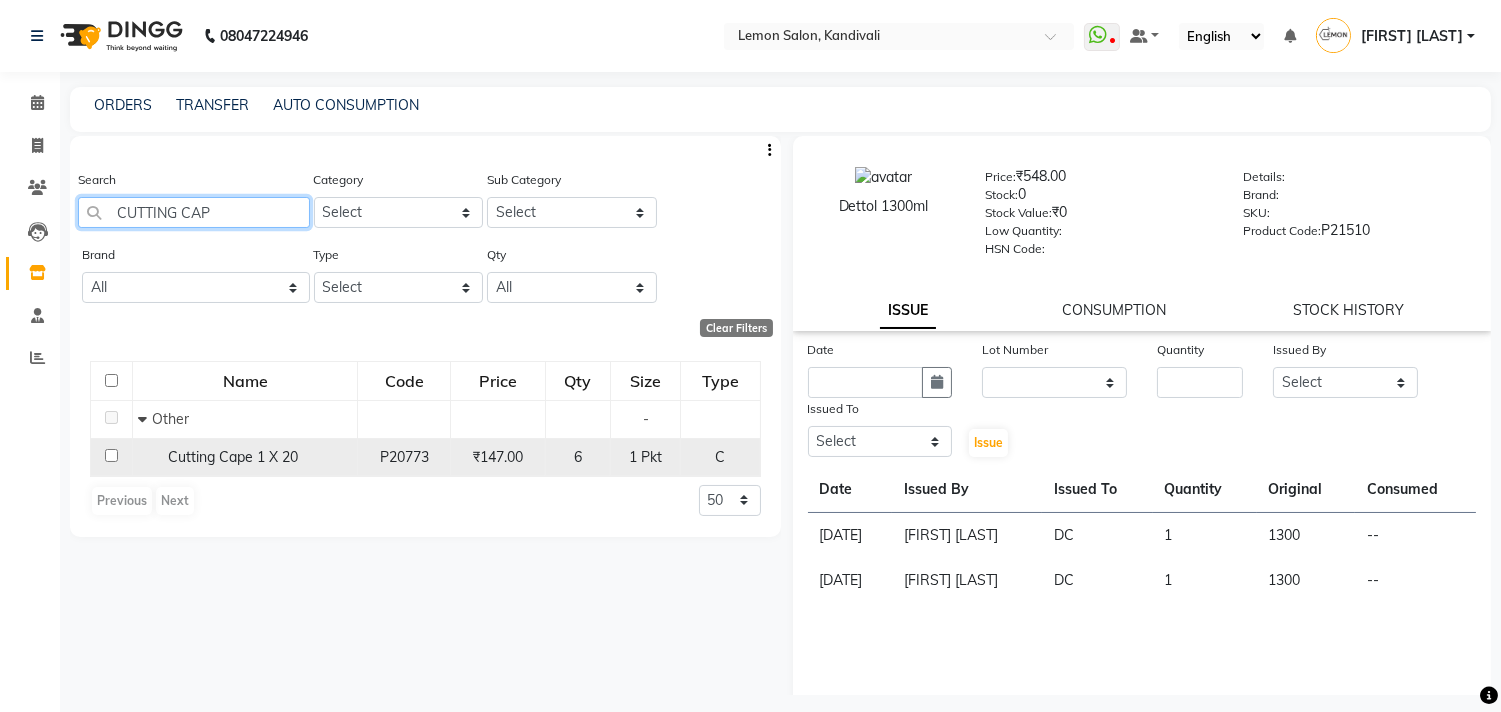 type on "CUTTING CAP" 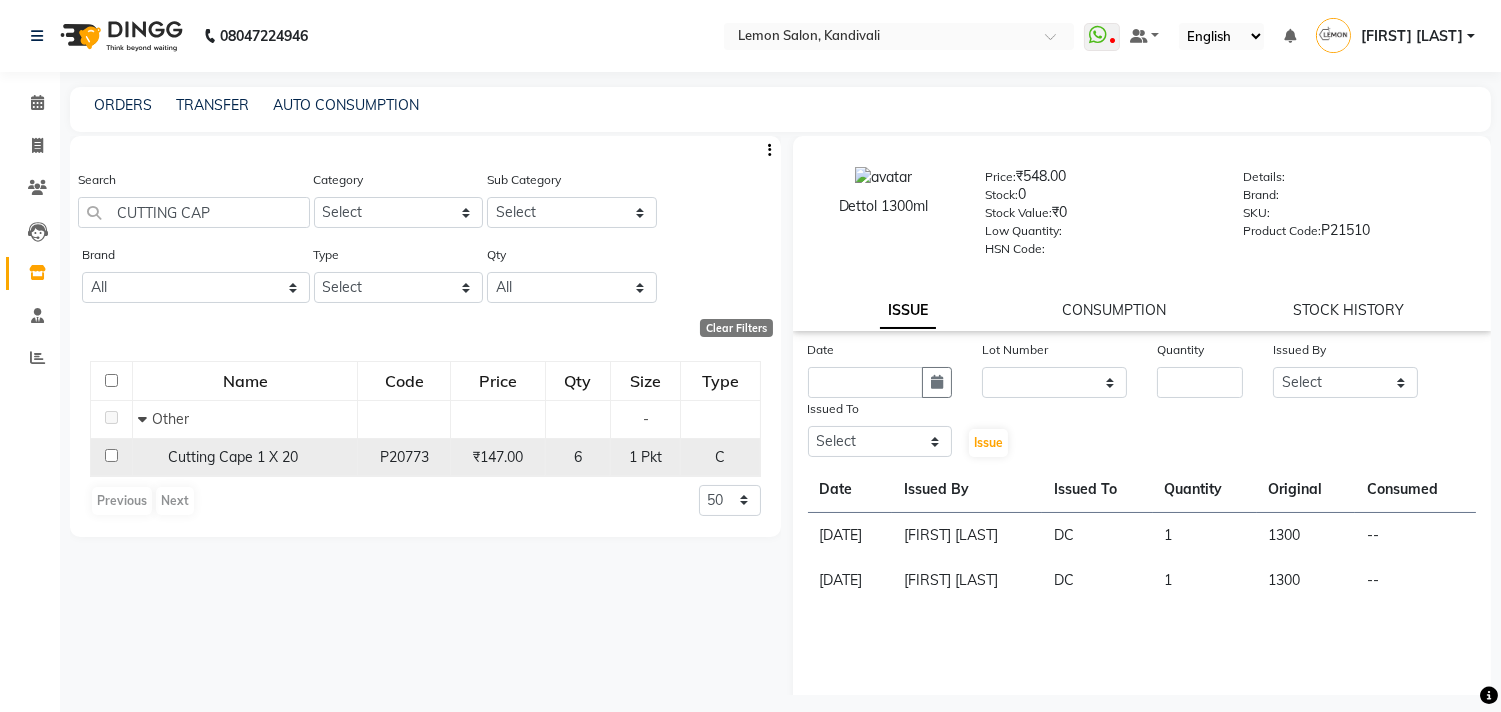 click 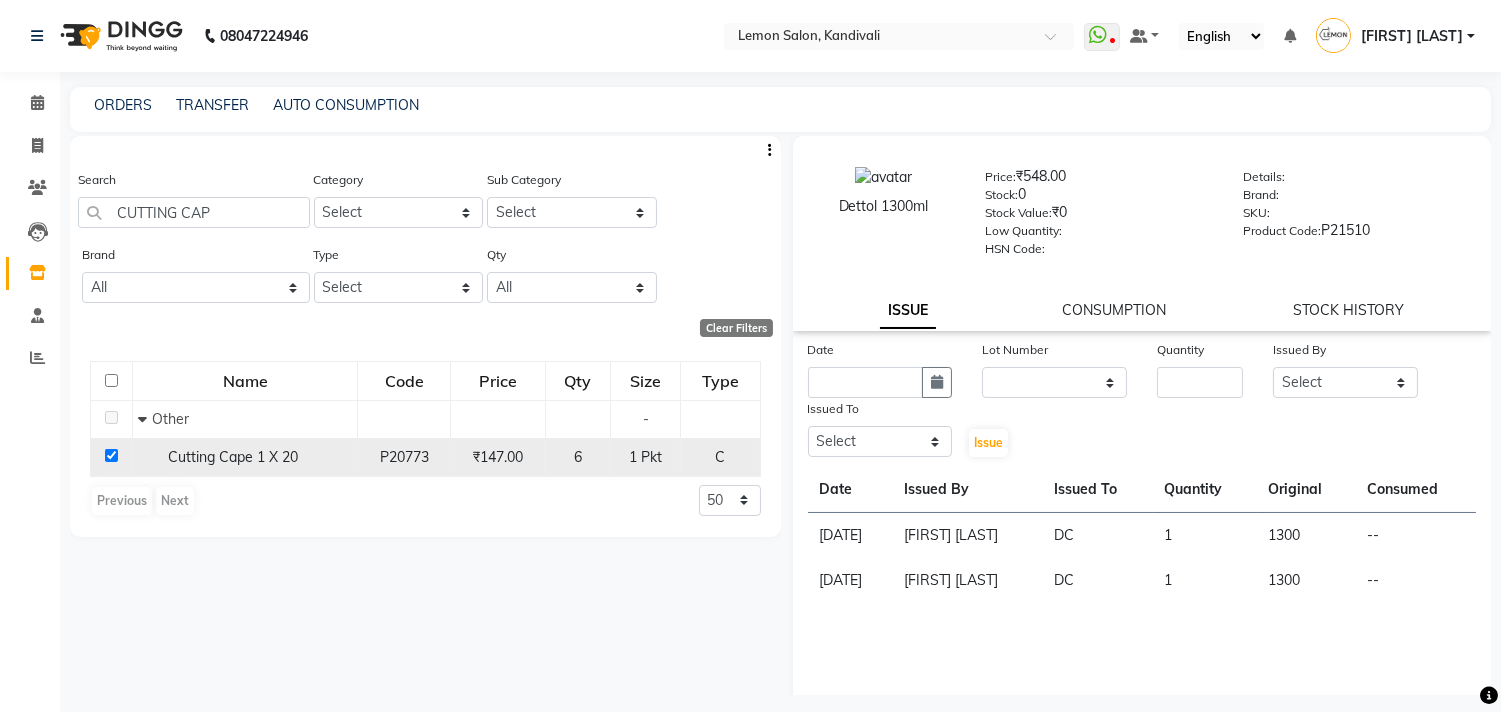 checkbox on "true" 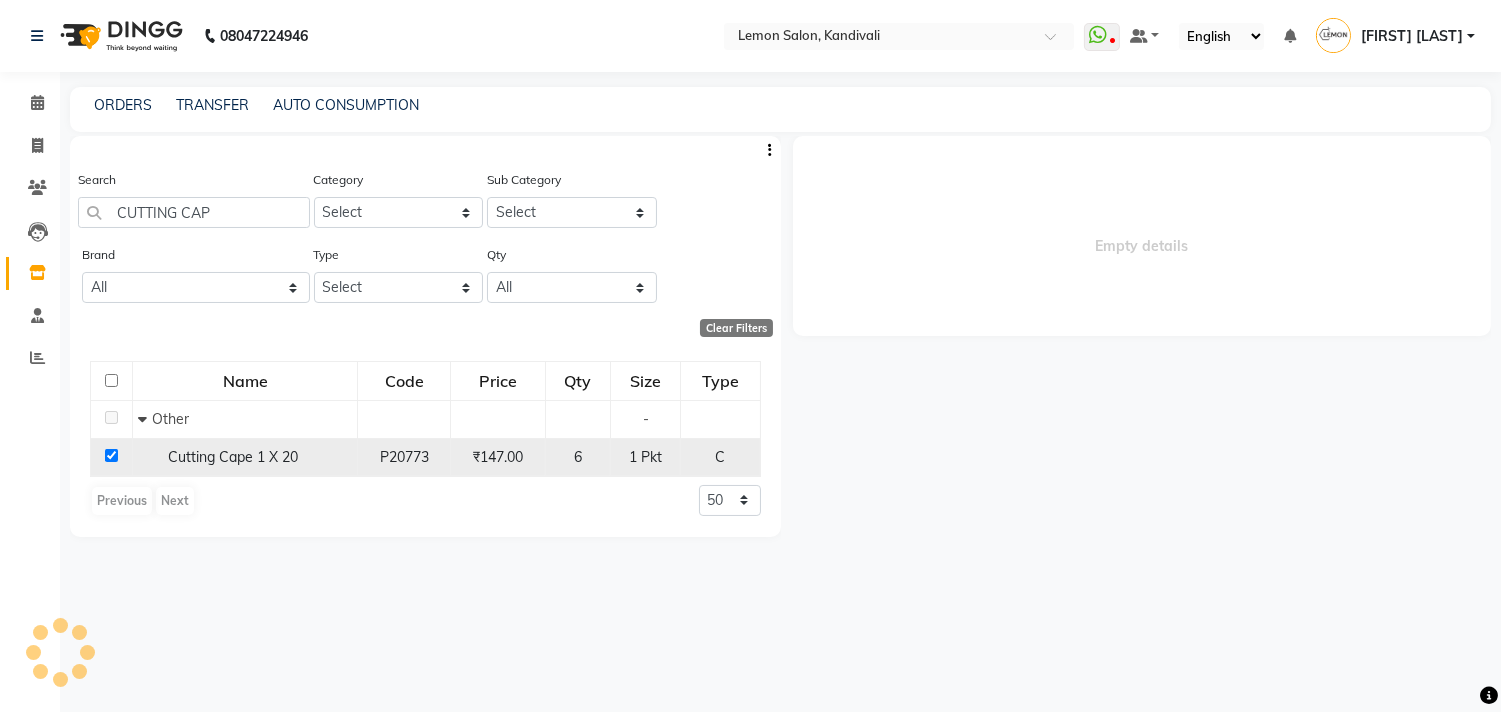 select 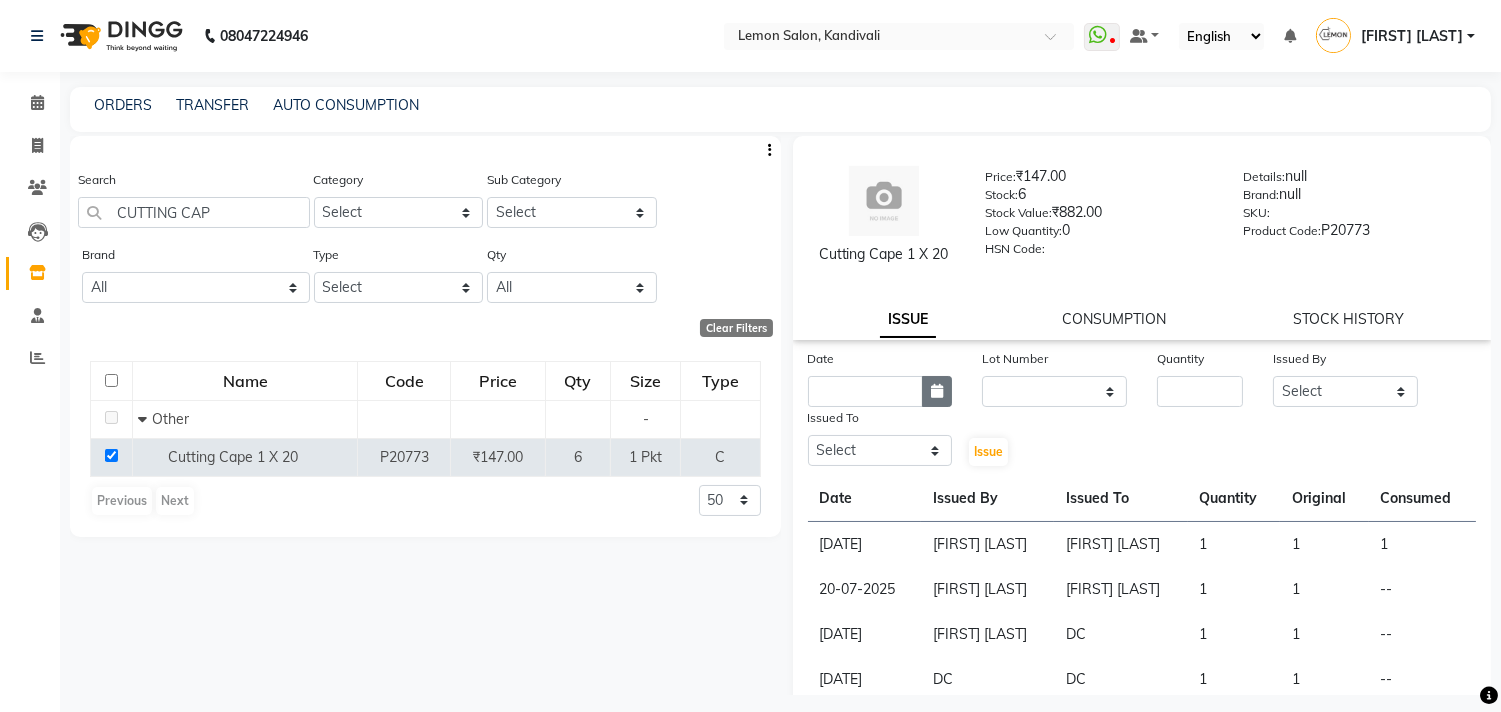 click 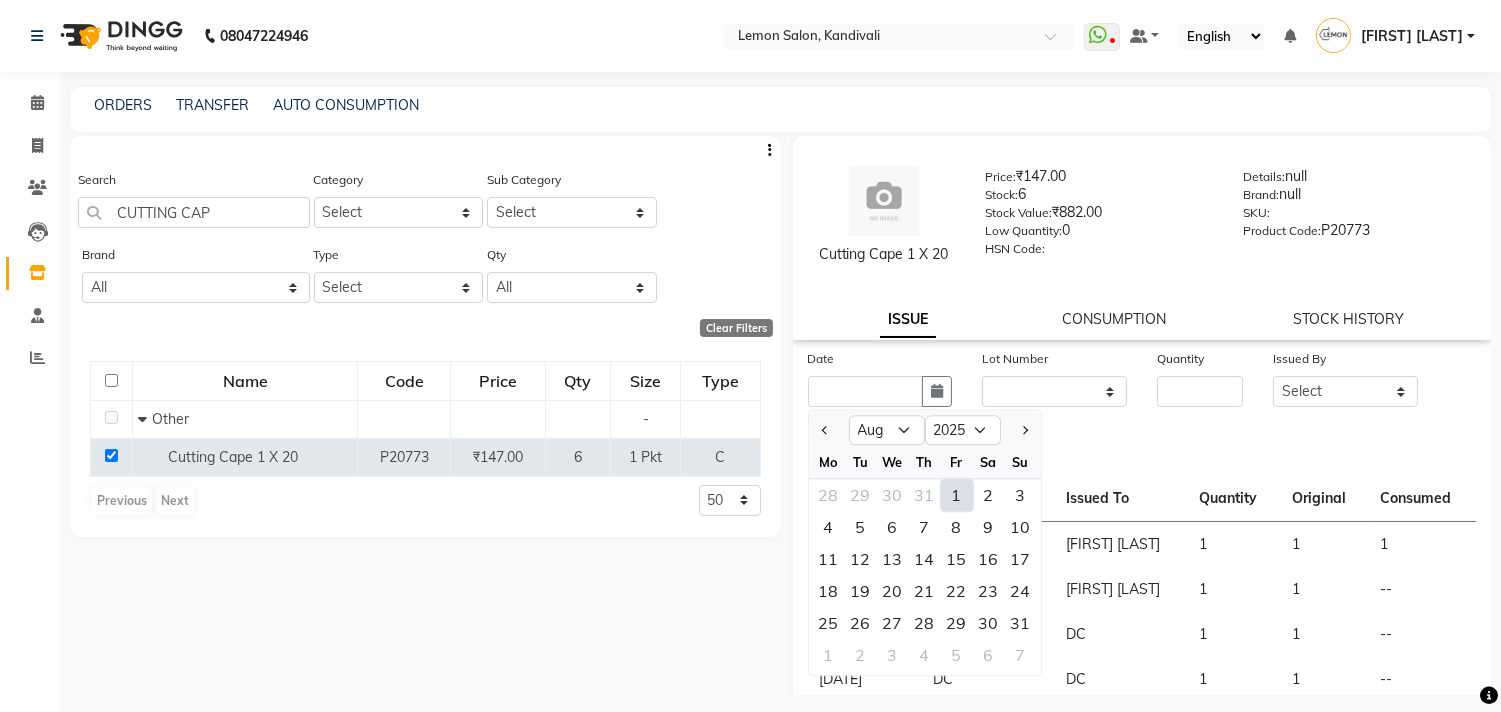 click on "1" 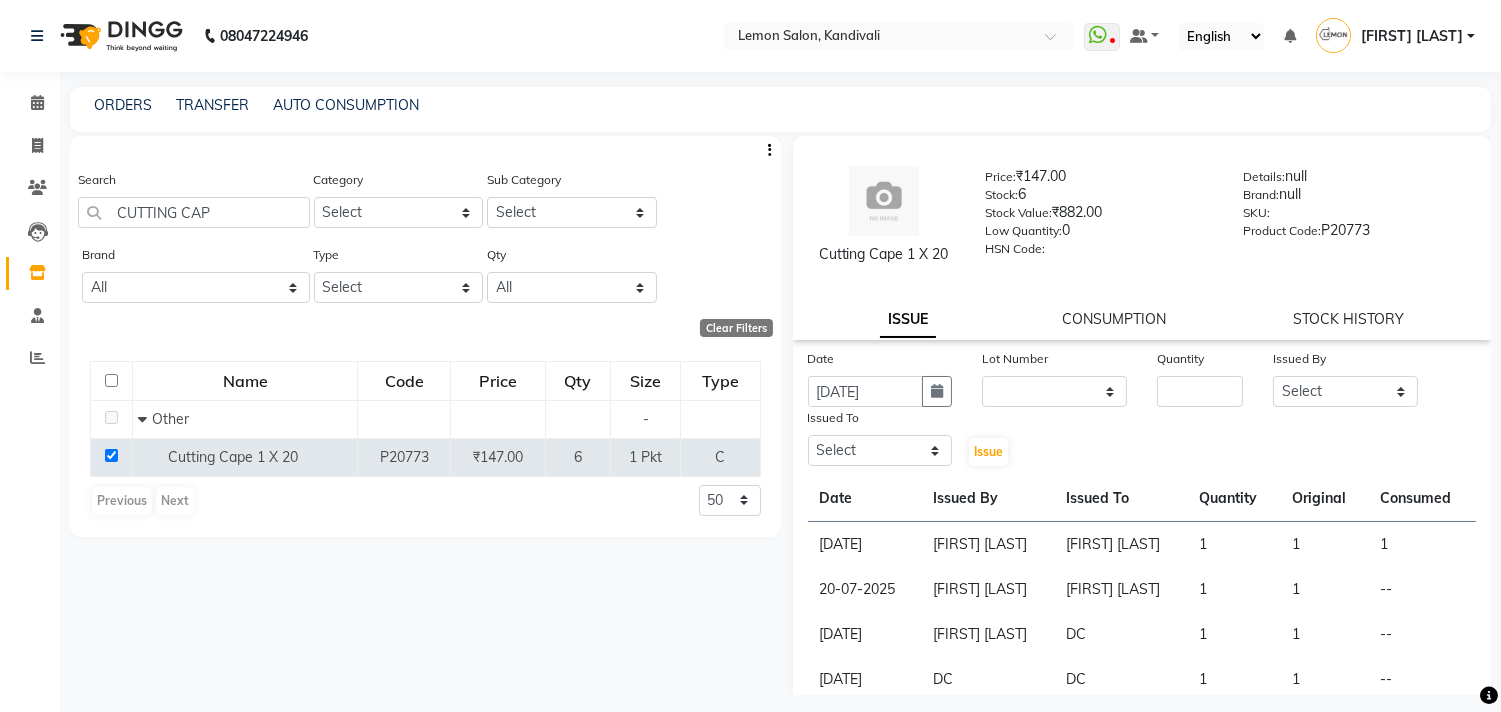 click on "Lot Number" 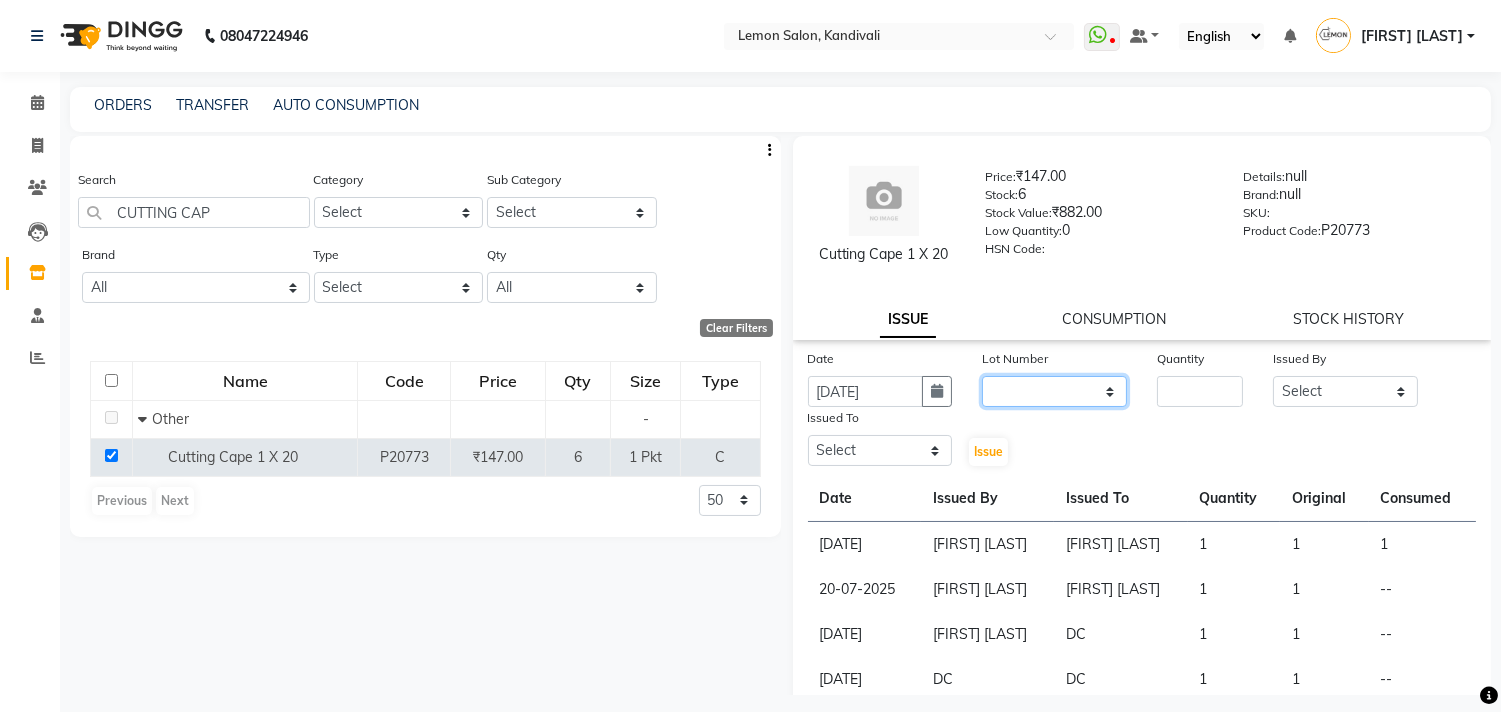 click on "None" 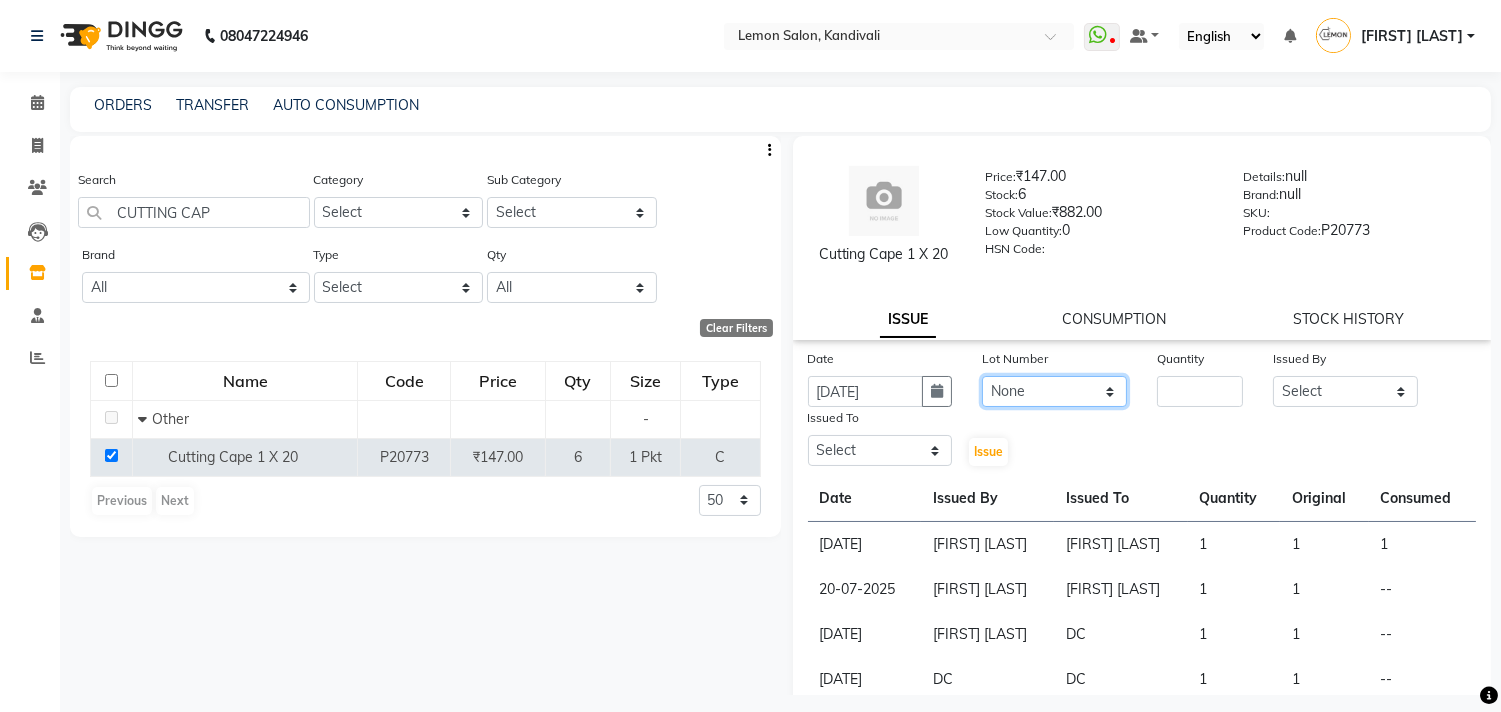 click on "None" 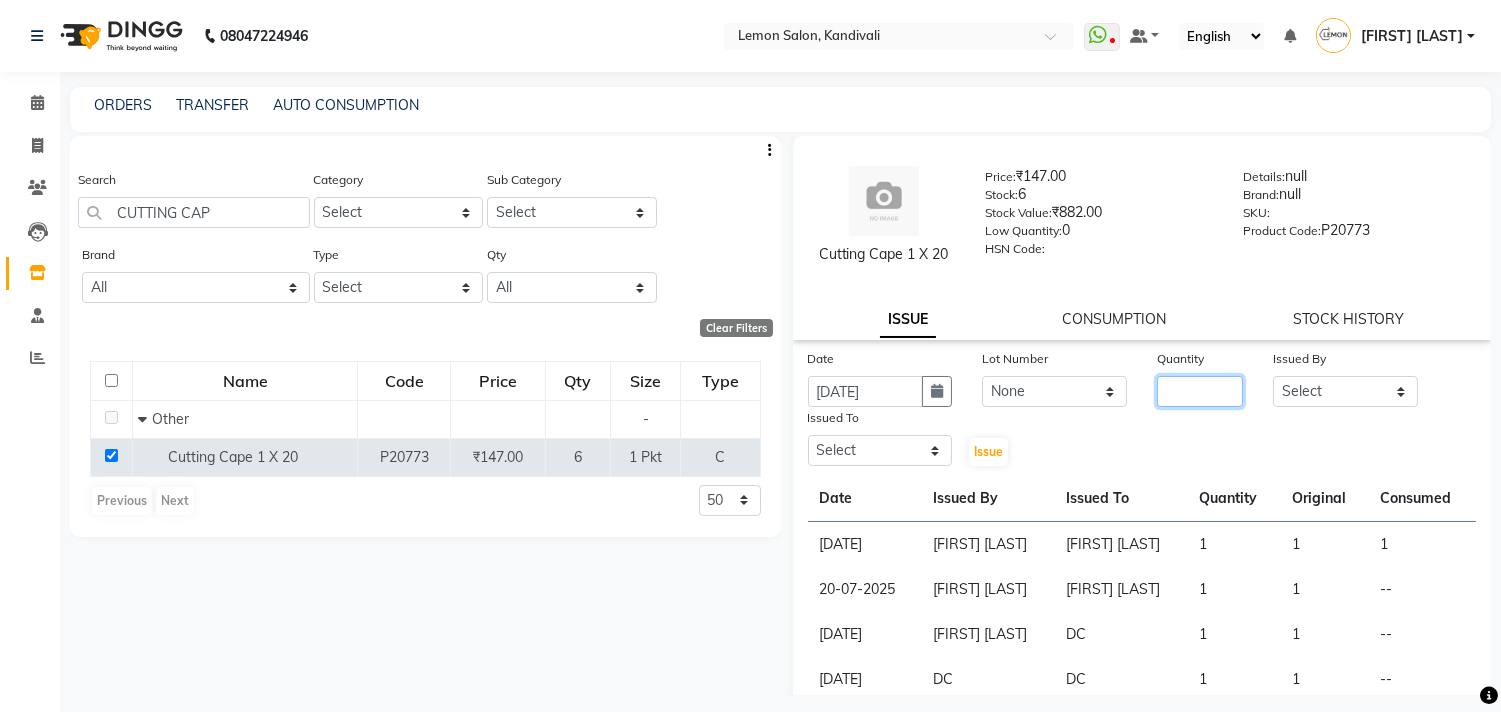 click 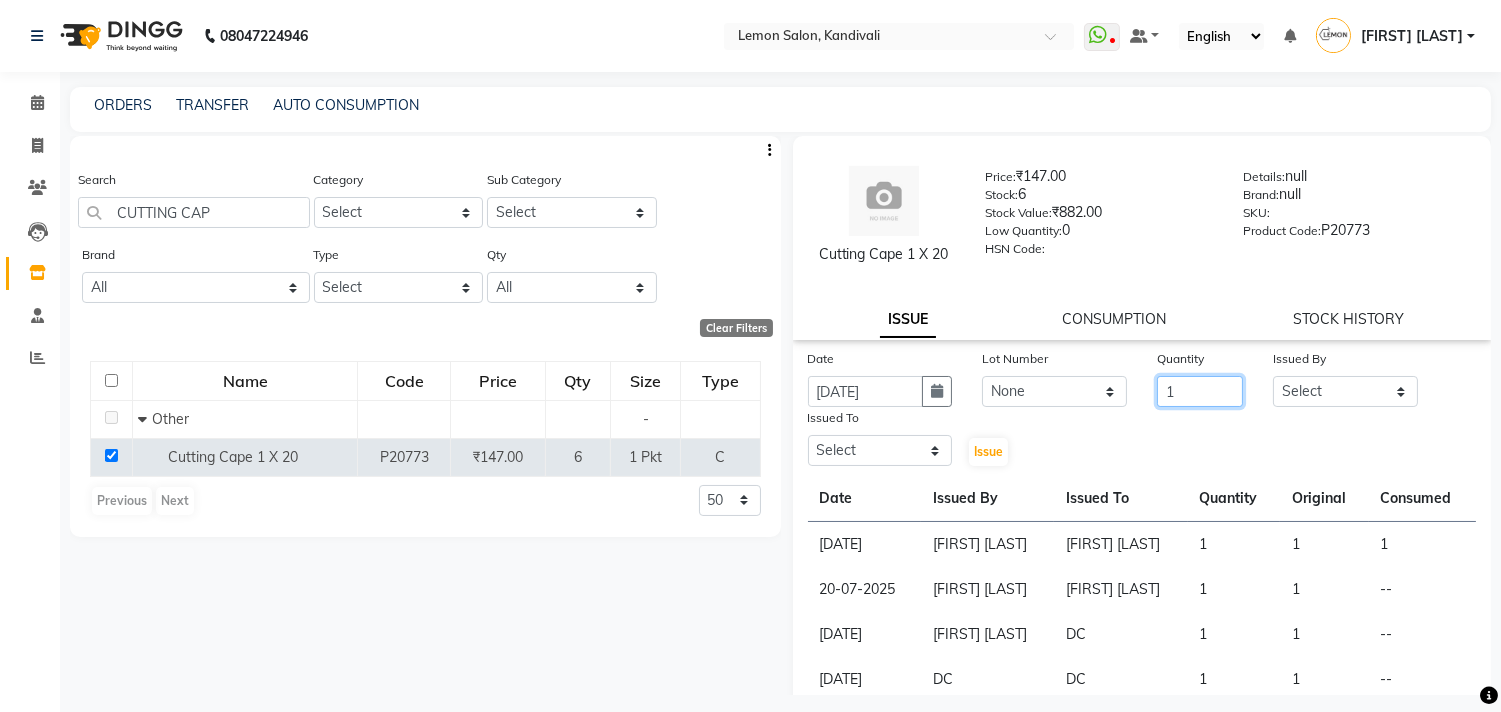 type on "1" 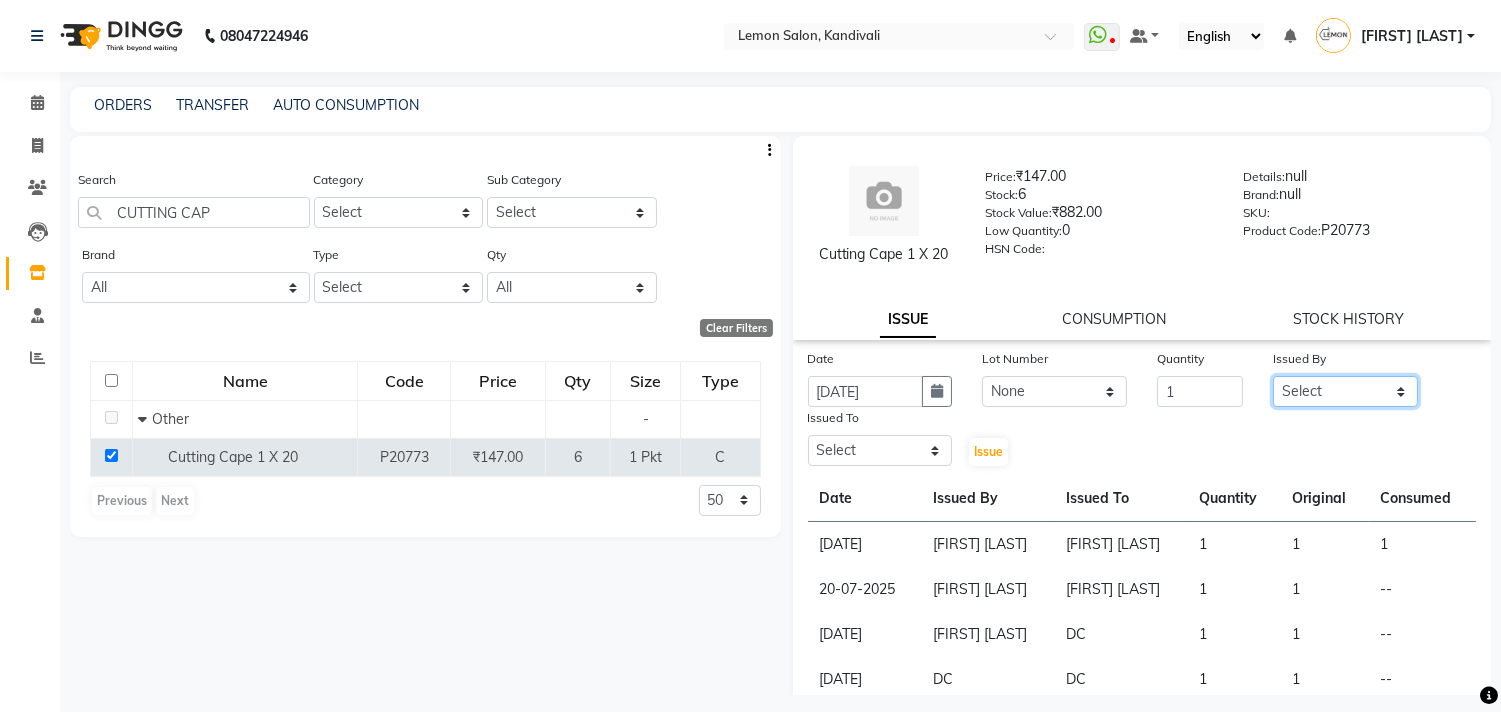 click on "Select [FIRST] [LAST] [FIRST] [LAST] [FIRST] [LAST] [FIRST] [LAST] [FIRST] [LAST] [FIRST] [LAST] [FIRST] [LAST] [FIRST] [LAST] [FIRST] [LAST] [FIRST] [LAST] [FIRST] [LAST]" 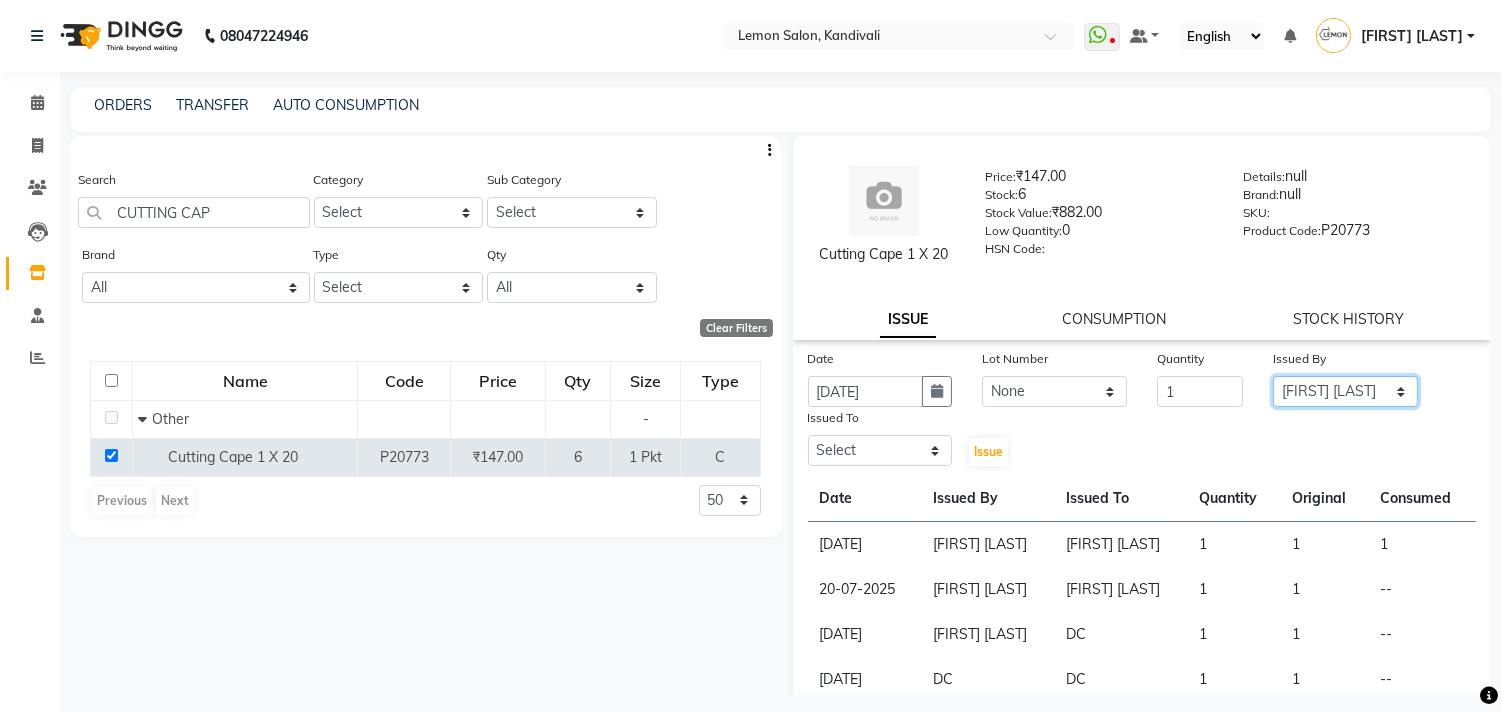 click on "Select [FIRST] [LAST] [FIRST] [LAST] [FIRST] [LAST] [FIRST] [LAST] [FIRST] [LAST] [FIRST] [LAST] [FIRST] [LAST] [FIRST] [LAST] [FIRST] [LAST] [FIRST] [LAST] [FIRST] [LAST]" 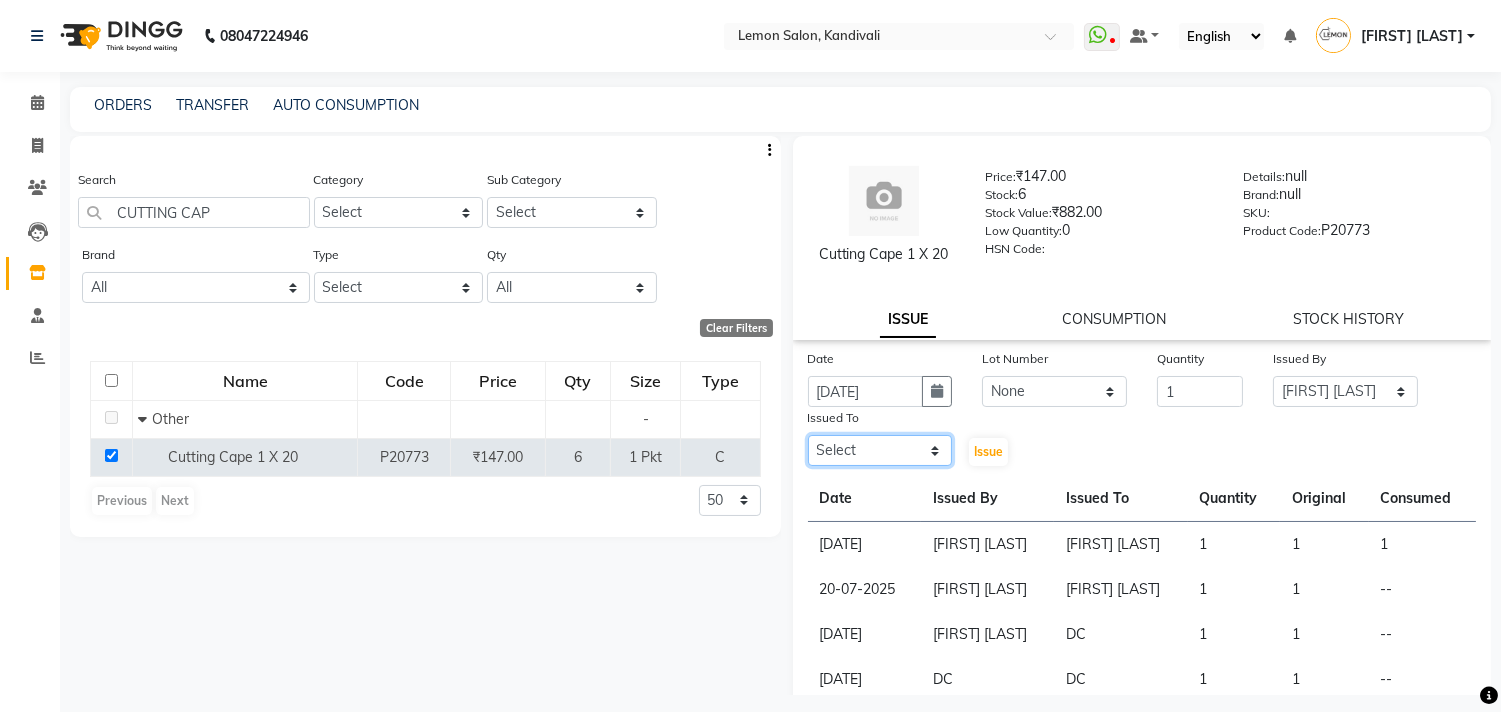 drag, startPoint x: 888, startPoint y: 443, endPoint x: 888, endPoint y: 432, distance: 11 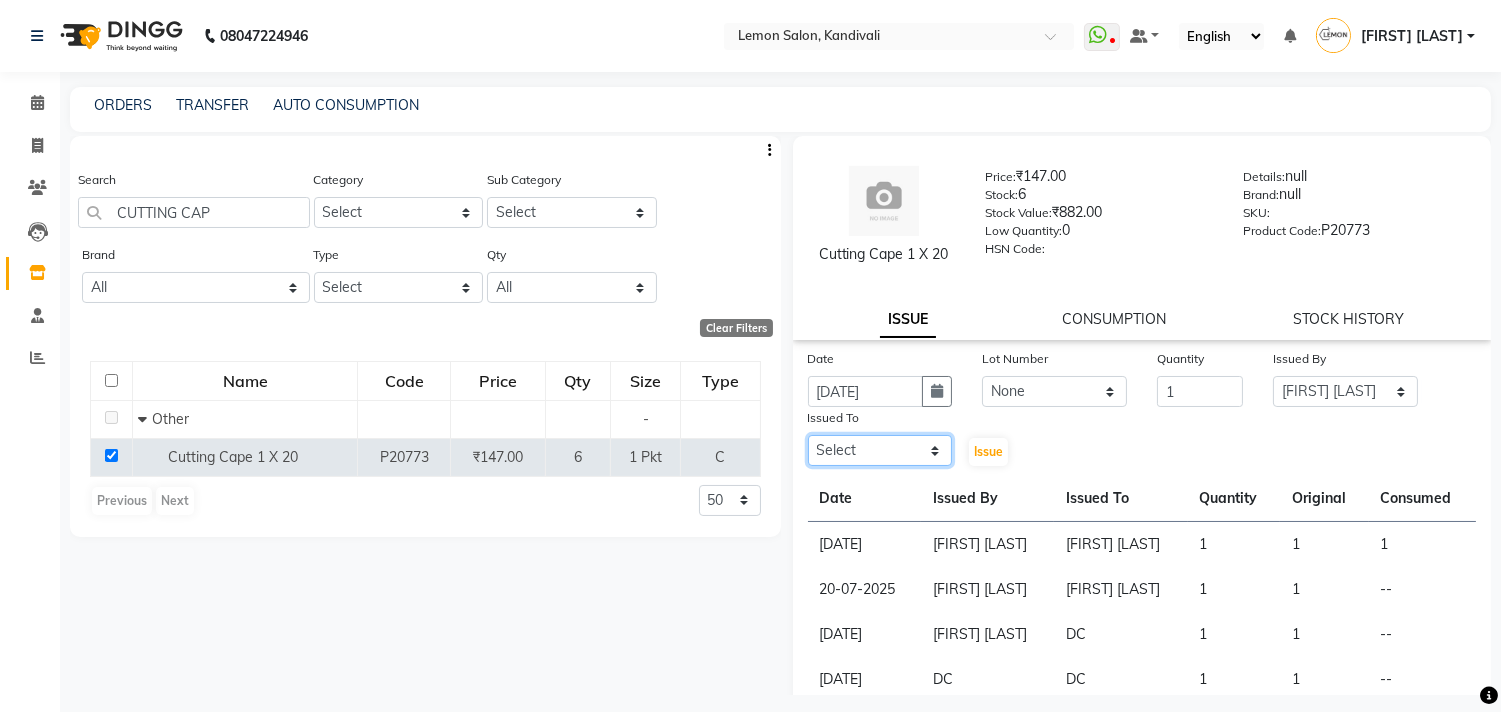 select on "7880" 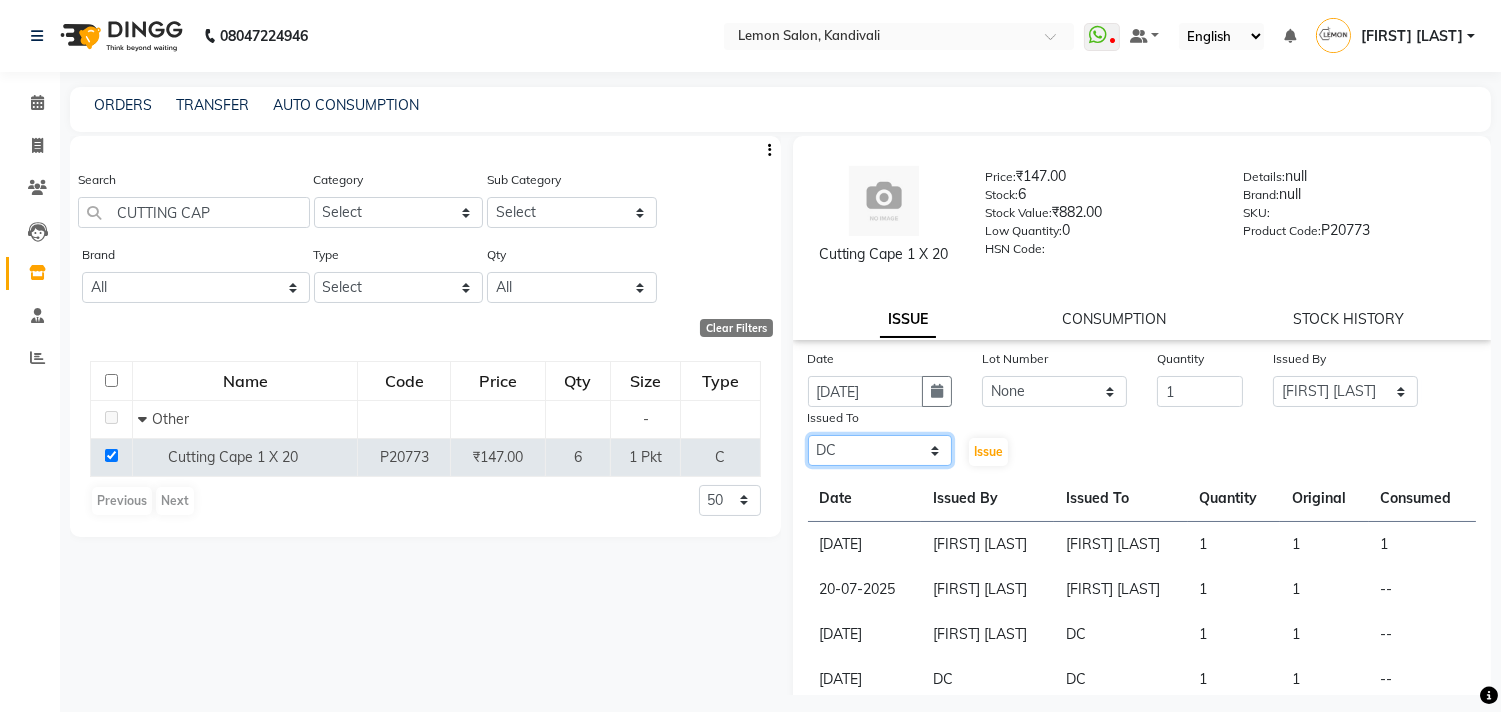 click on "Select [FIRST] [LAST] [FIRST] [LAST] [FIRST] [LAST] [FIRST] [LAST] [FIRST] [LAST] [FIRST] [LAST] [FIRST] [LAST] [FIRST] [LAST] [FIRST] [LAST] [FIRST] [LAST] [FIRST] [LAST]" 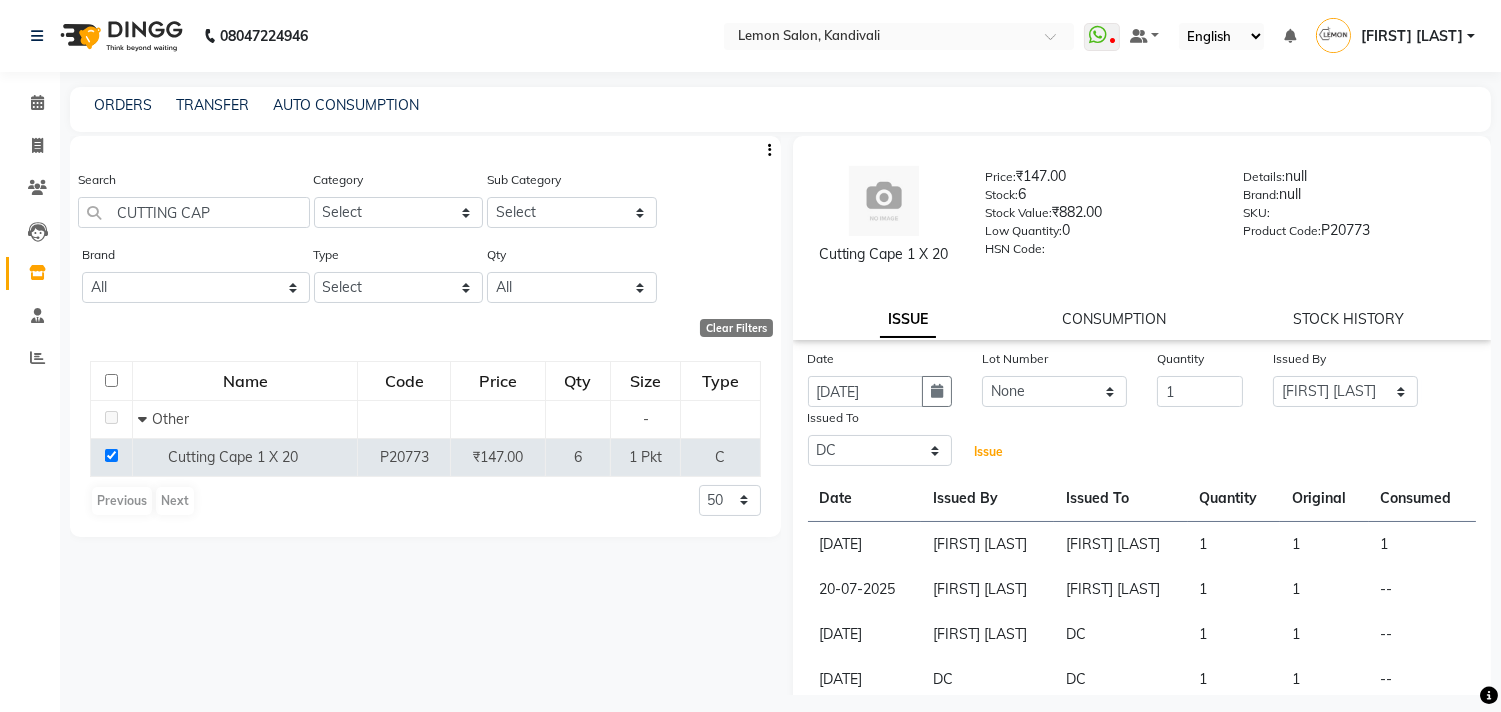 click on "Issue" 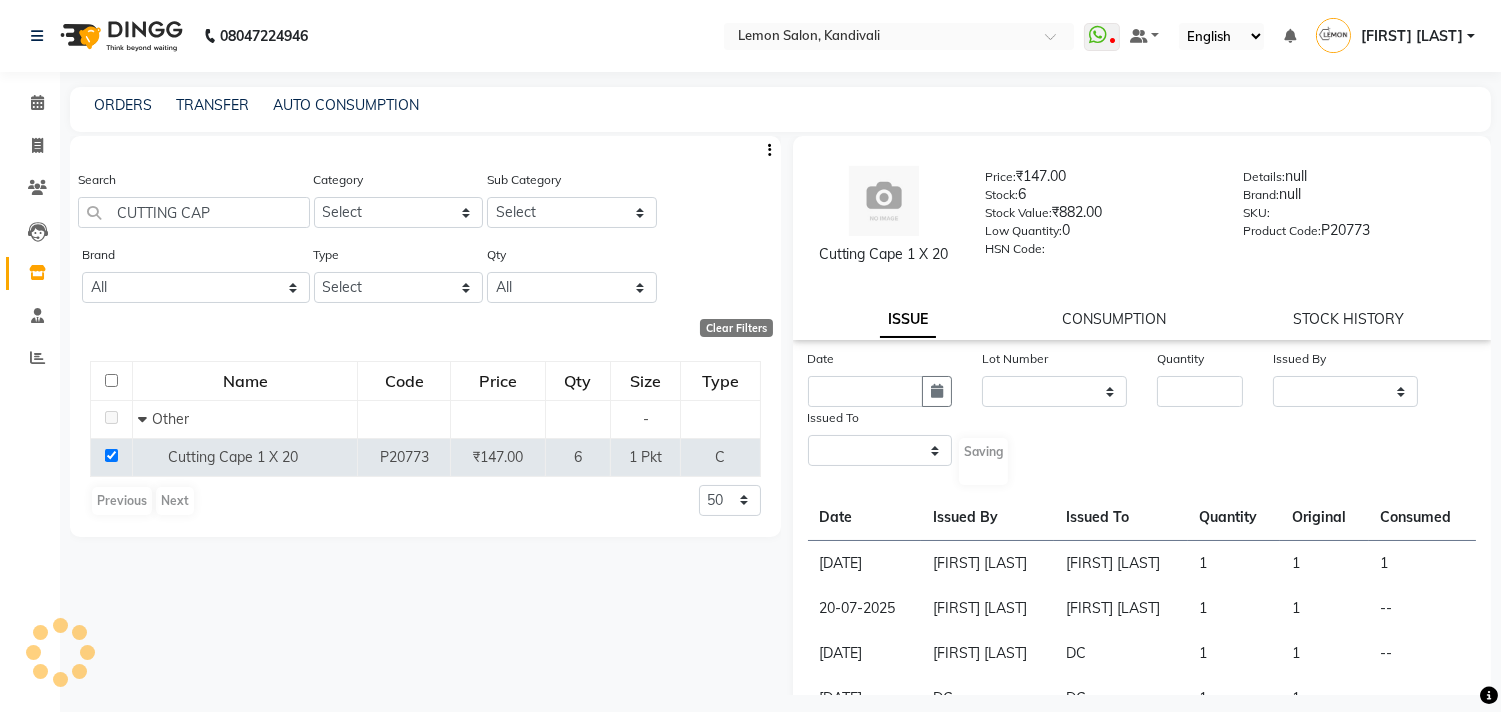select 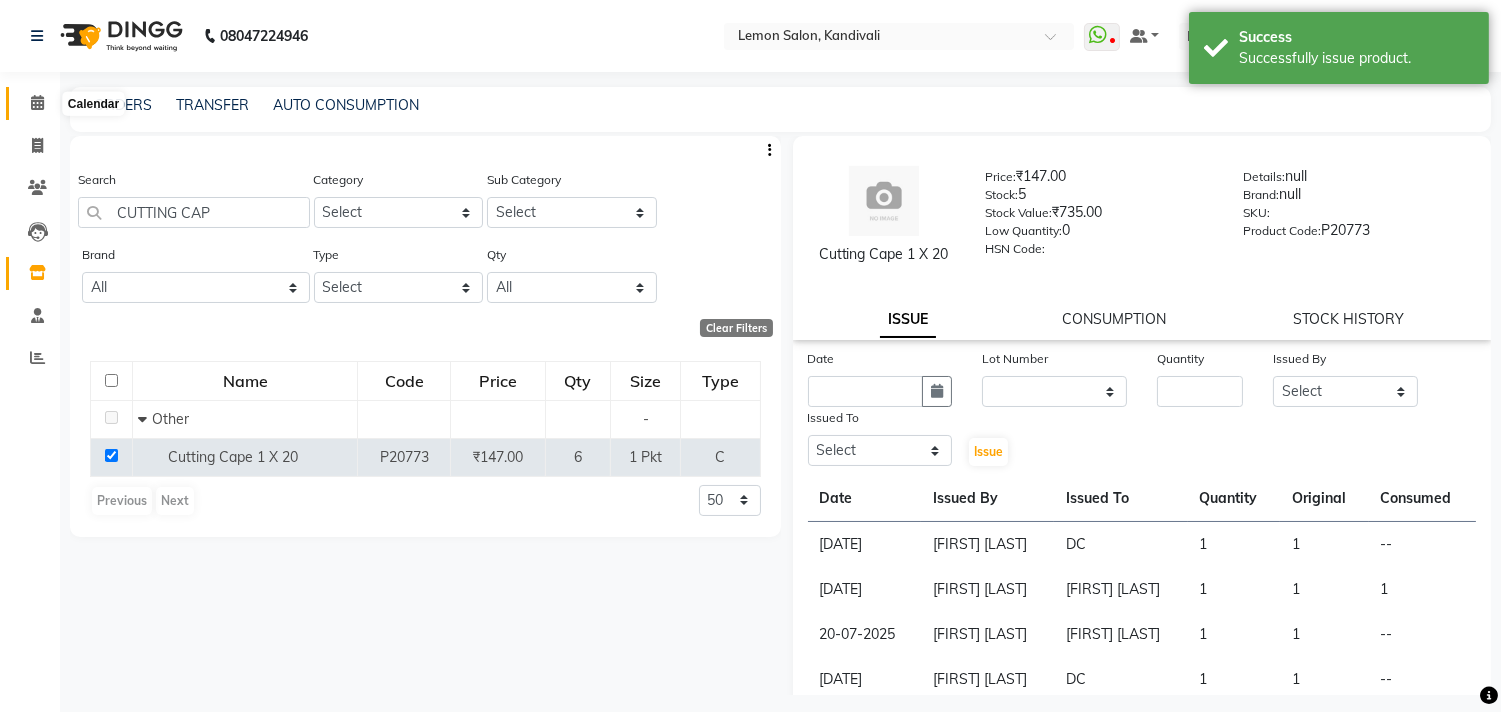click 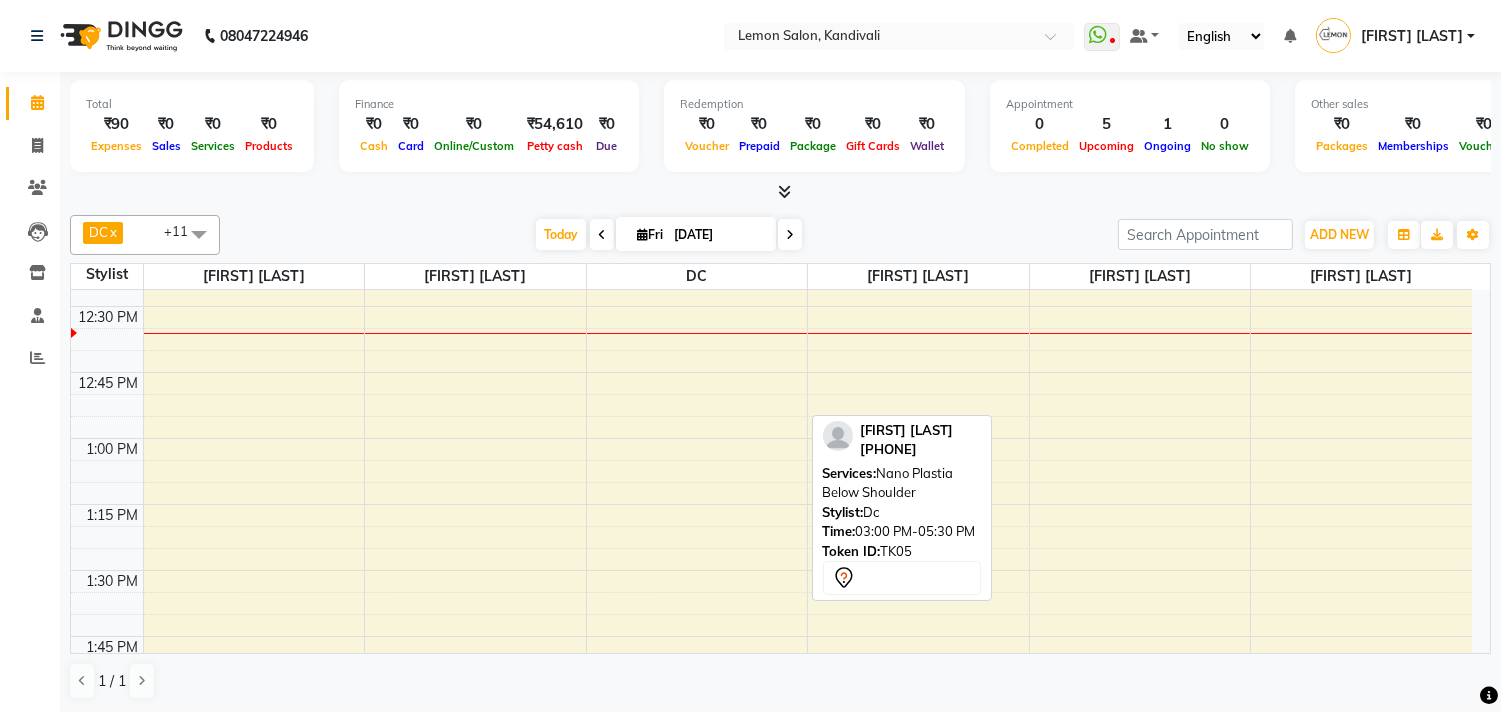 scroll, scrollTop: 1574, scrollLeft: 0, axis: vertical 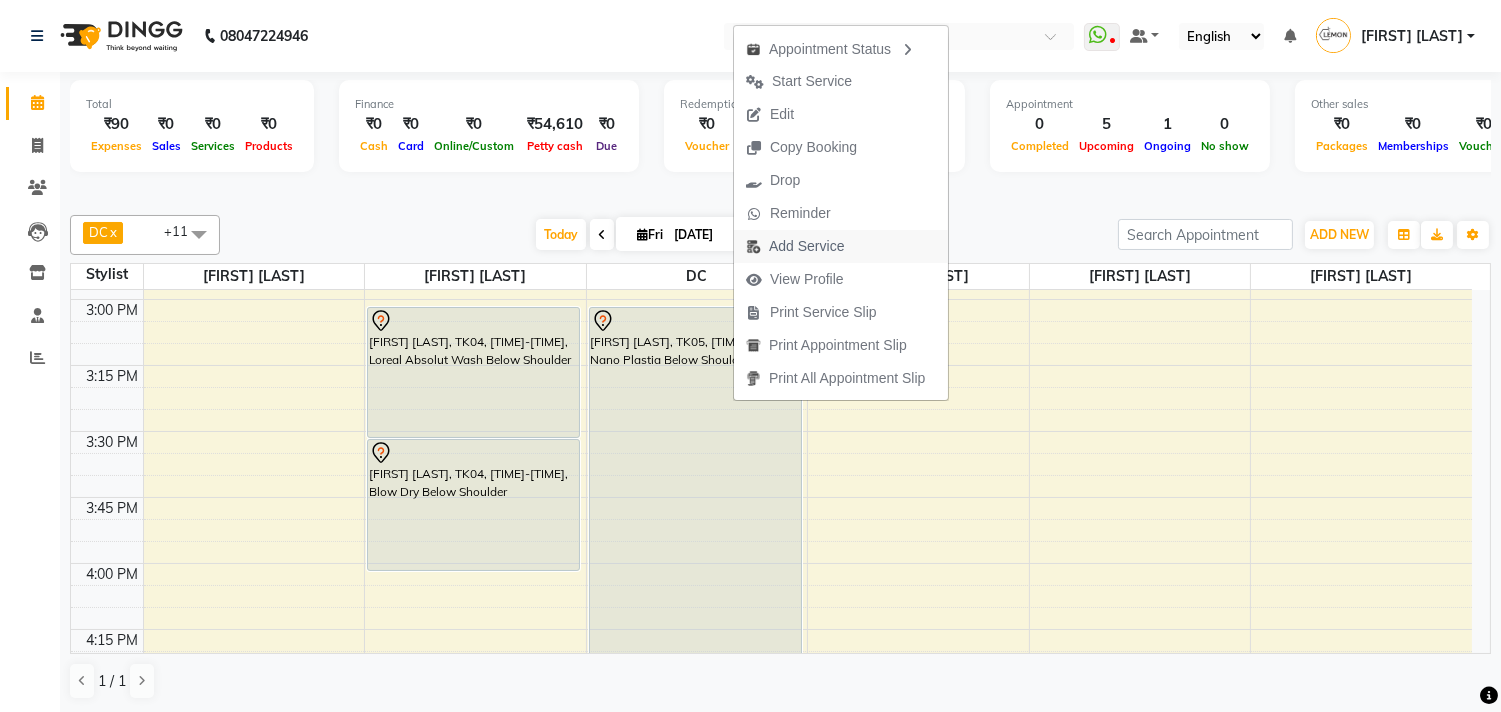 click on "Add Service" at bounding box center [806, 246] 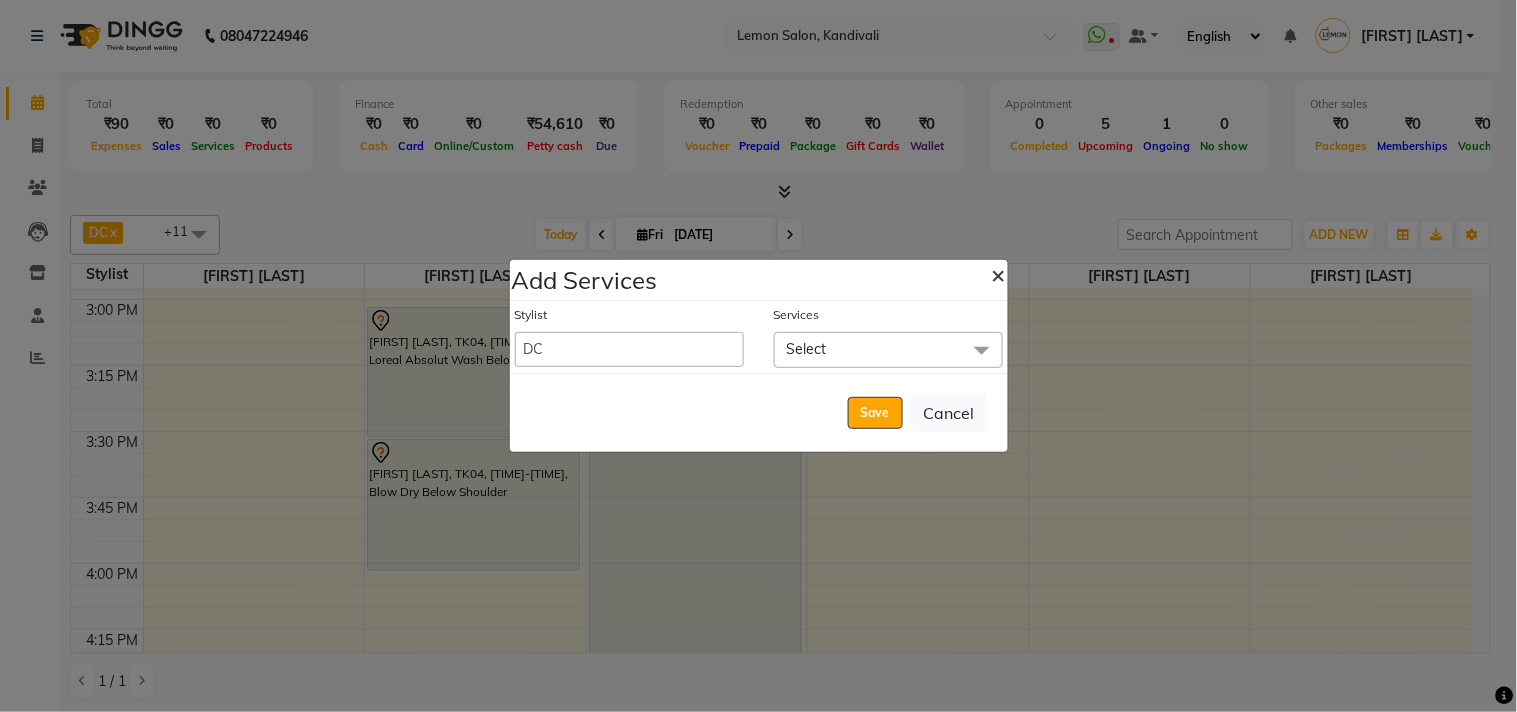 click on "×" 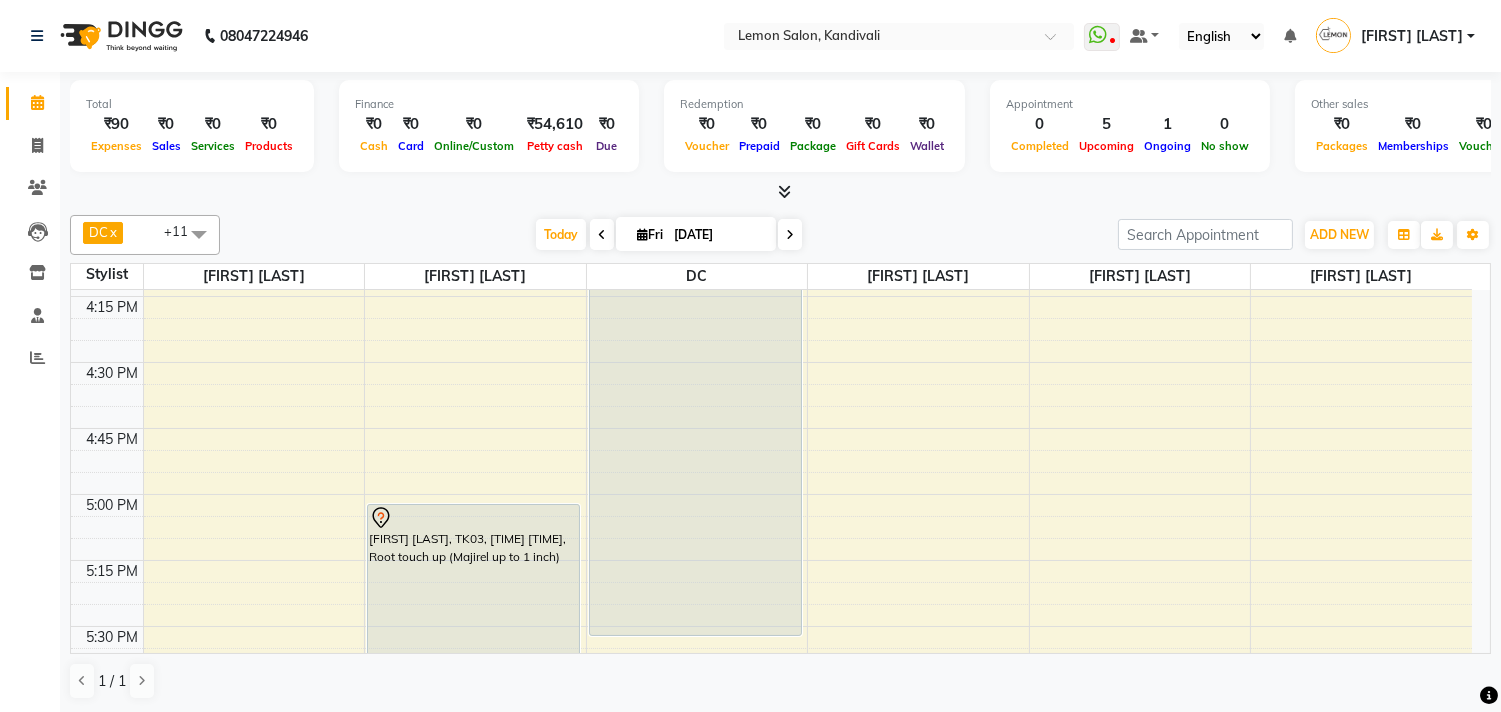 scroll, scrollTop: 1463, scrollLeft: 0, axis: vertical 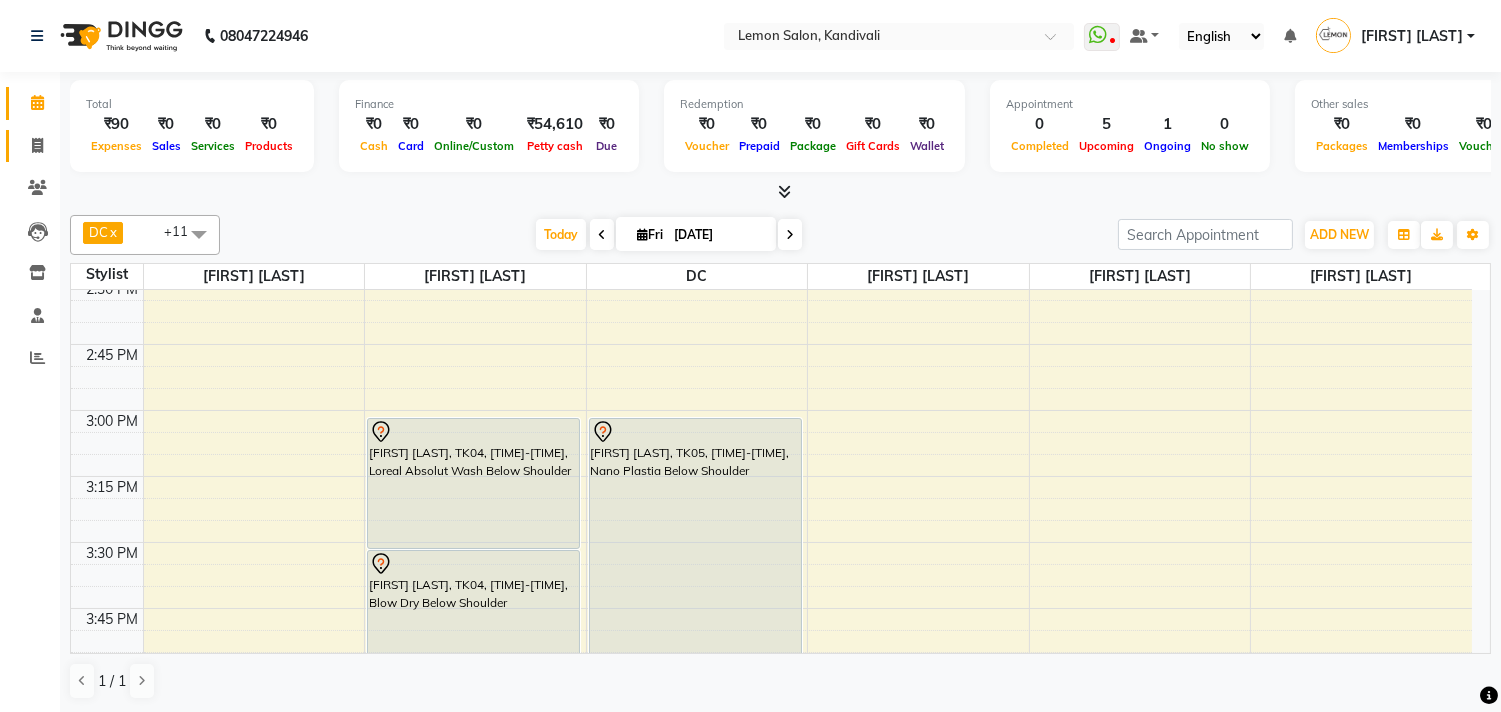 click 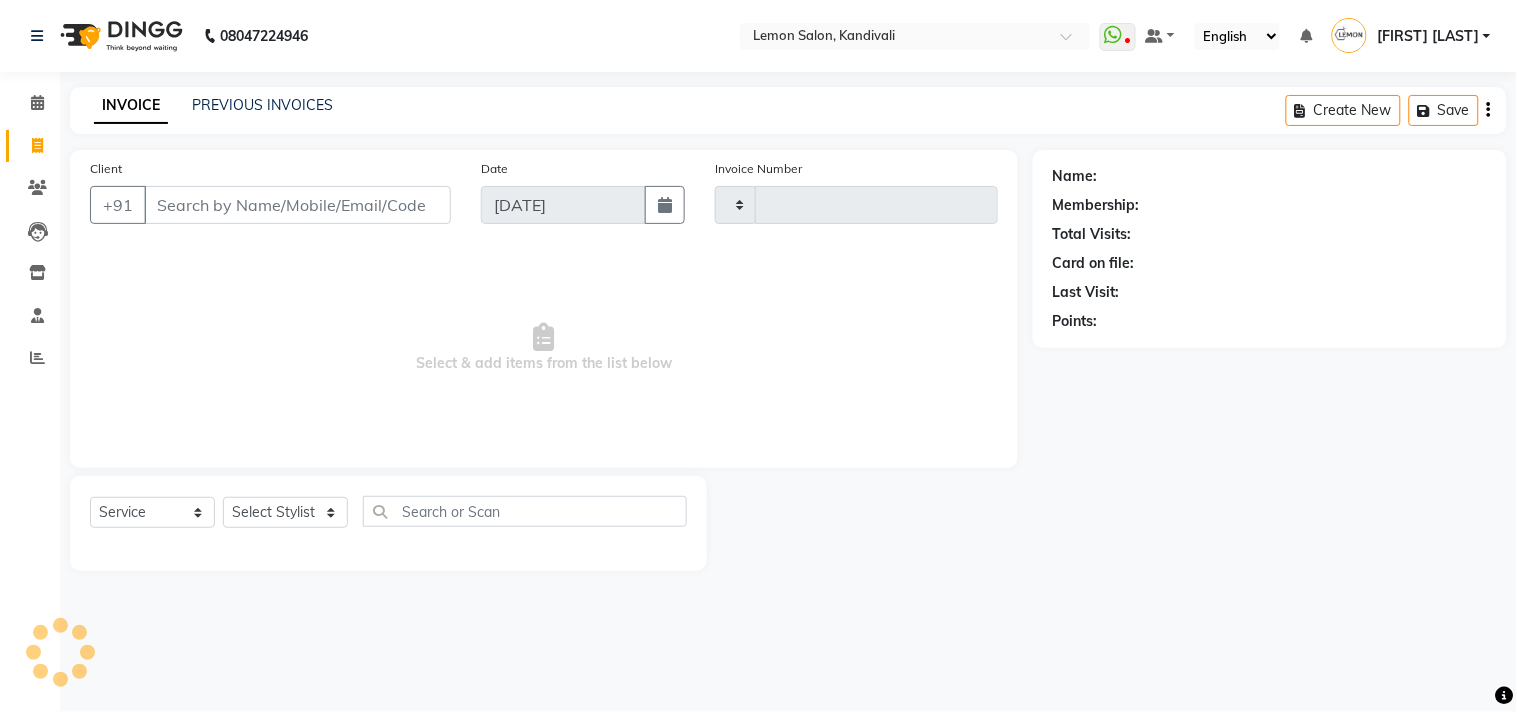 type on "1287" 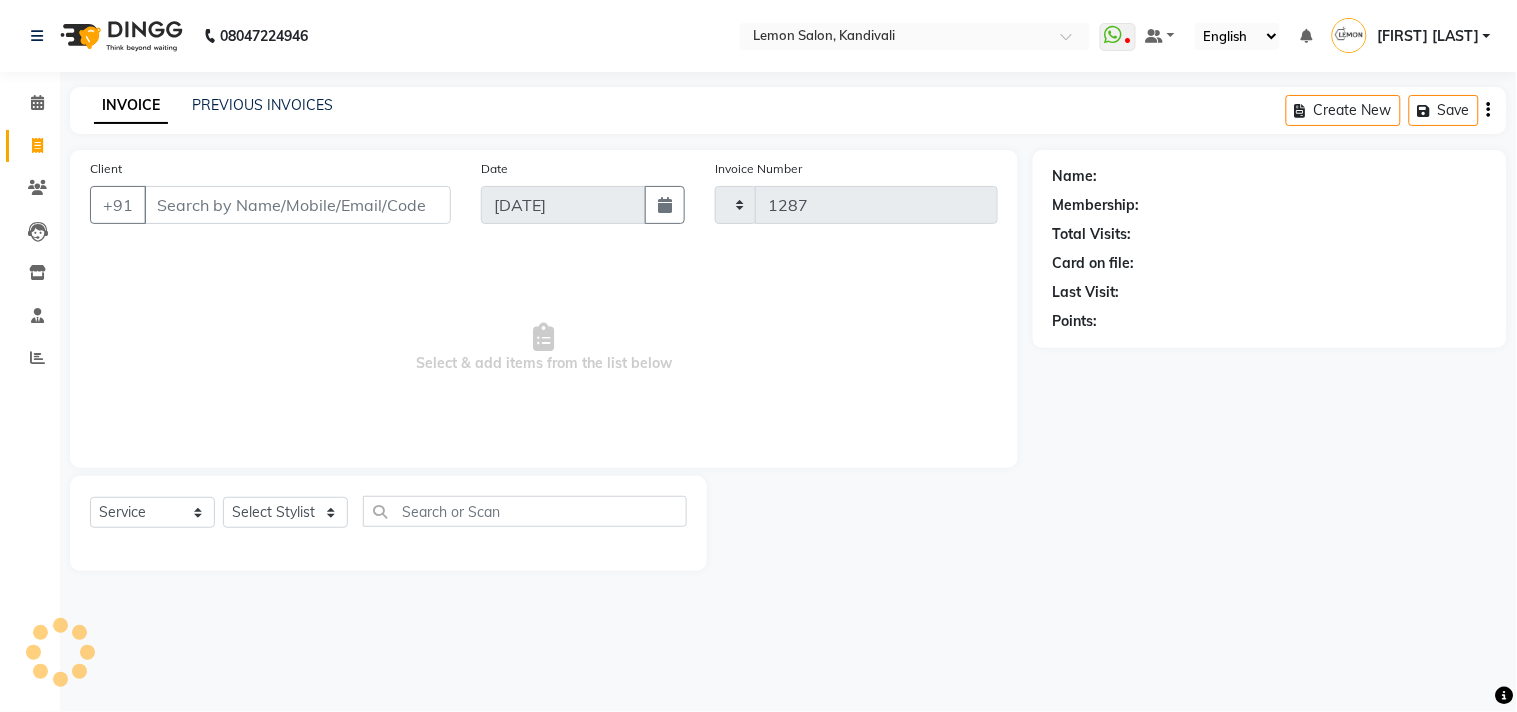 select on "569" 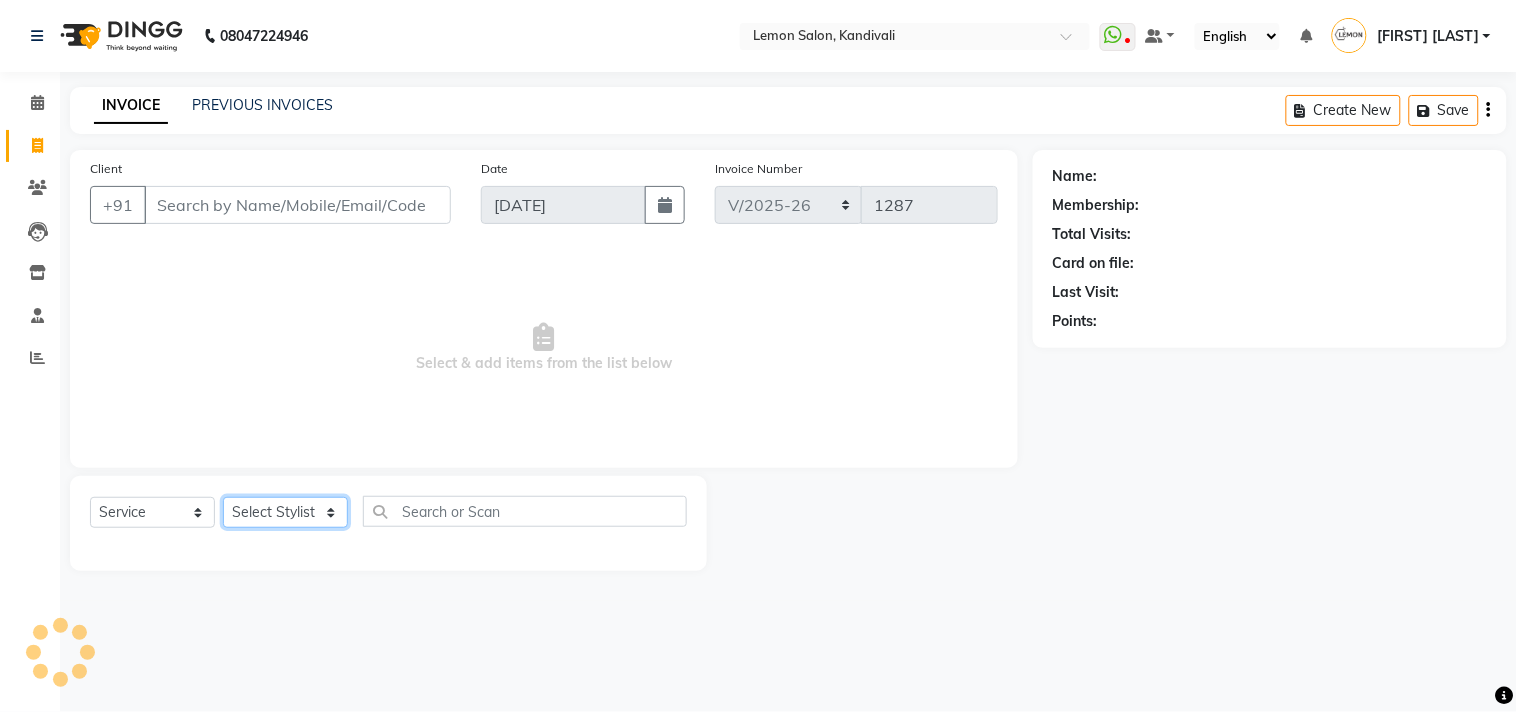 click on "Select Stylist" 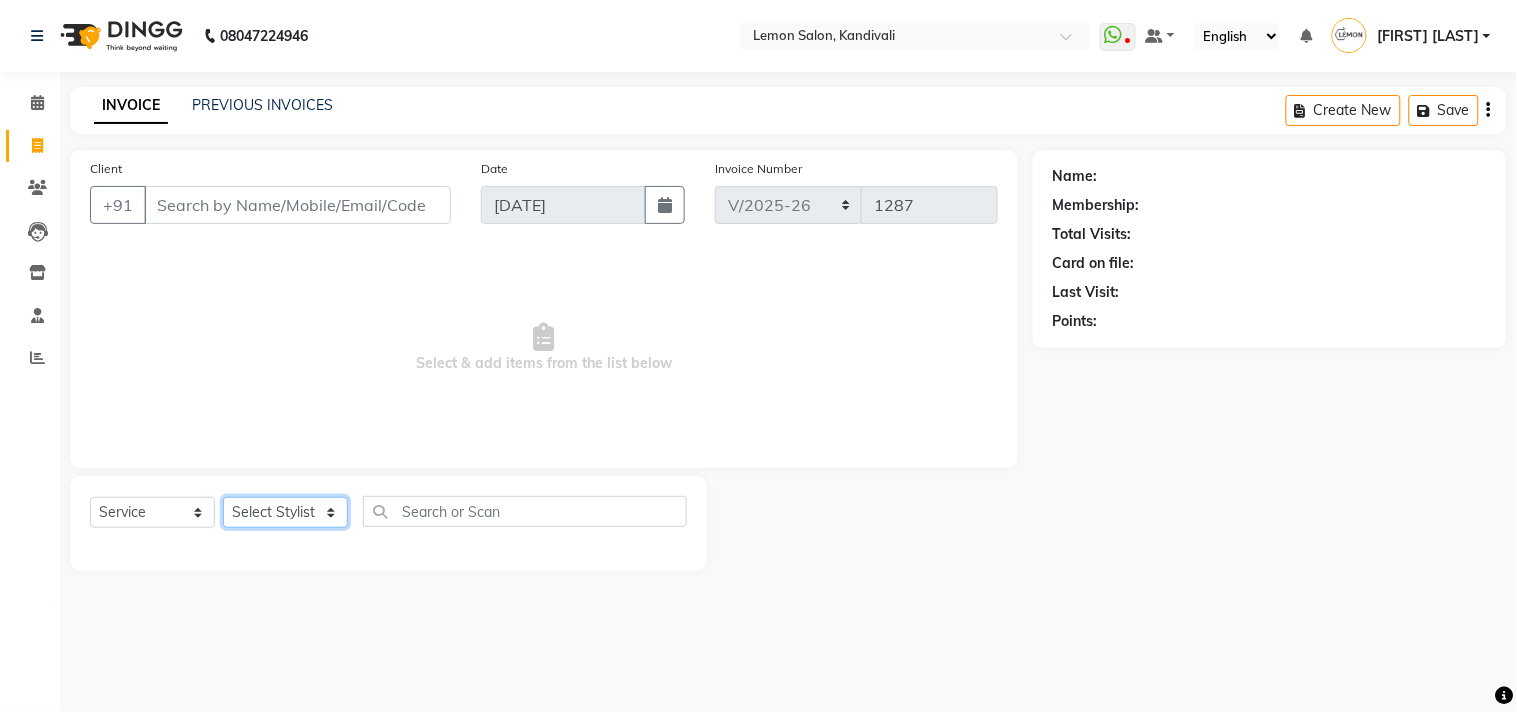 click on "Select [FIRST] [LAST] [FIRST] [LAST] [FIRST] [LAST] [FIRST] [LAST] [FIRST] [LAST] [FIRST] [LAST] [FIRST] [LAST] [FIRST] [LAST] [FIRST] [LAST] [FIRST] [LAST] [FIRST] [LAST]" 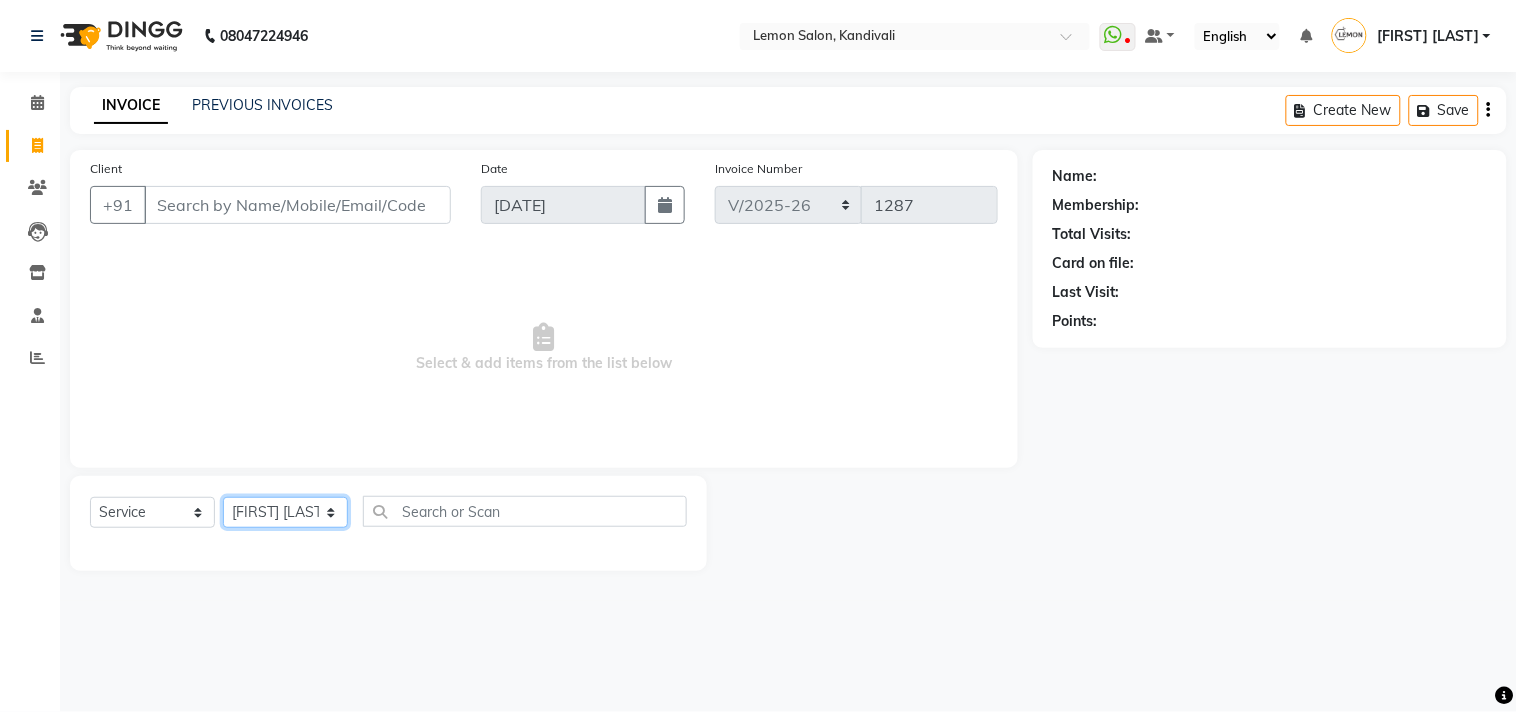 click on "Select [FIRST] [LAST] [FIRST] [LAST] [FIRST] [LAST] [FIRST] [LAST] [FIRST] [LAST] [FIRST] [LAST] [FIRST] [LAST] [FIRST] [LAST] [FIRST] [LAST] [FIRST] [LAST] [FIRST] [LAST]" 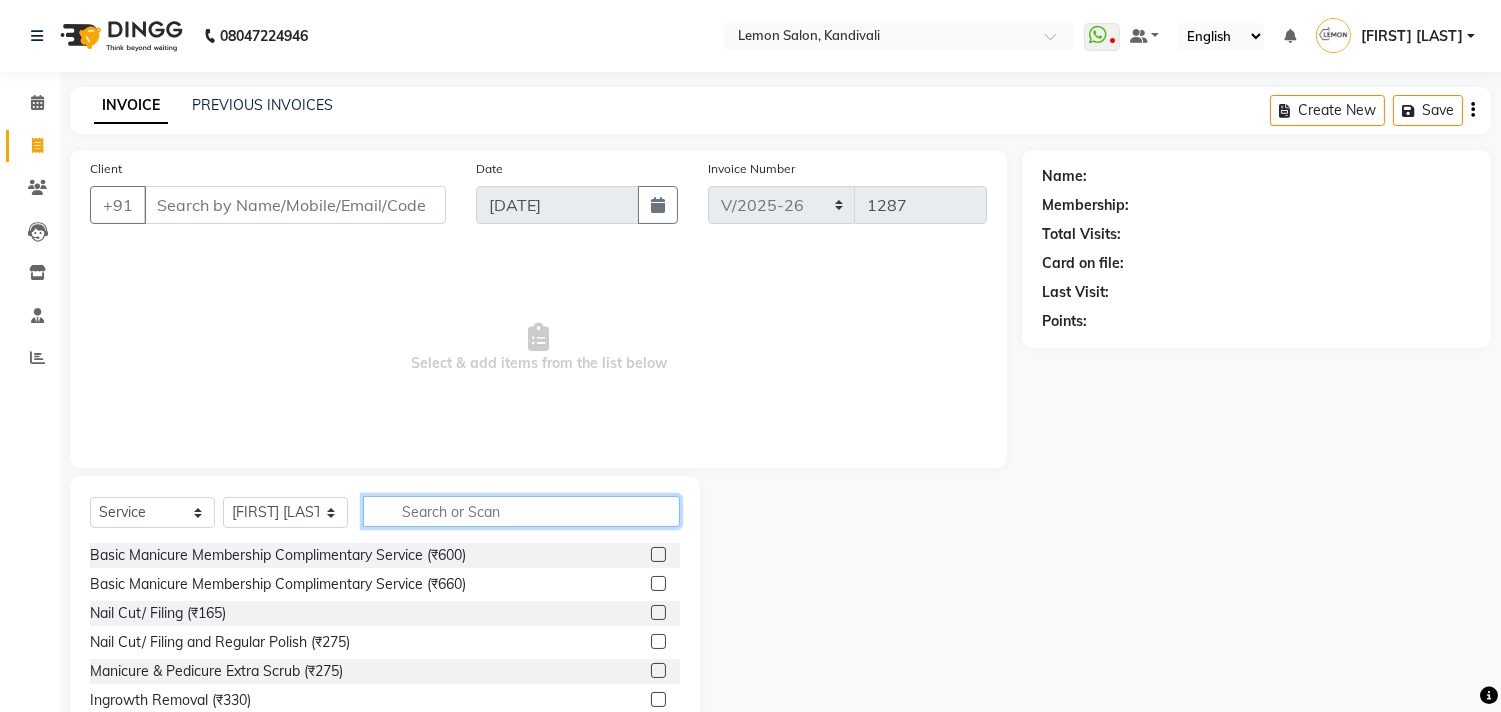 click 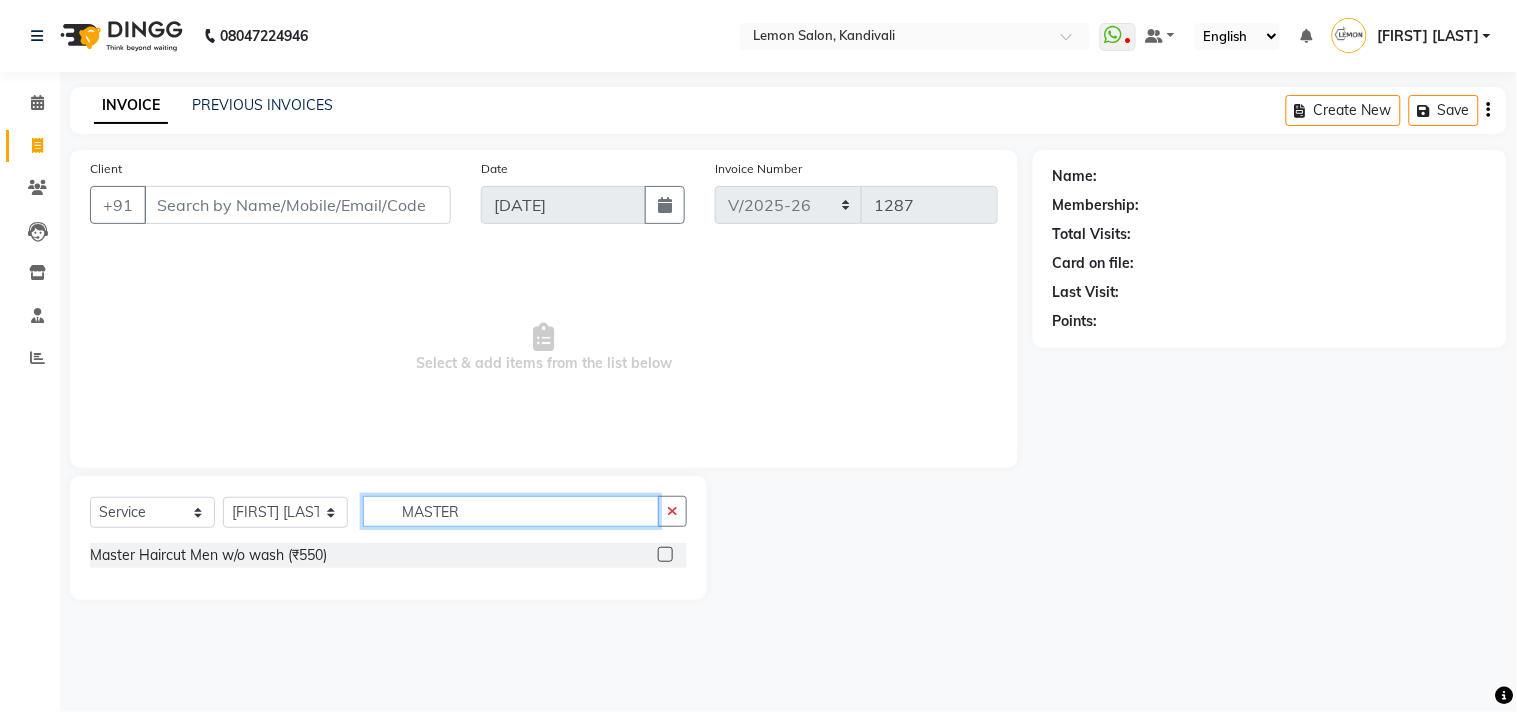 type on "MASTER" 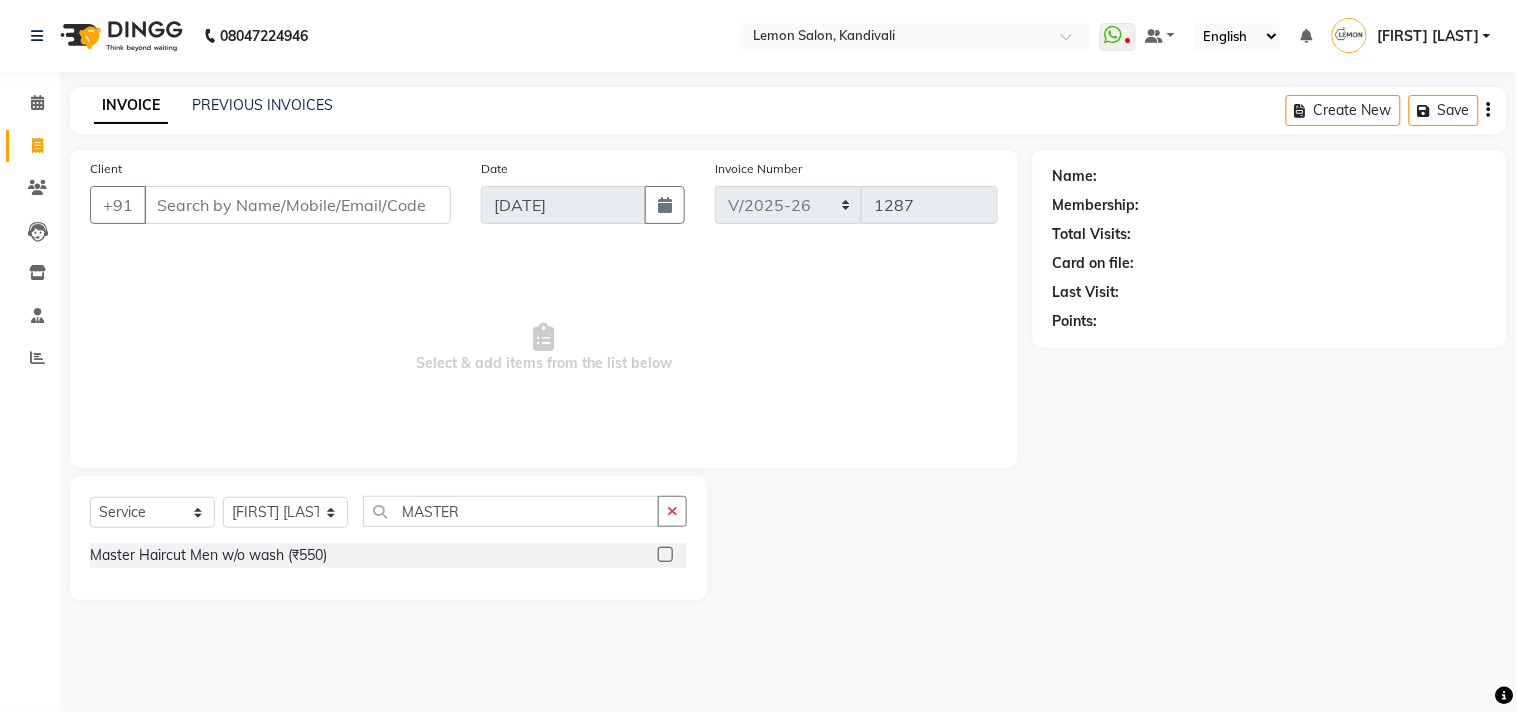 click 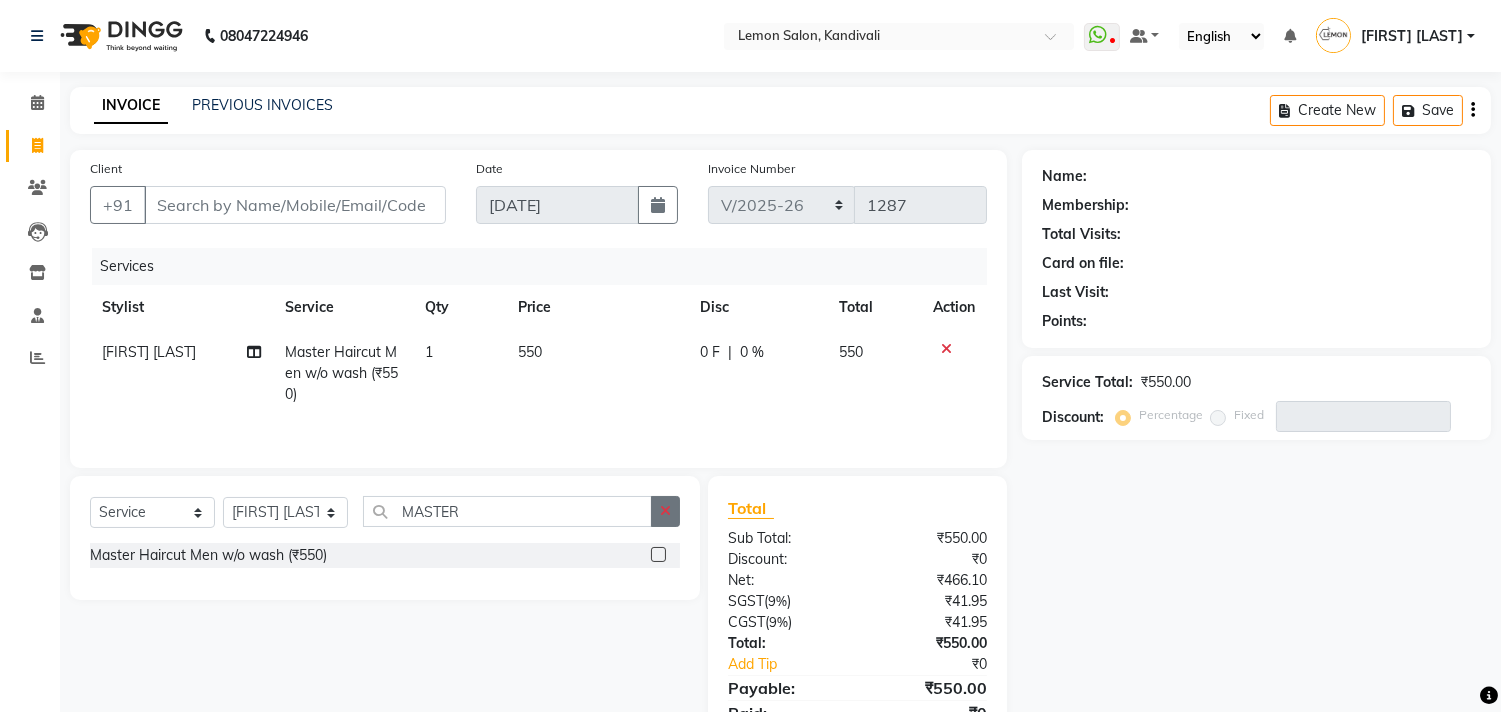 checkbox on "false" 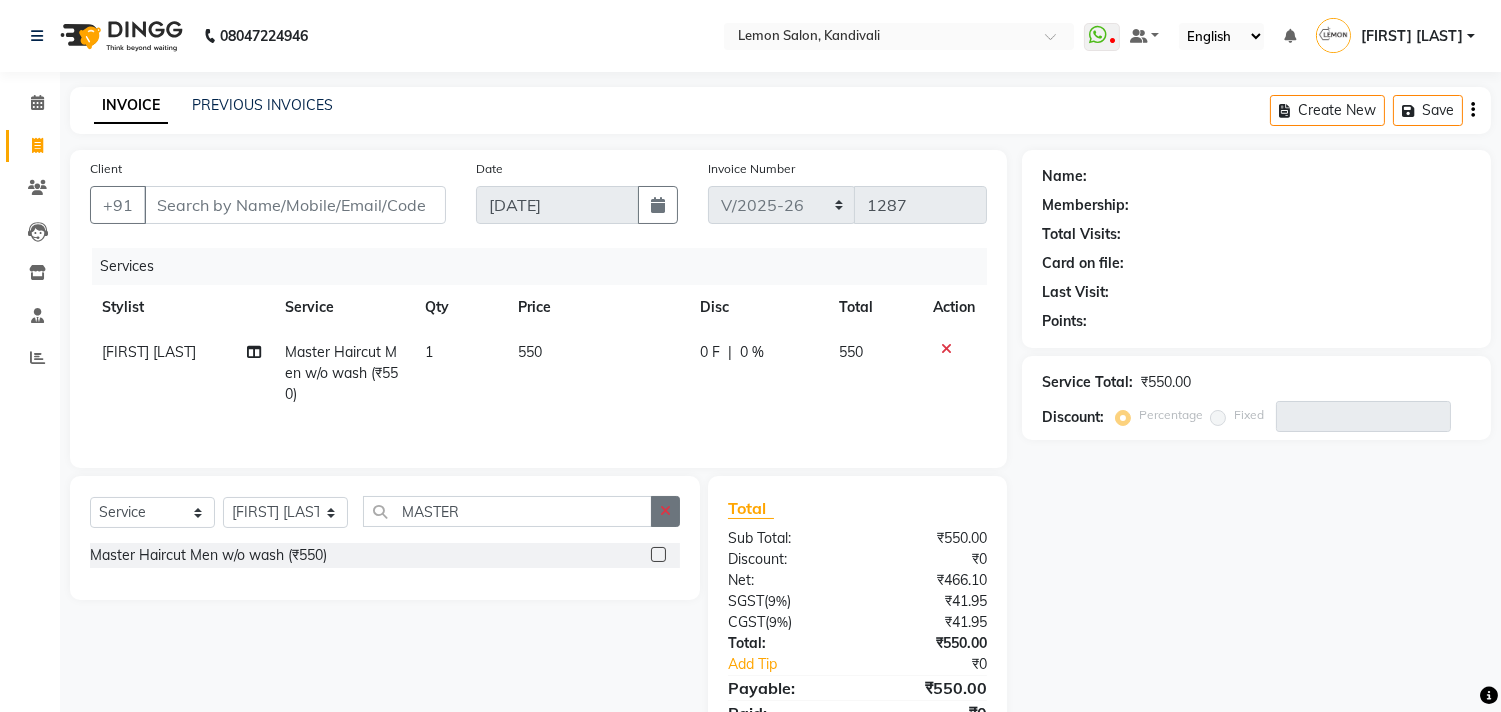 click 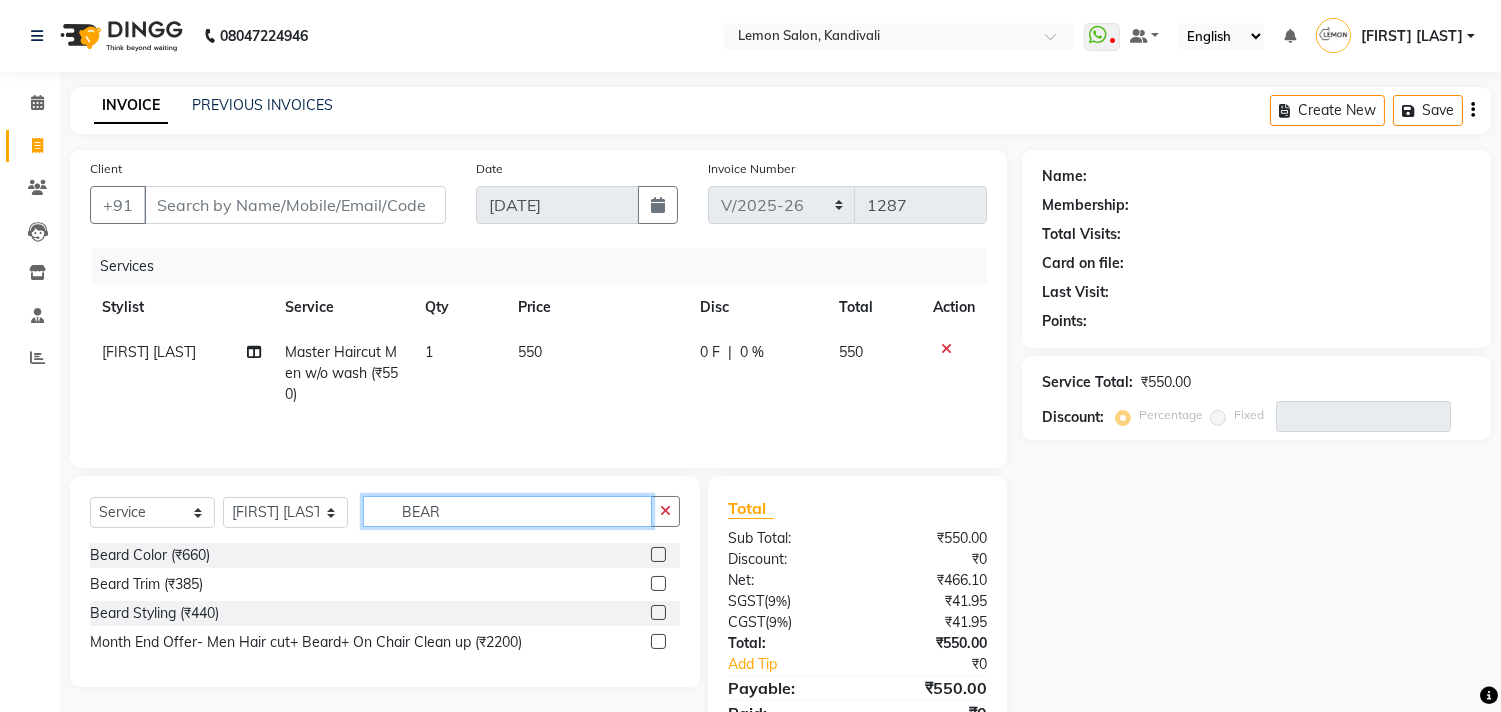 type on "BEAR" 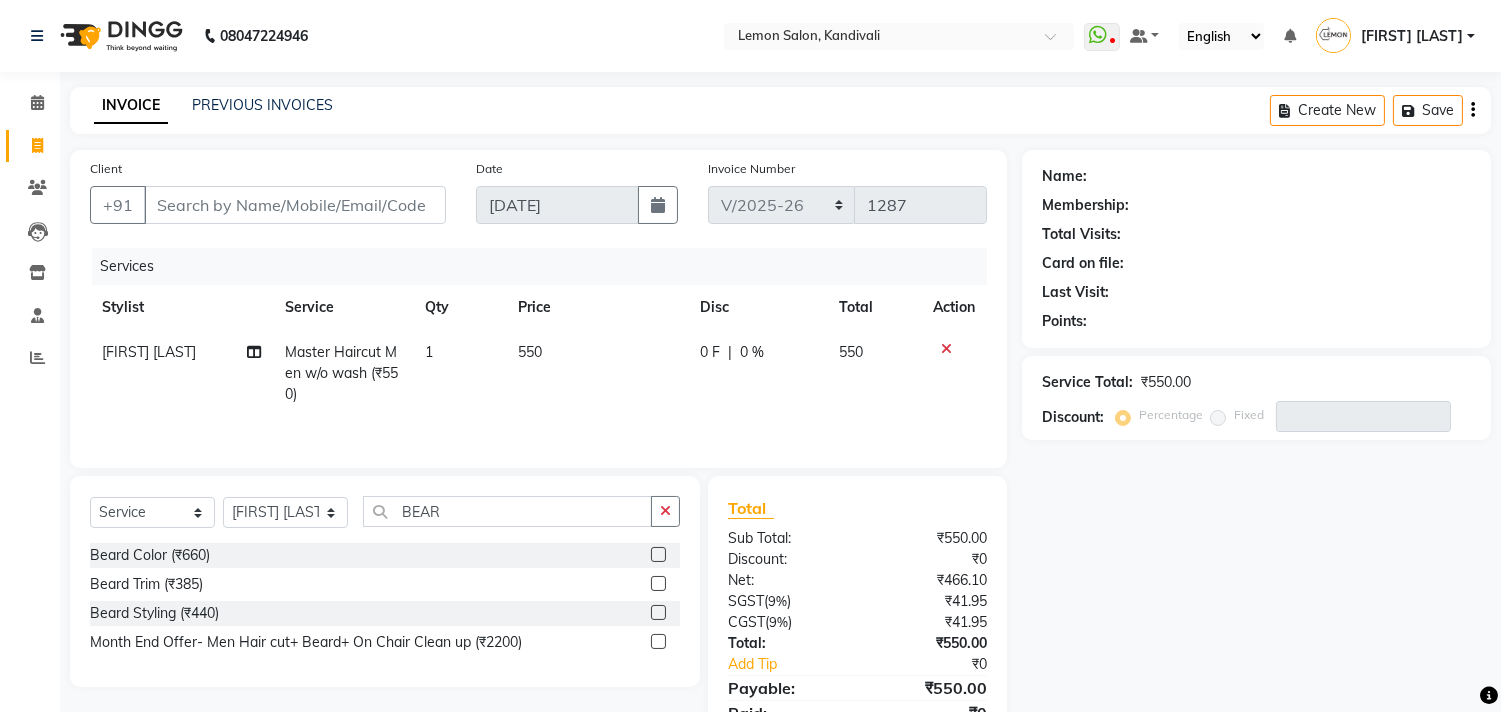 click 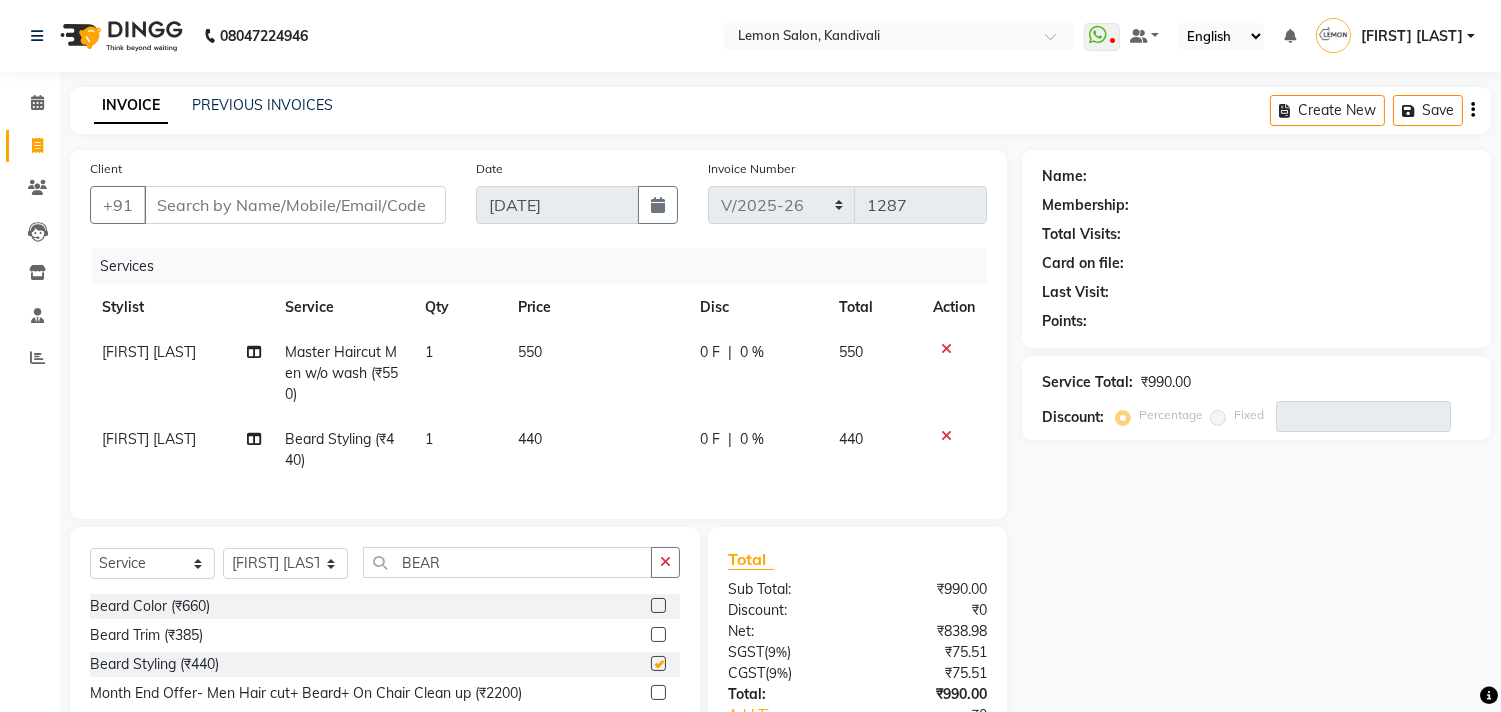 checkbox on "false" 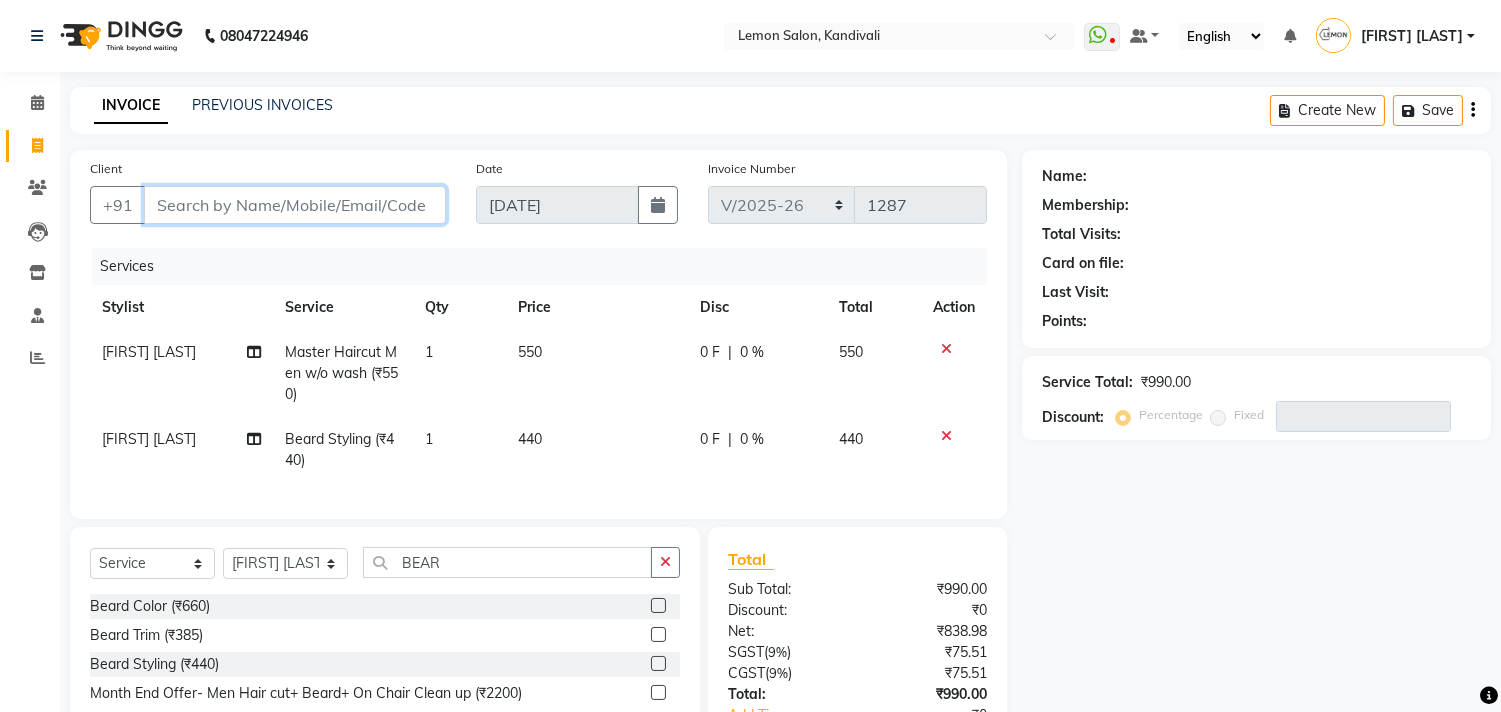 click on "Client" at bounding box center [295, 205] 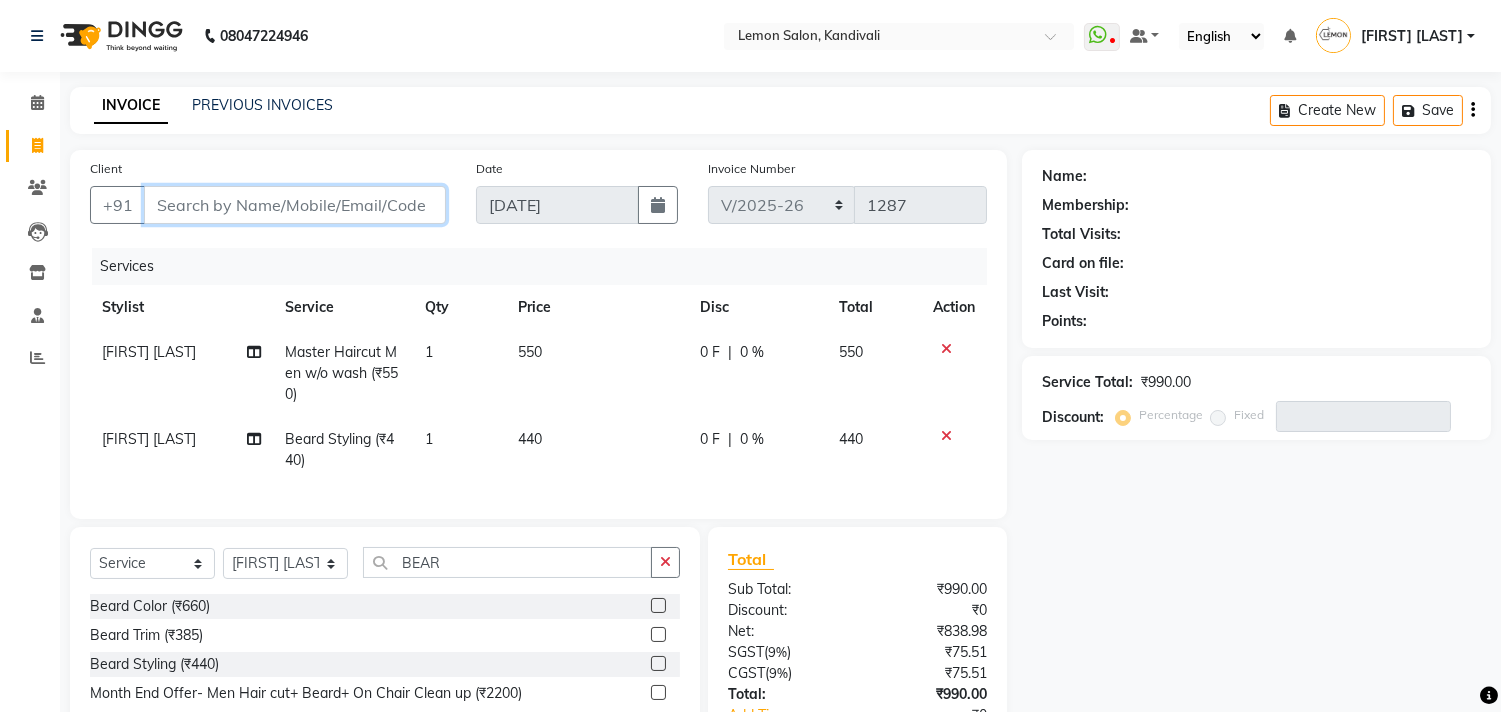 type on "9" 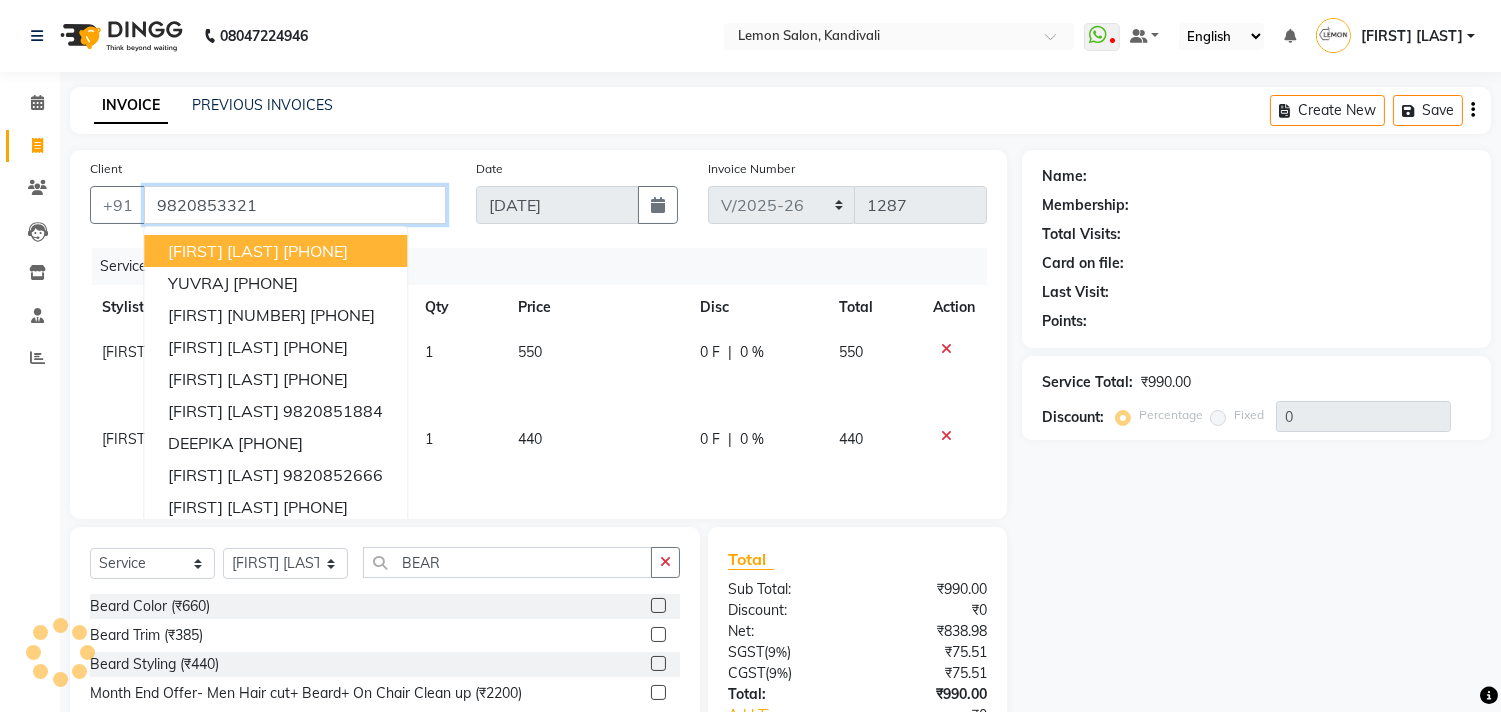 type on "9820853321" 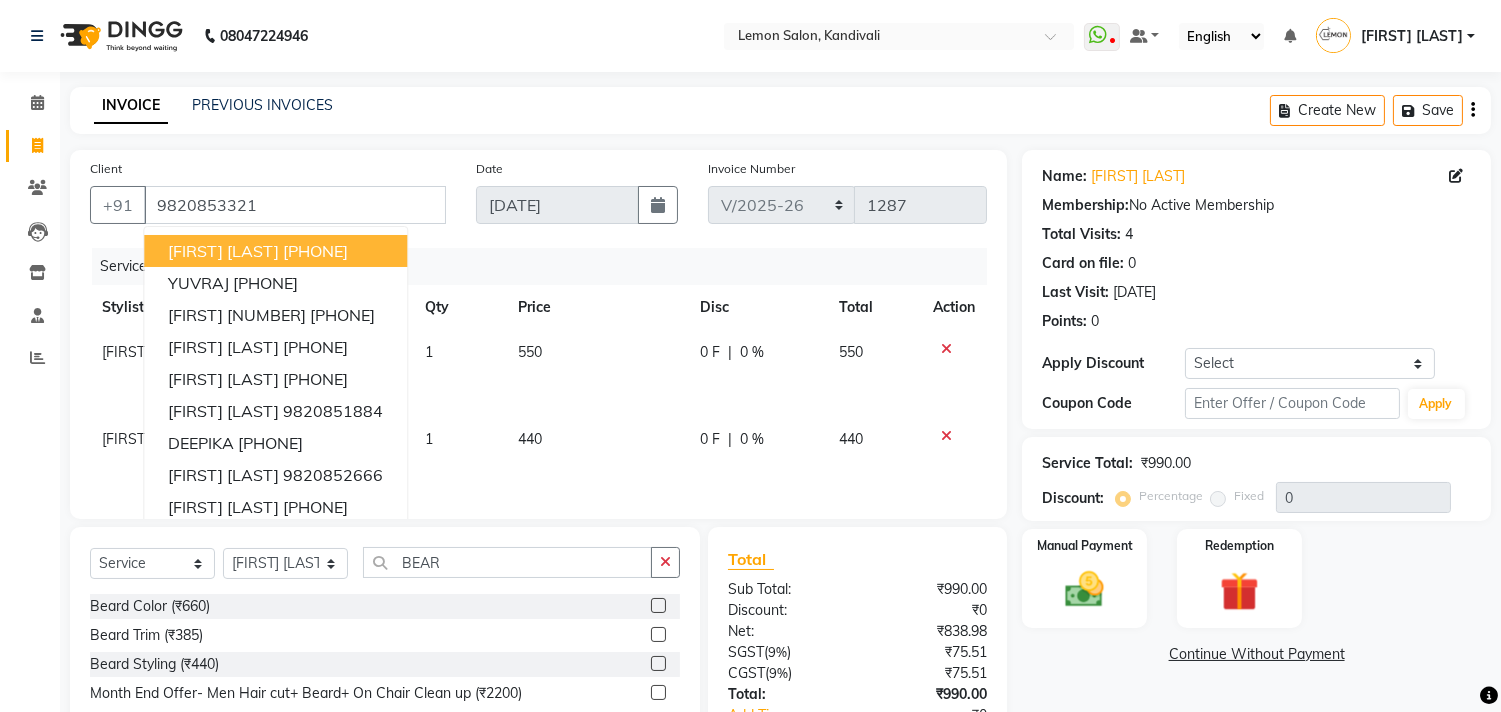 click on "Date [DATE]" 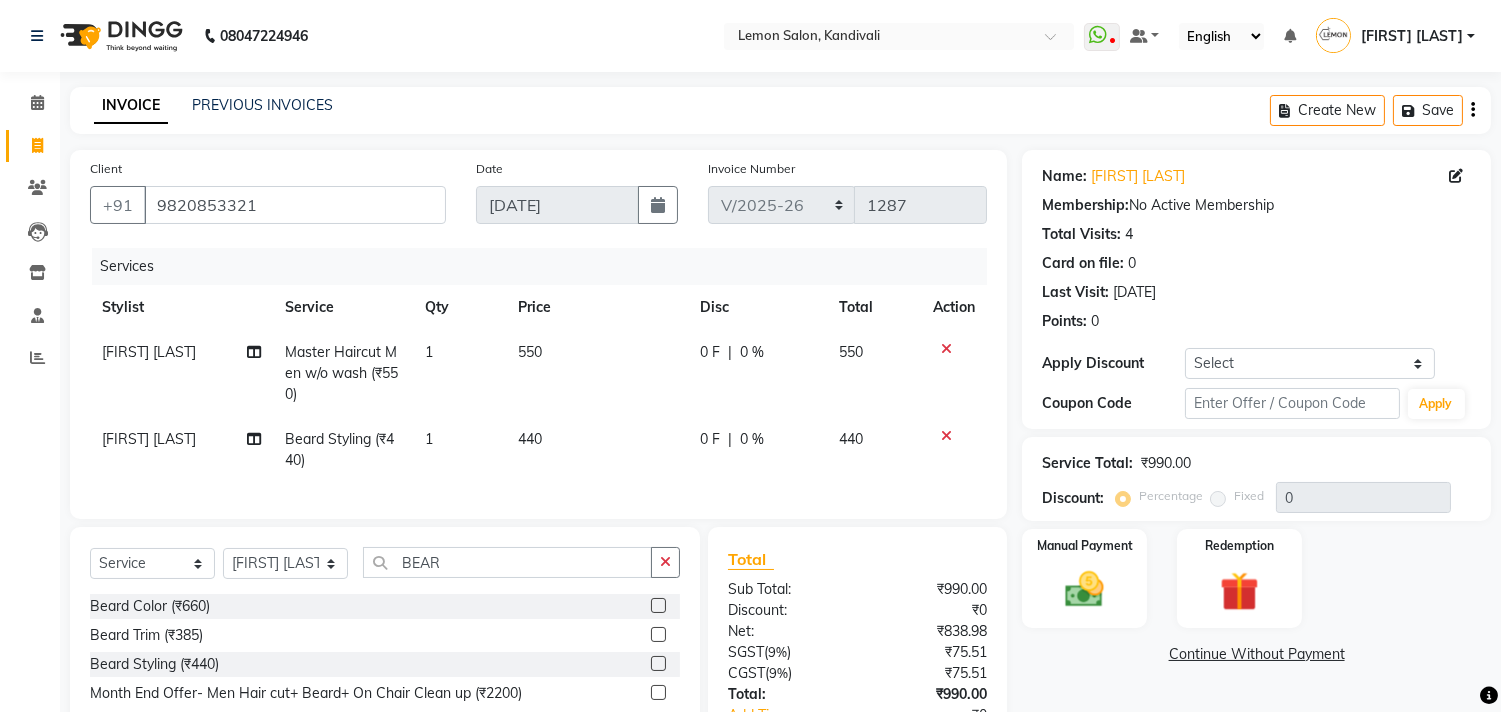 scroll, scrollTop: 155, scrollLeft: 0, axis: vertical 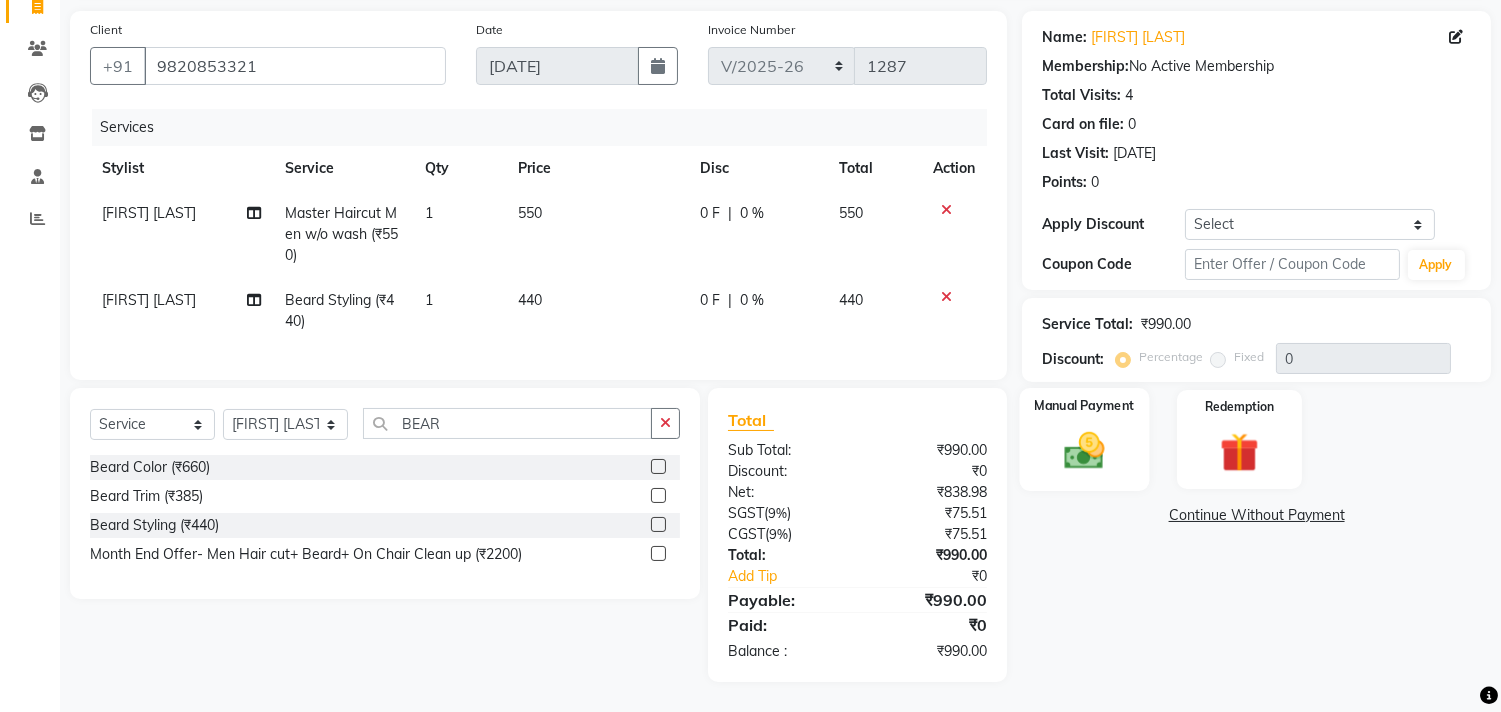 click 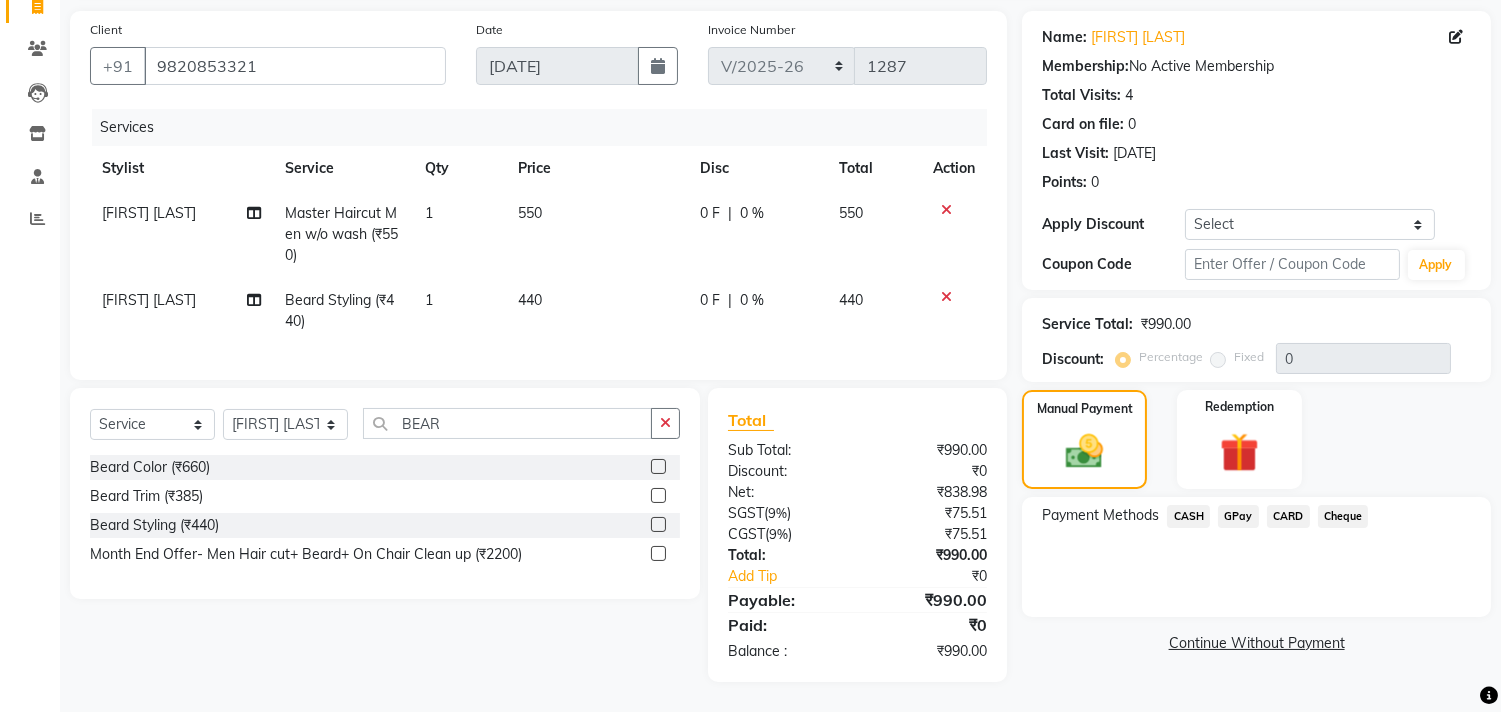 click on "CASH" 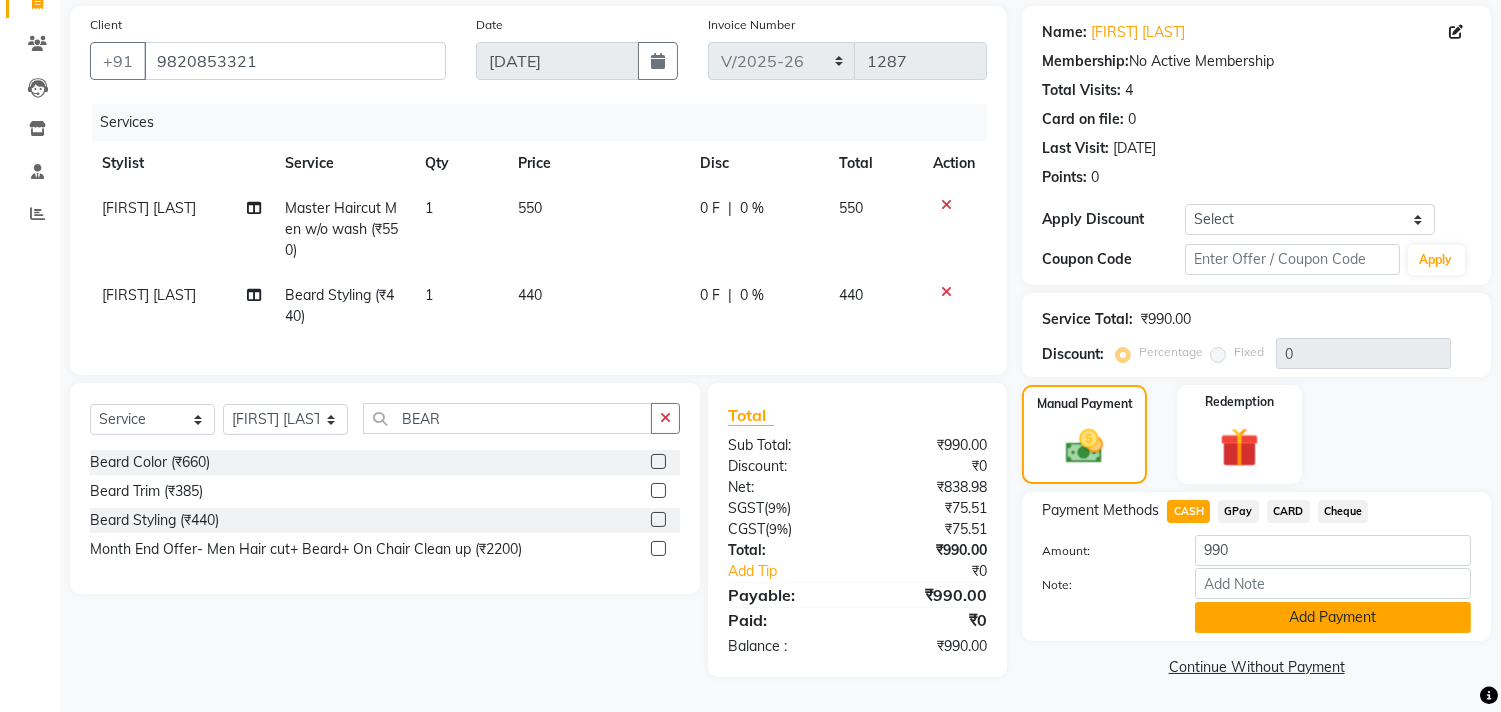 click on "Add Payment" 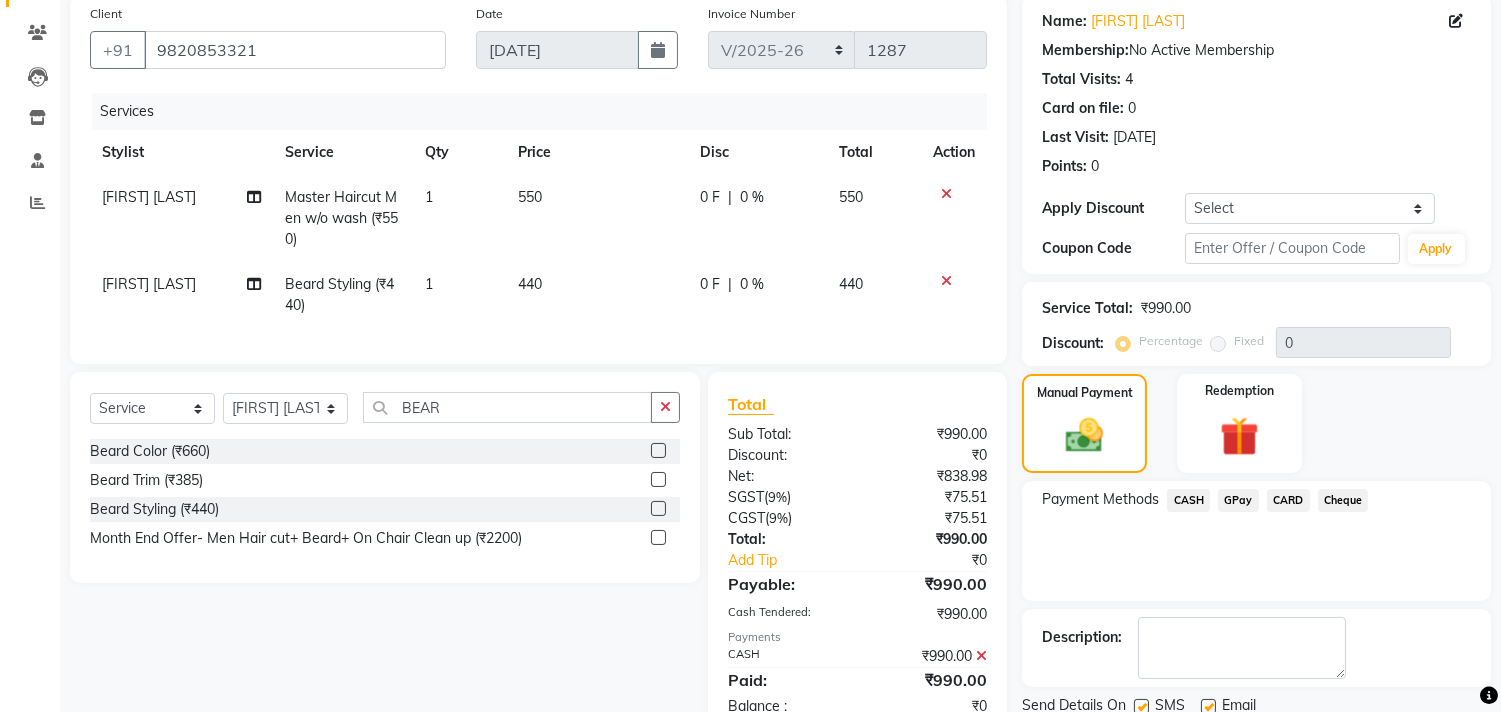 scroll, scrollTop: 227, scrollLeft: 0, axis: vertical 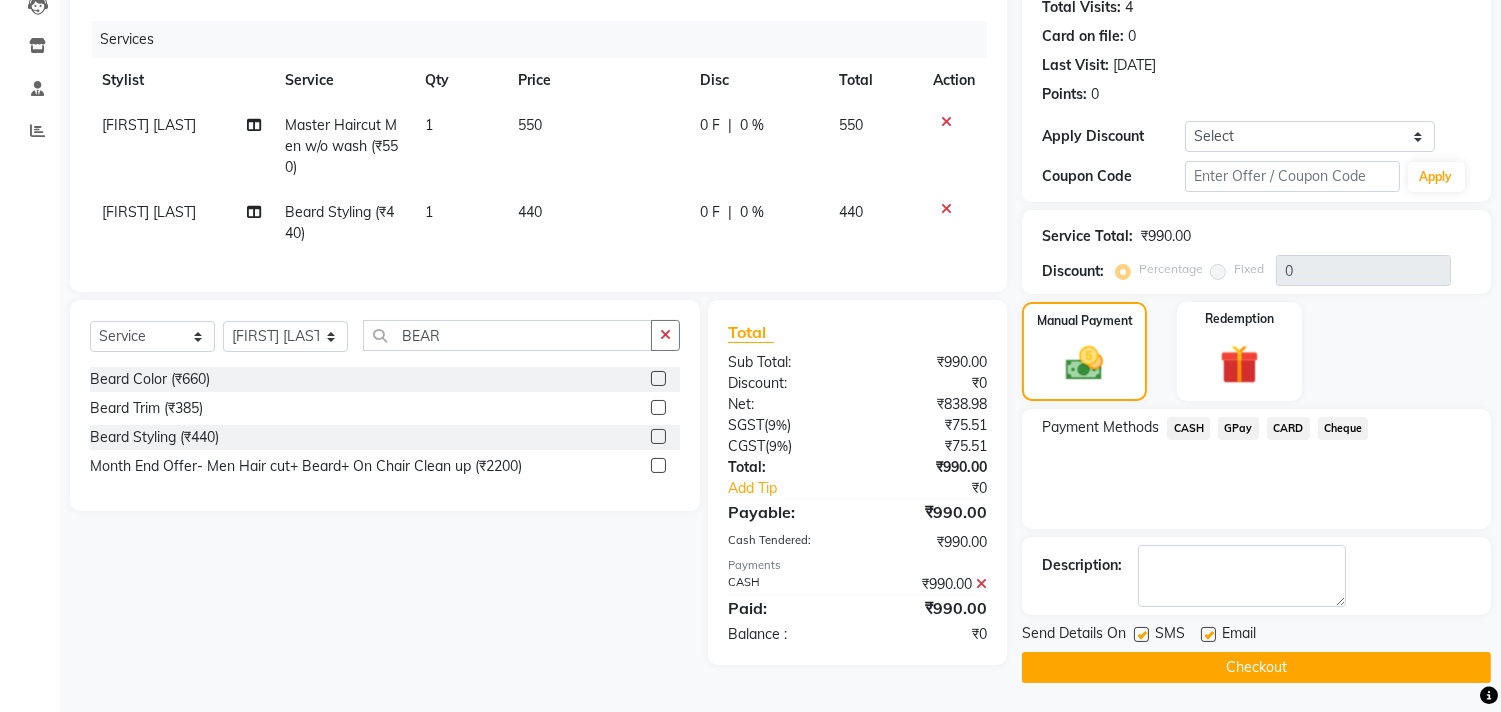 click on "Checkout" 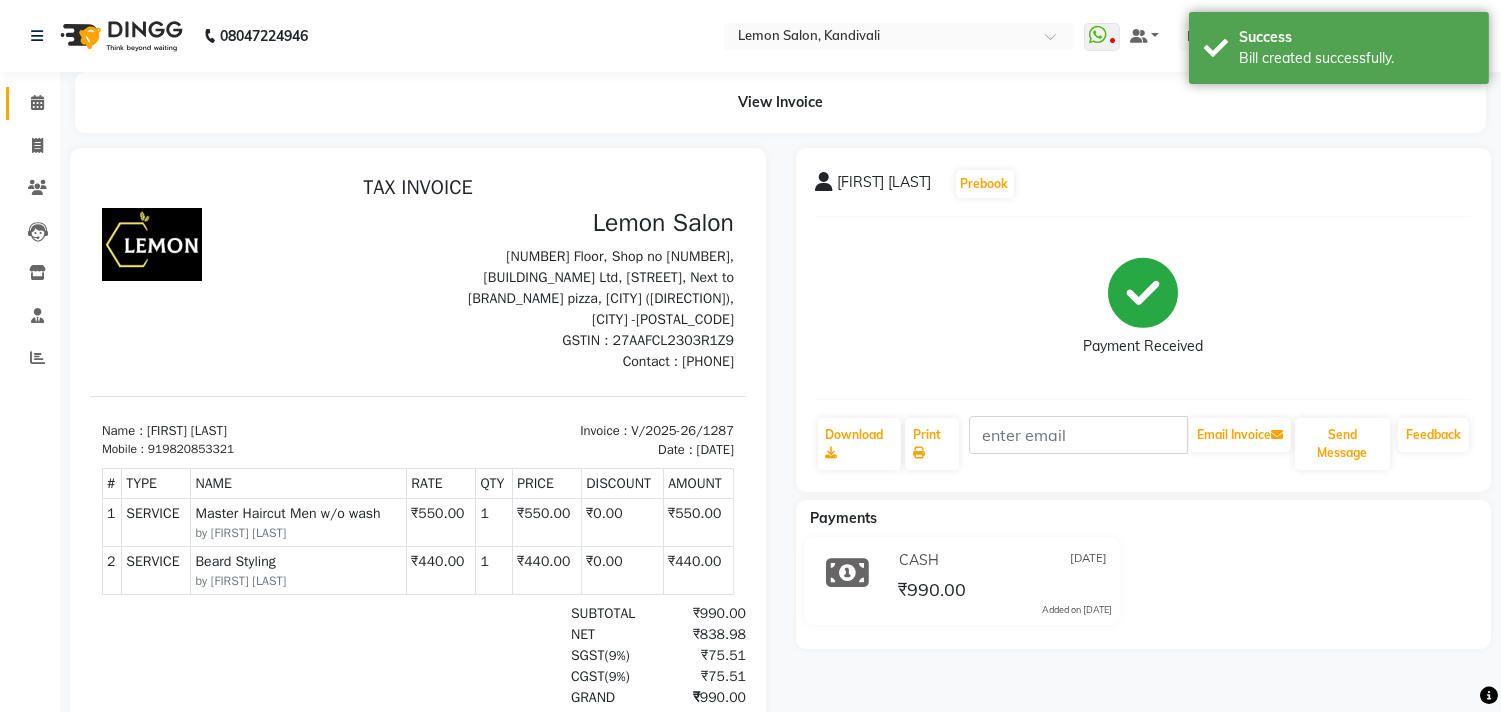 scroll, scrollTop: 0, scrollLeft: 0, axis: both 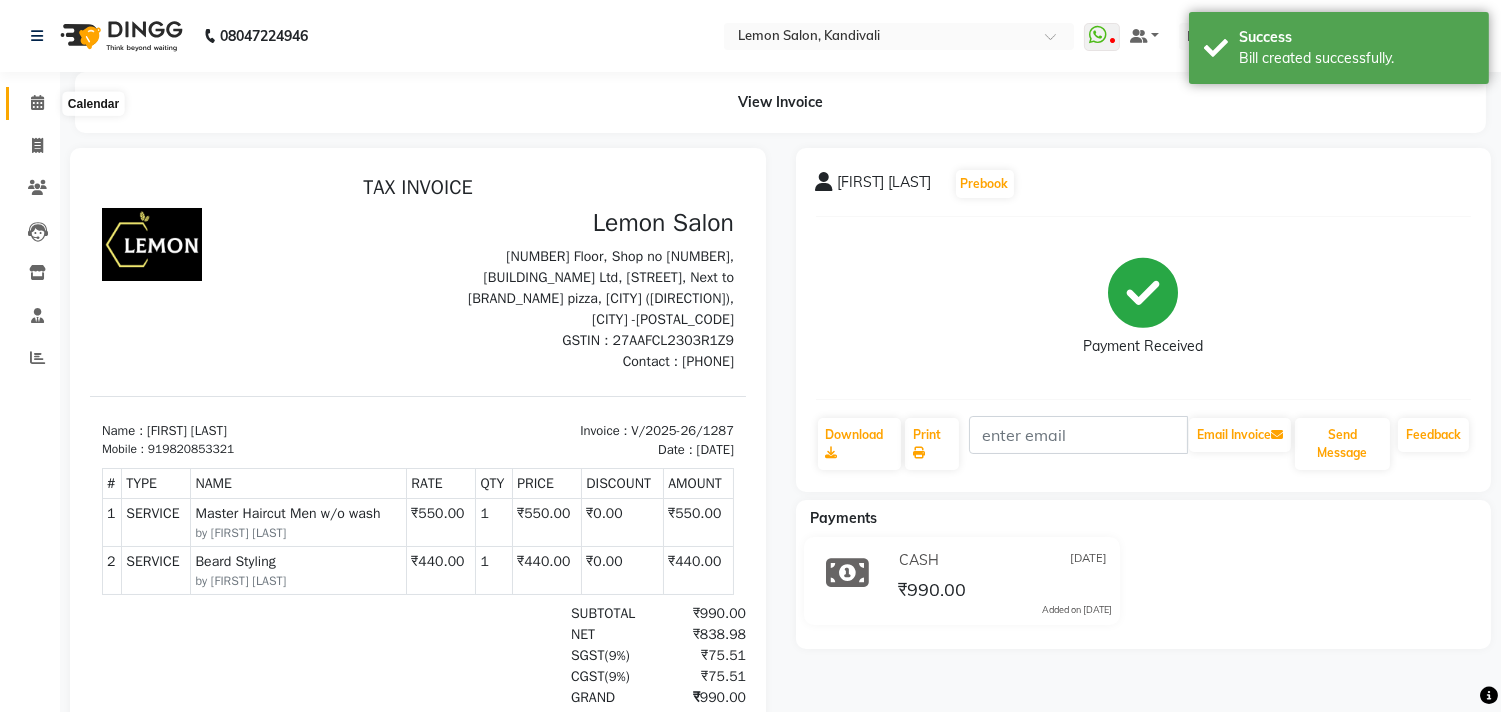 click 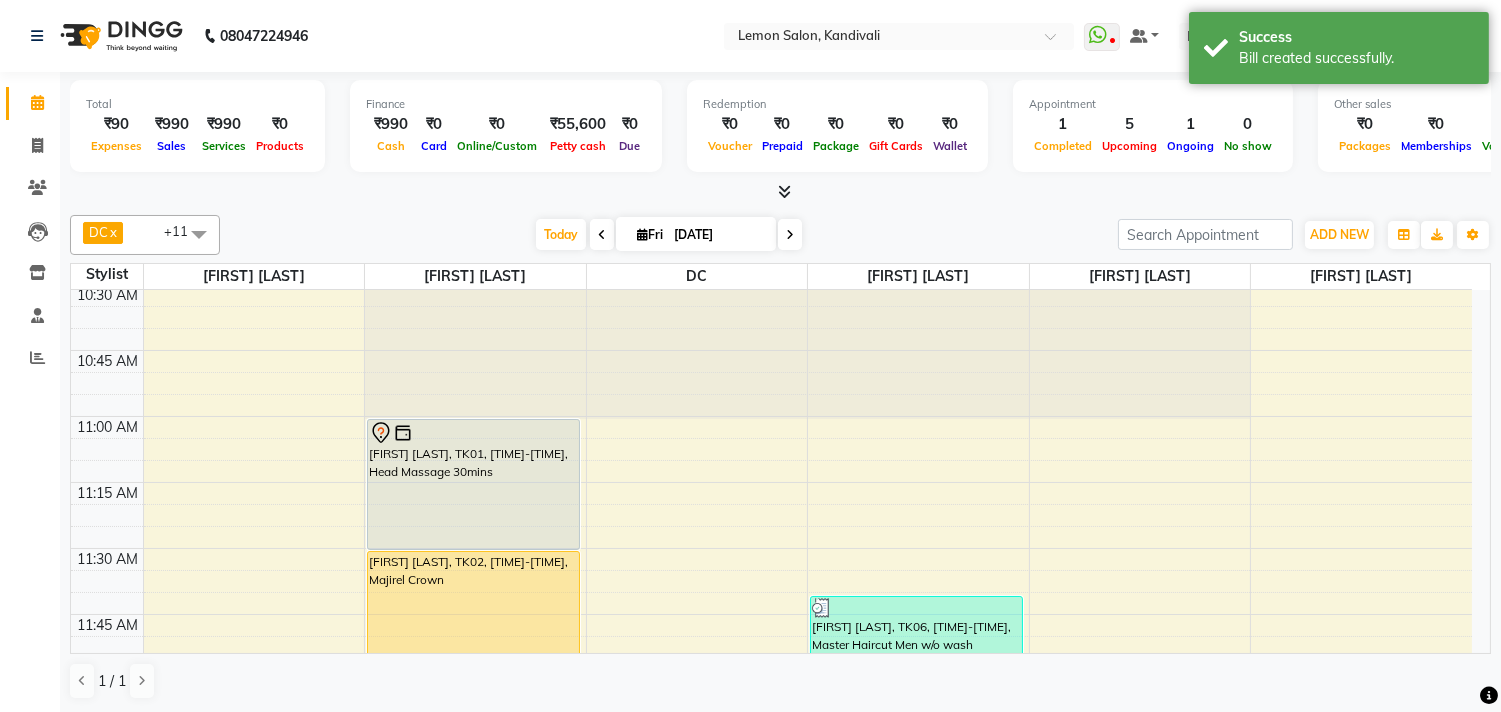 scroll, scrollTop: 444, scrollLeft: 0, axis: vertical 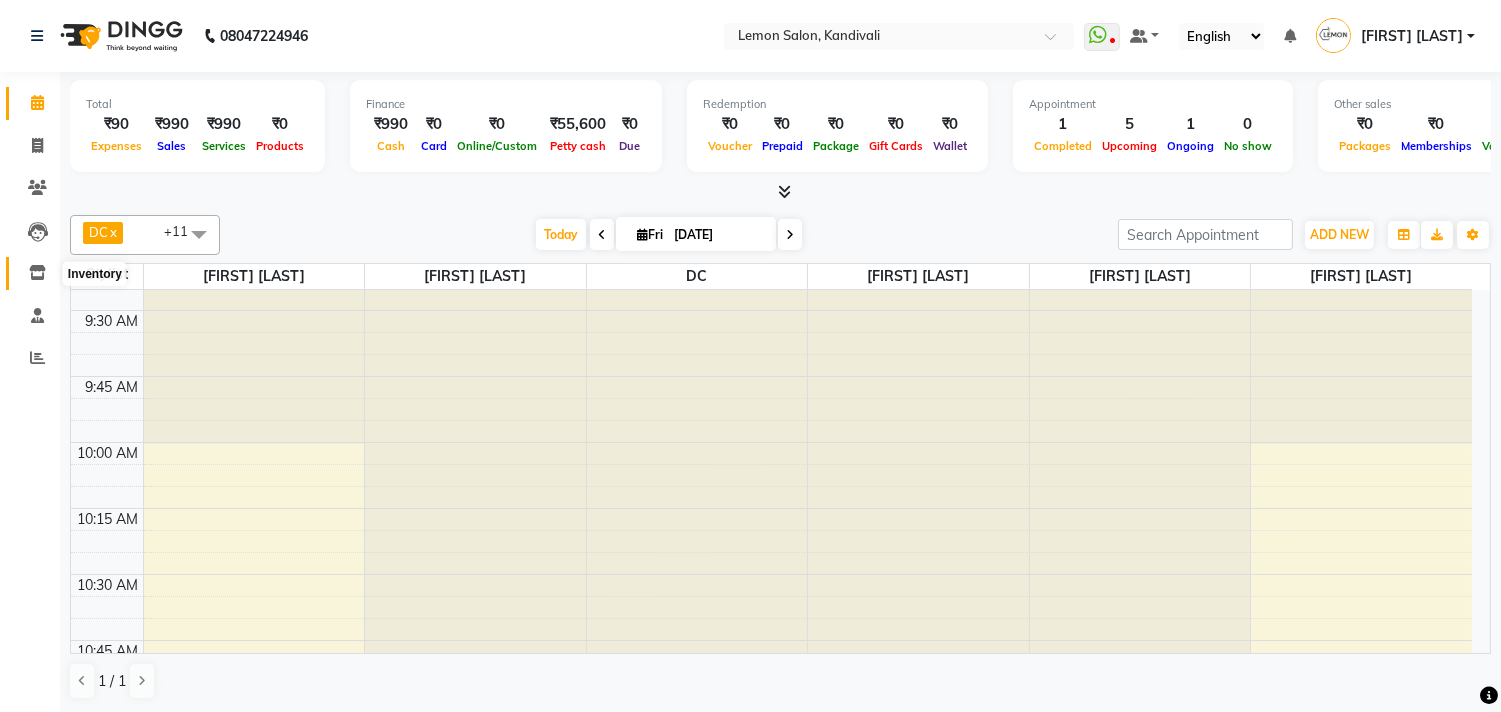 click 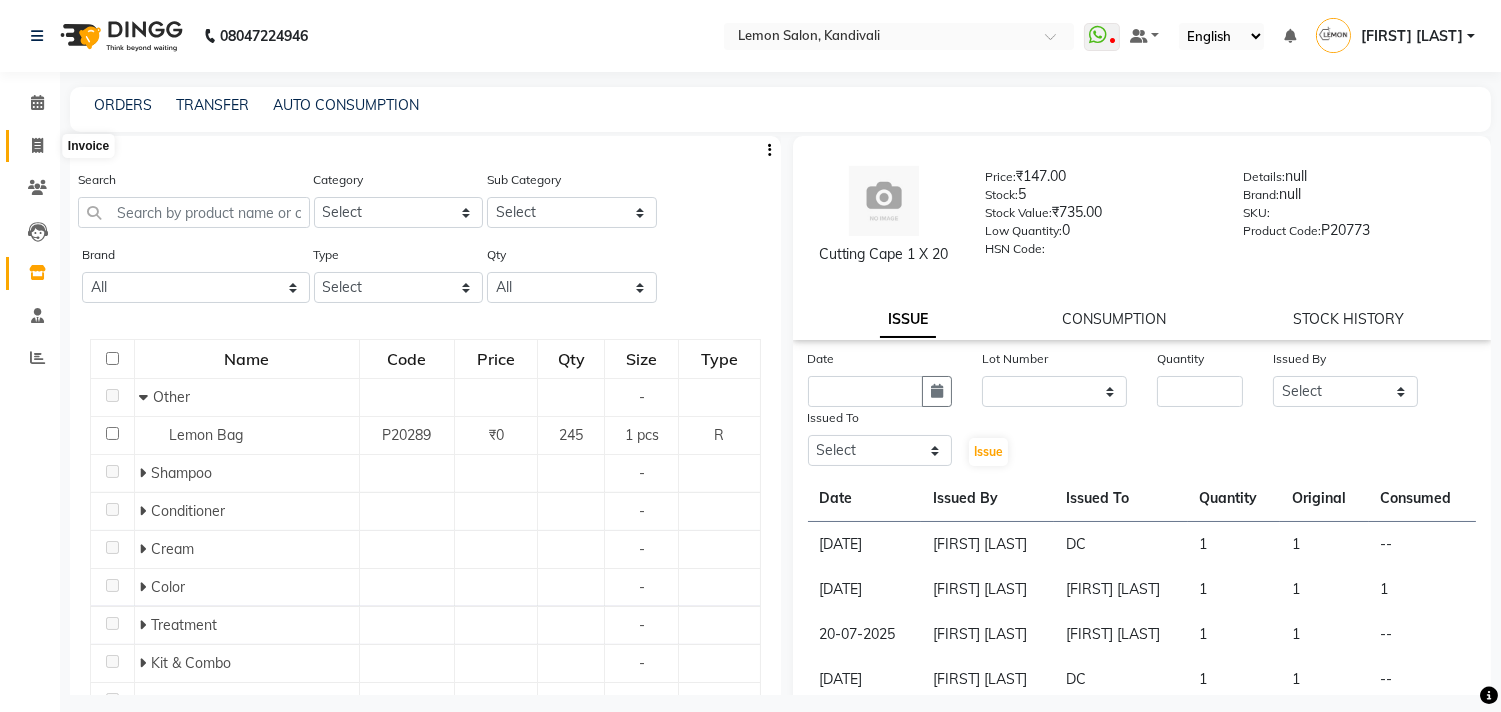 click 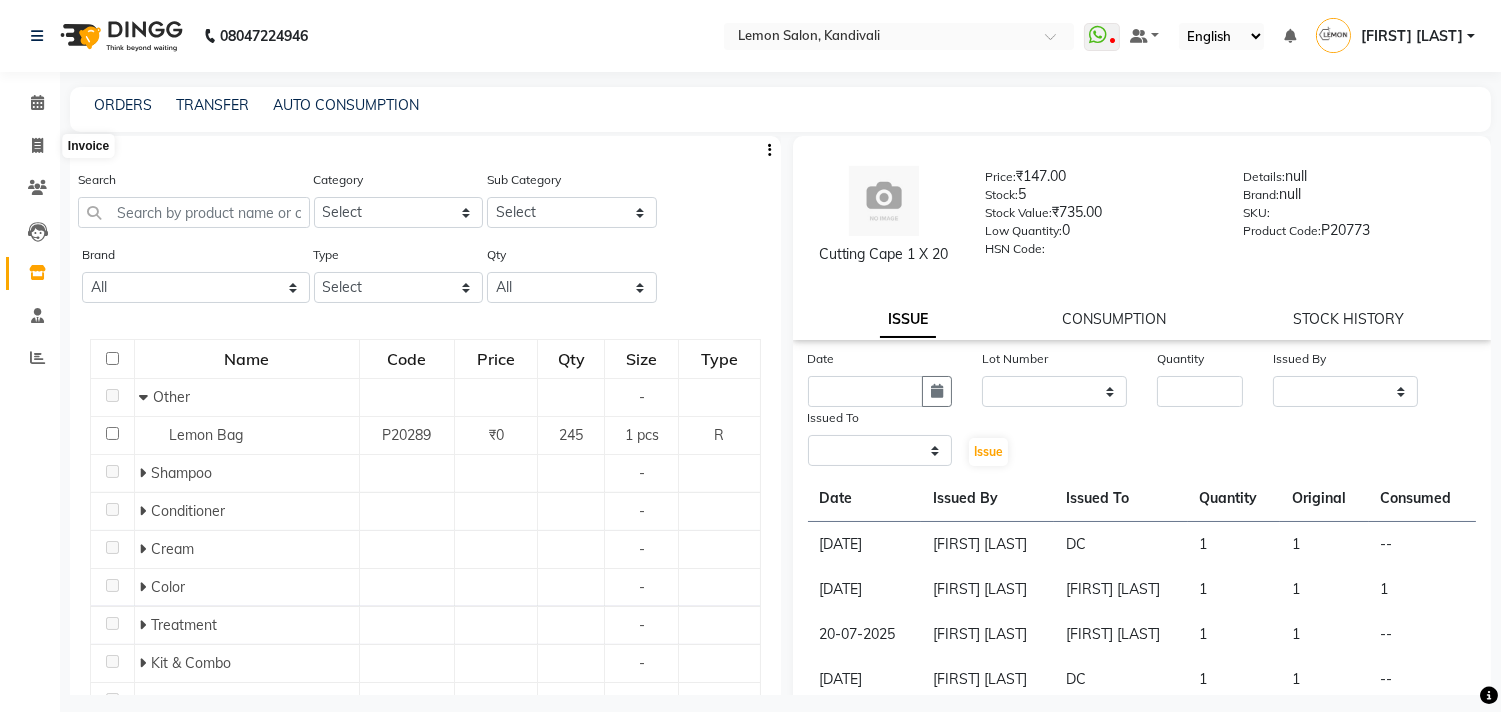 select on "569" 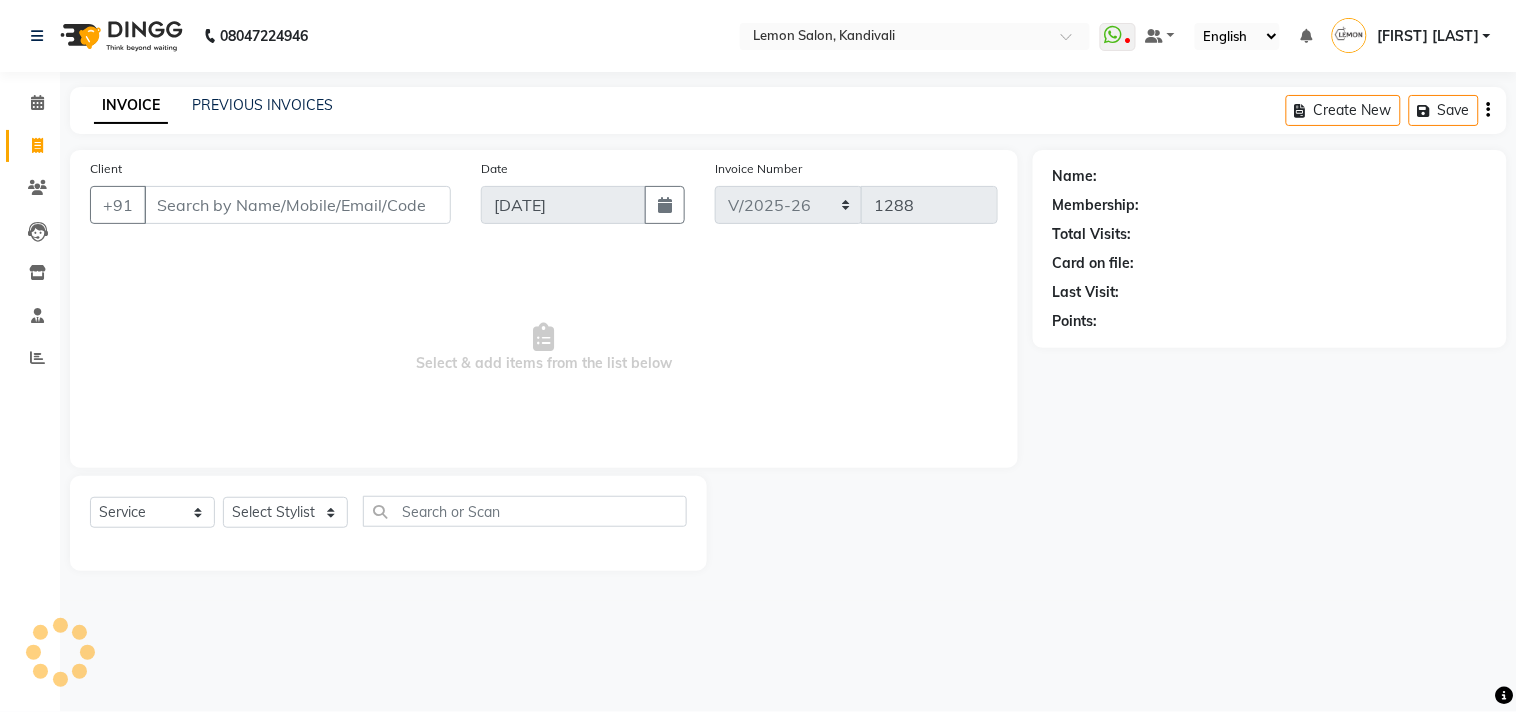 click on "Client" at bounding box center (297, 205) 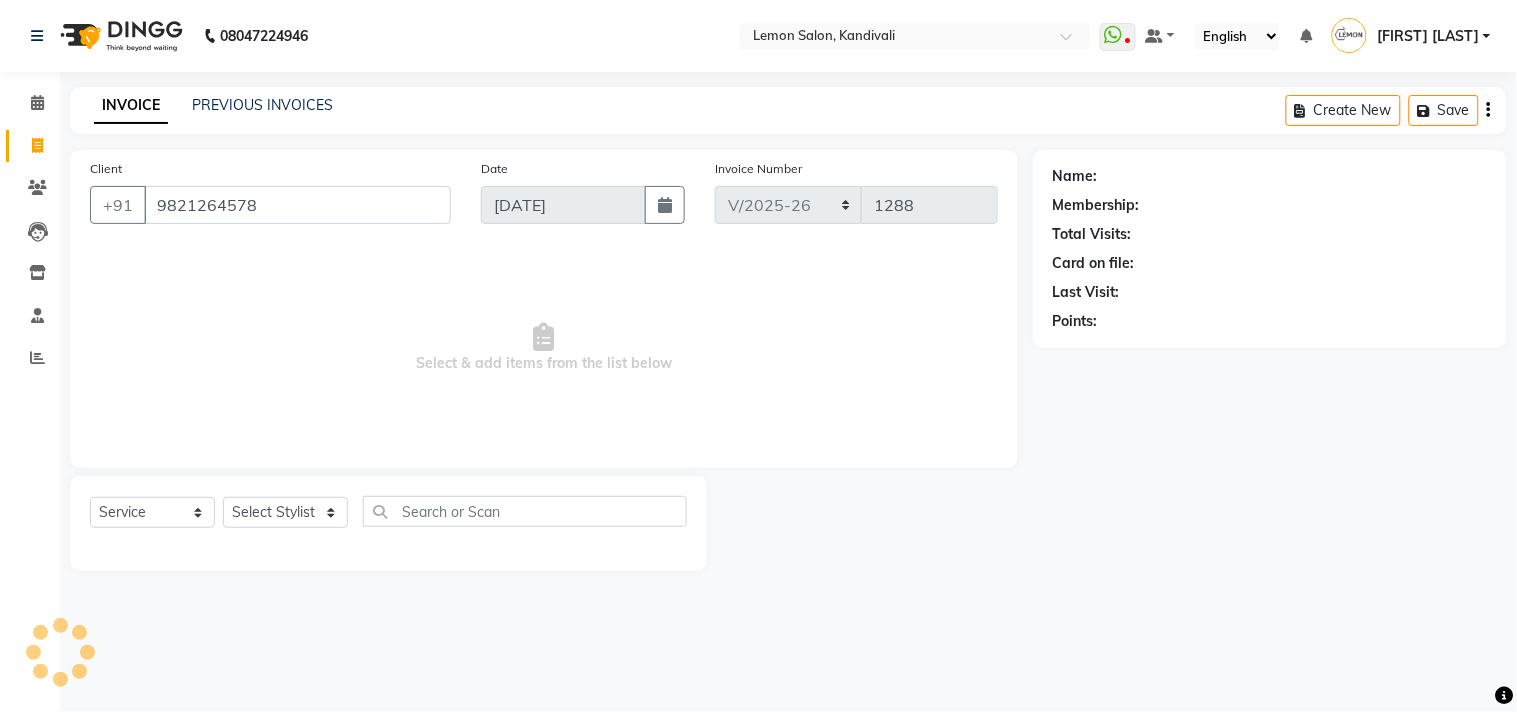 type on "9821264578" 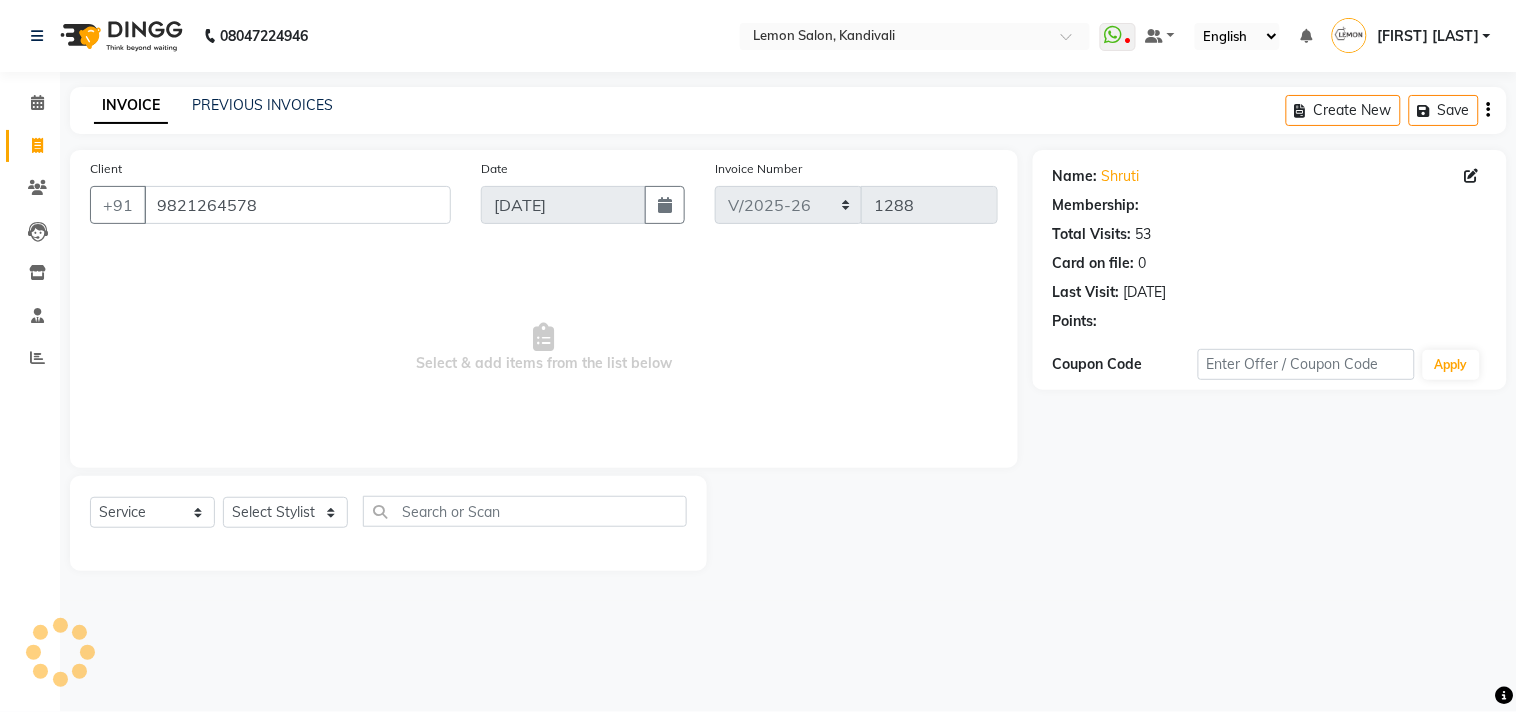 select on "1: Object" 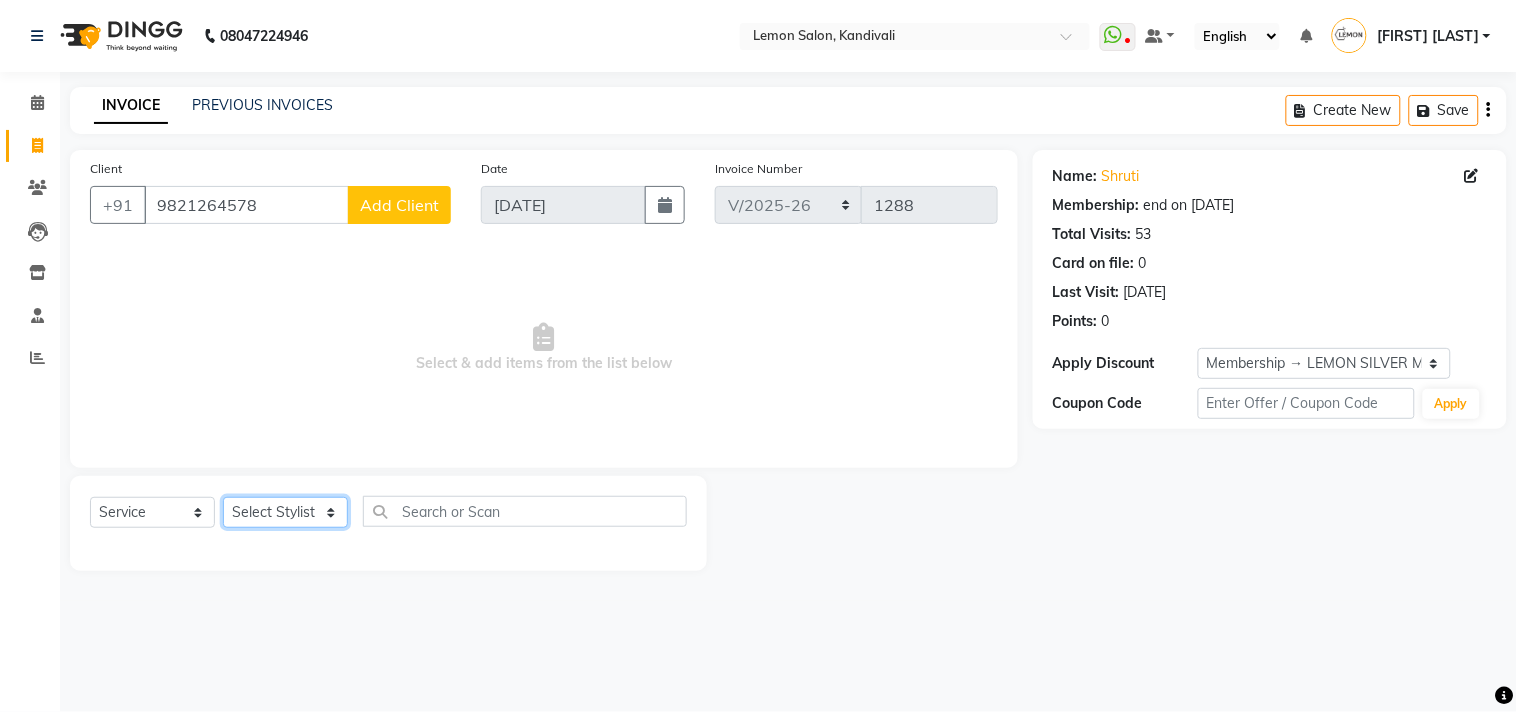 click on "Select [FIRST] [LAST] [FIRST] [LAST] [FIRST] [LAST] [FIRST] [LAST] [FIRST] [LAST] [FIRST] [LAST] [FIRST] [LAST] [FIRST] [LAST] [FIRST] [LAST] [FIRST] [LAST] [FIRST] [LAST]" 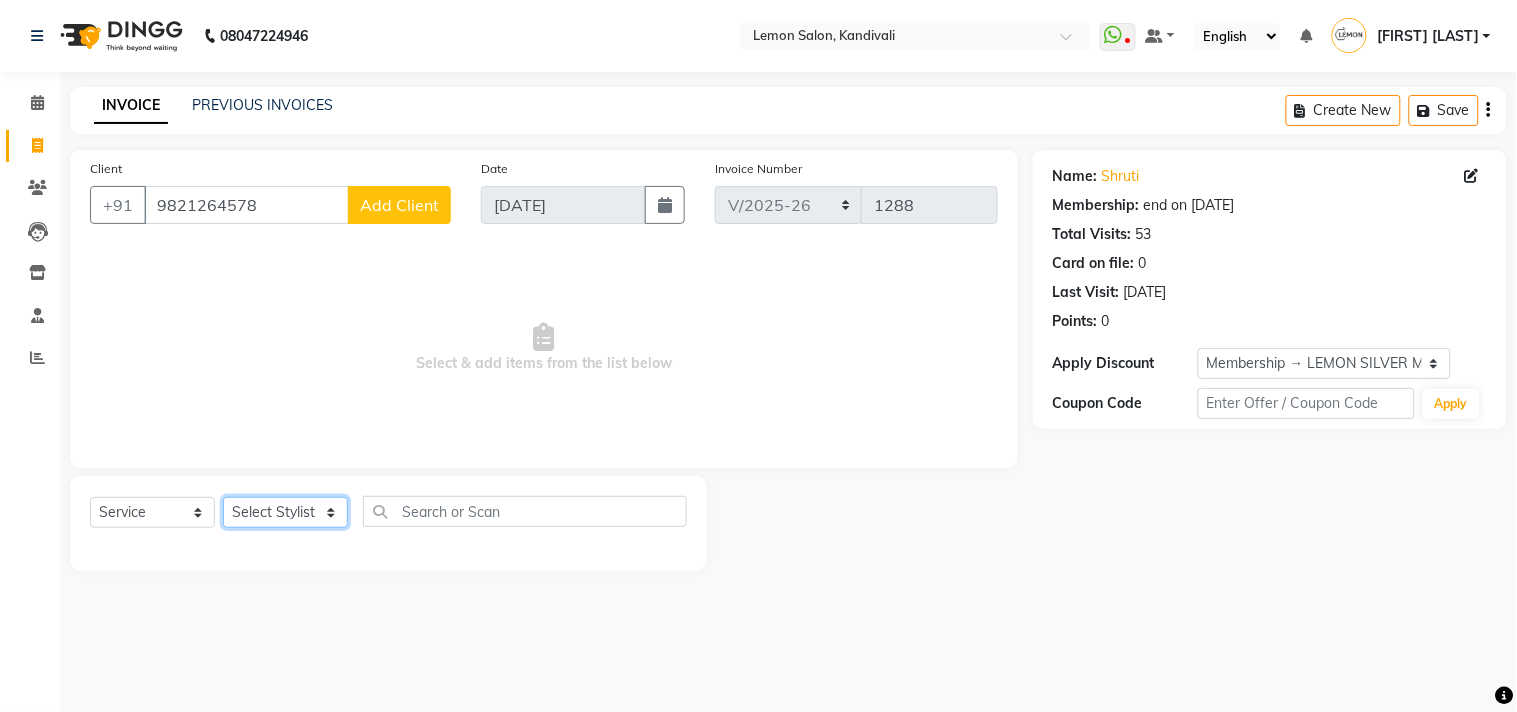 select on "7383" 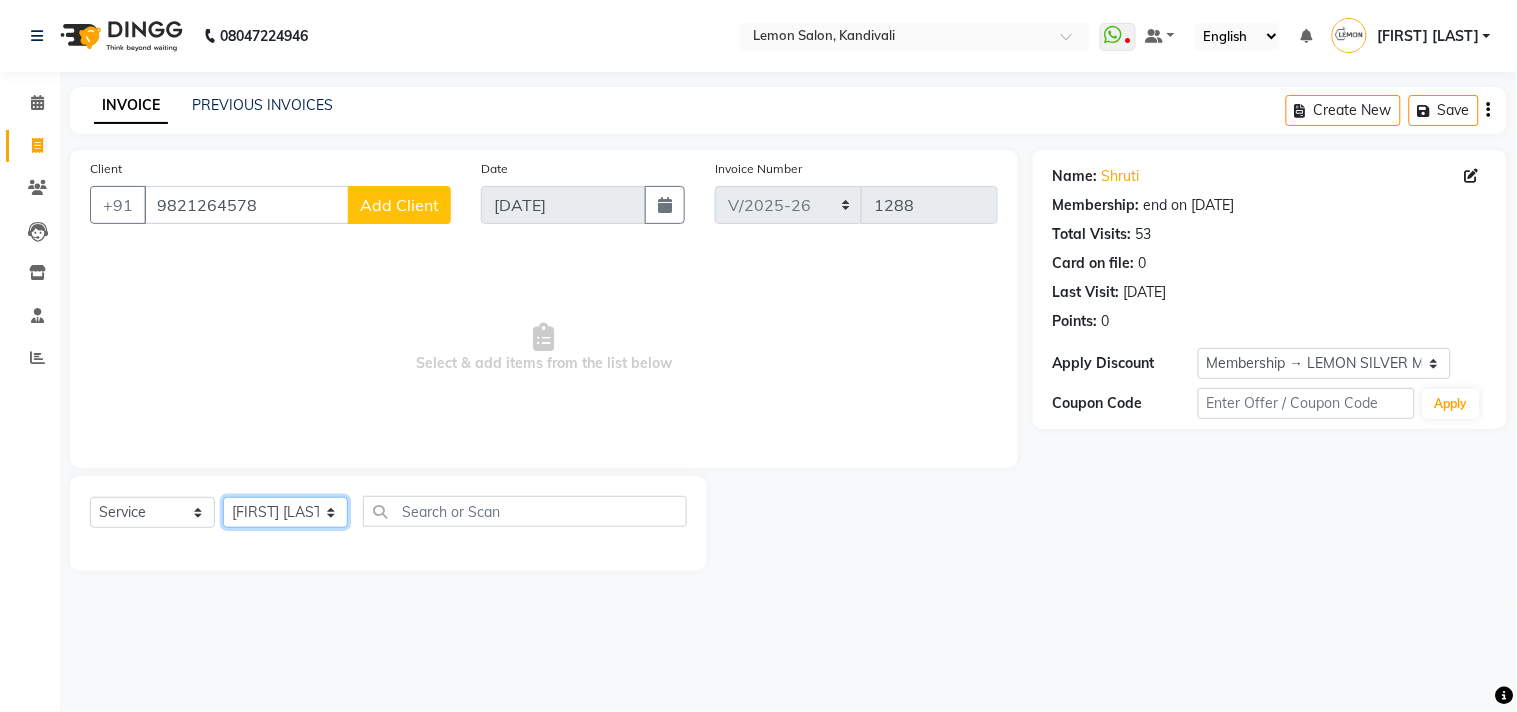 click on "Select [FIRST] [LAST] [FIRST] [LAST] [FIRST] [LAST] [FIRST] [LAST] [FIRST] [LAST] [FIRST] [LAST] [FIRST] [LAST] [FIRST] [LAST] [FIRST] [LAST] [FIRST] [LAST] [FIRST] [LAST]" 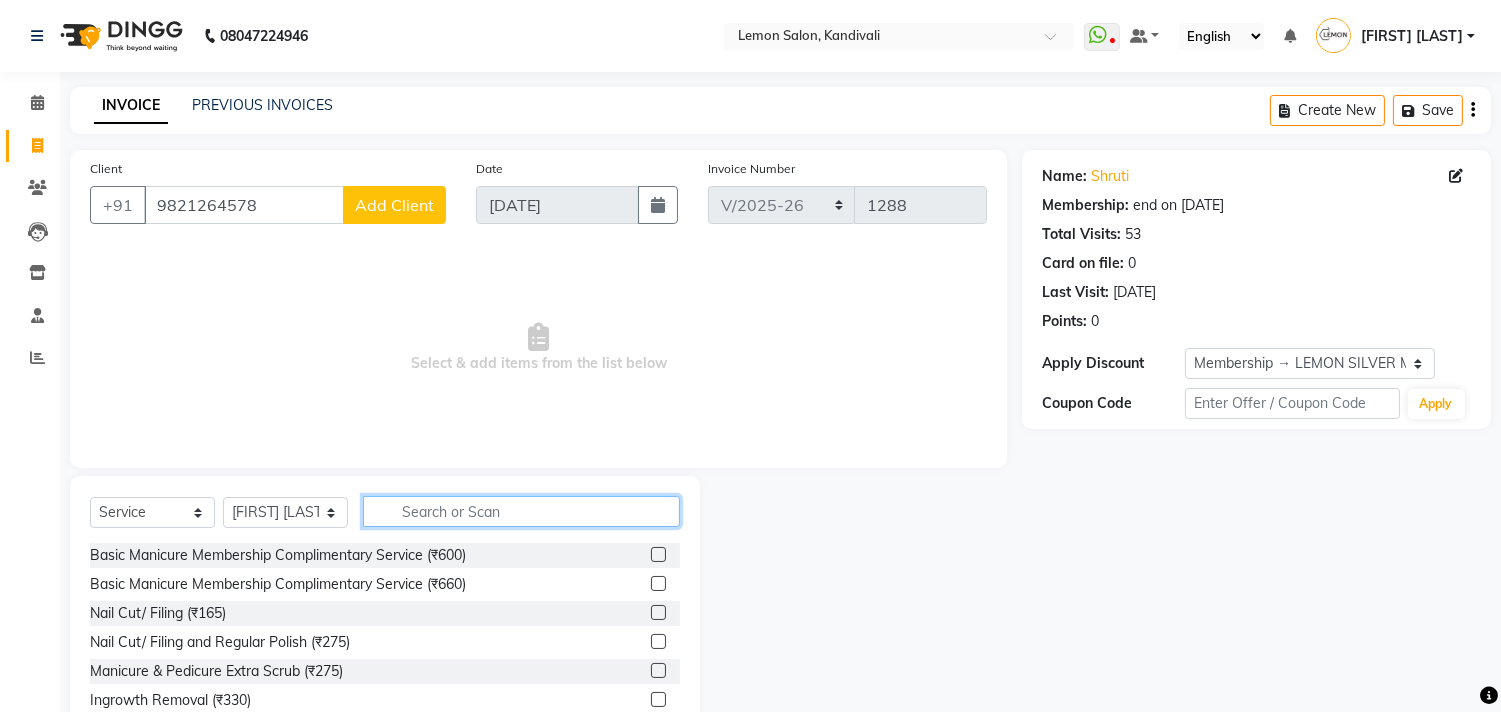 click 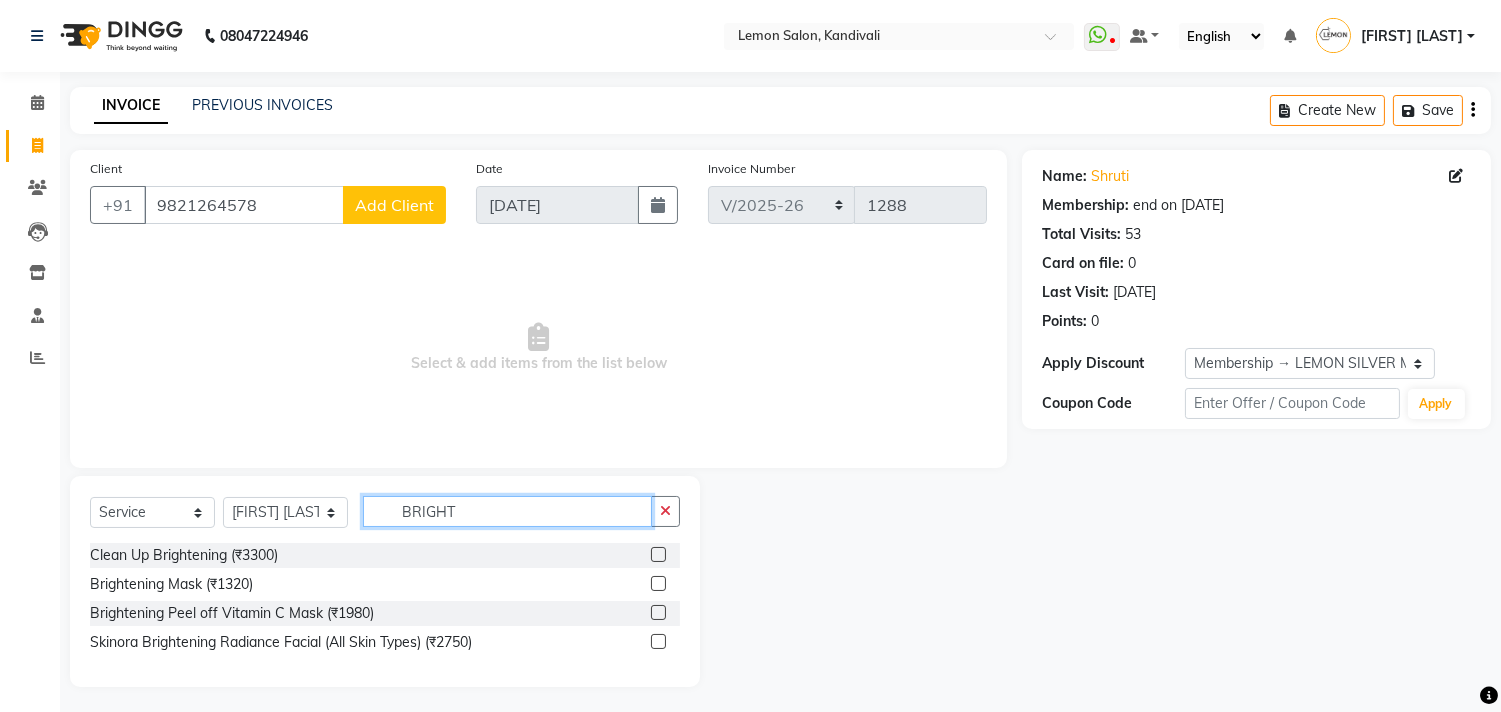 type on "BRIGHT" 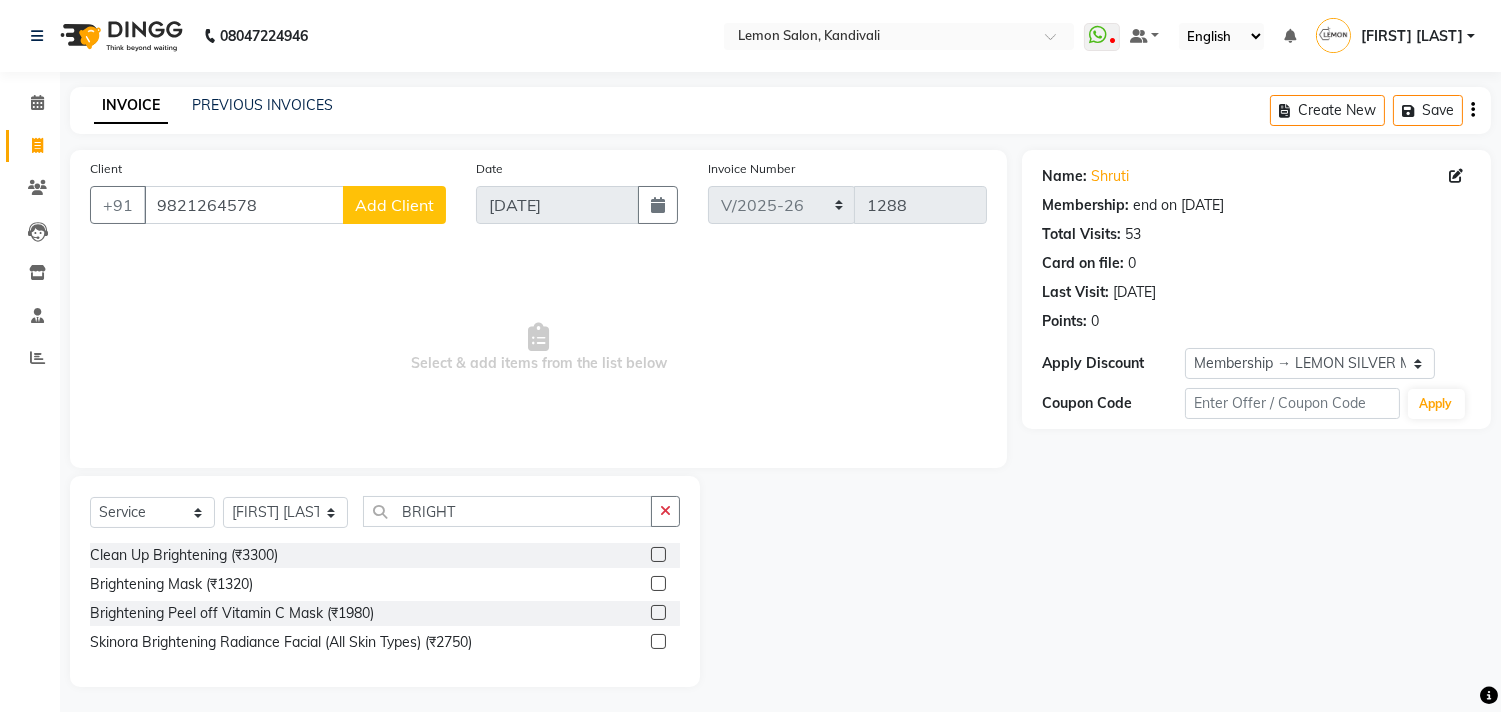 click 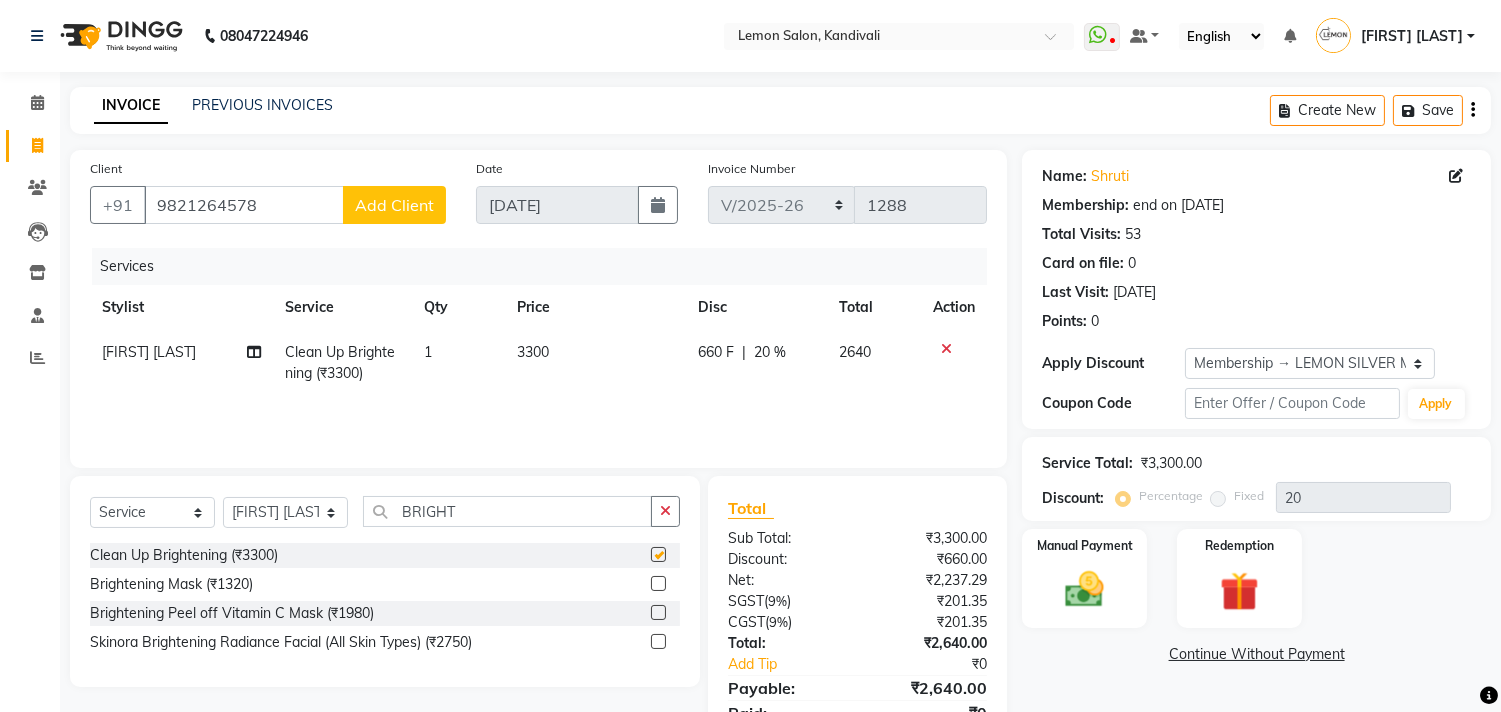 checkbox on "false" 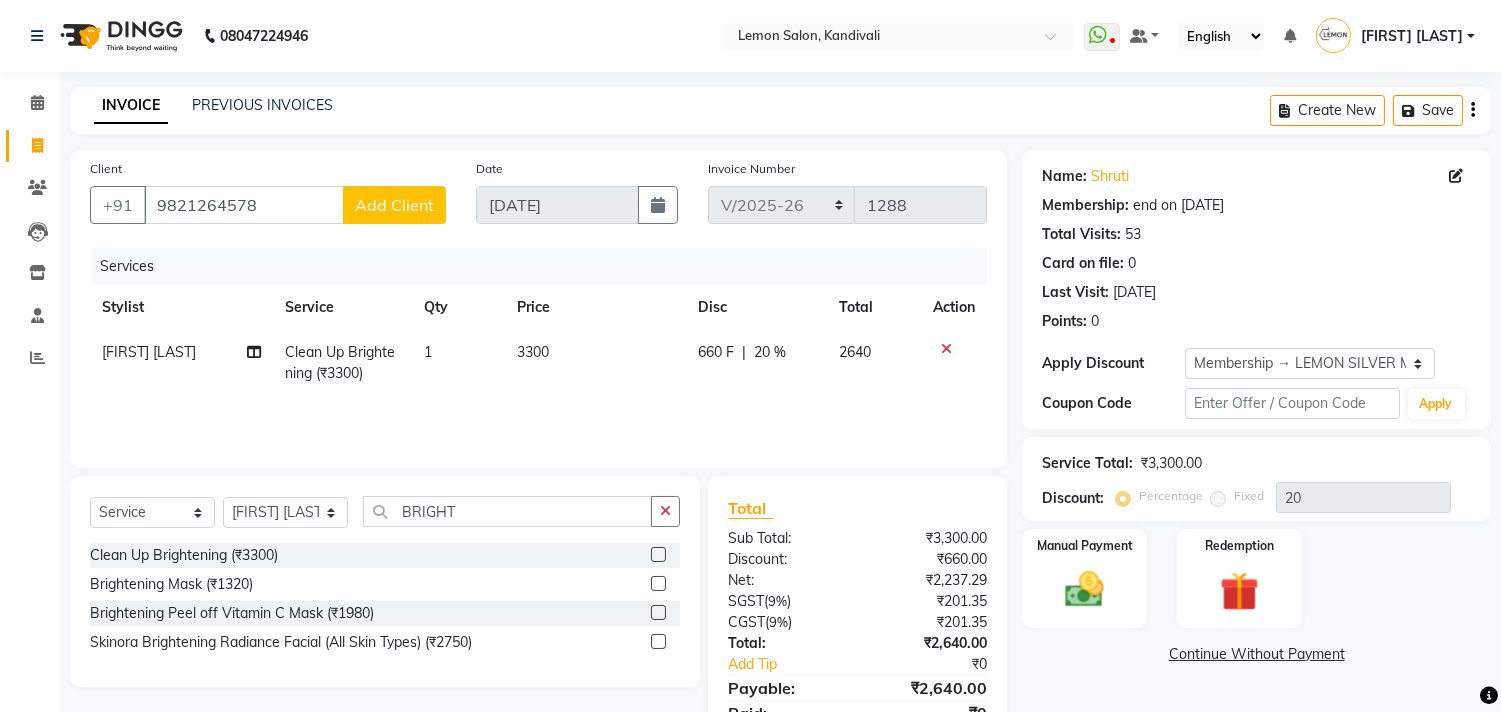 click 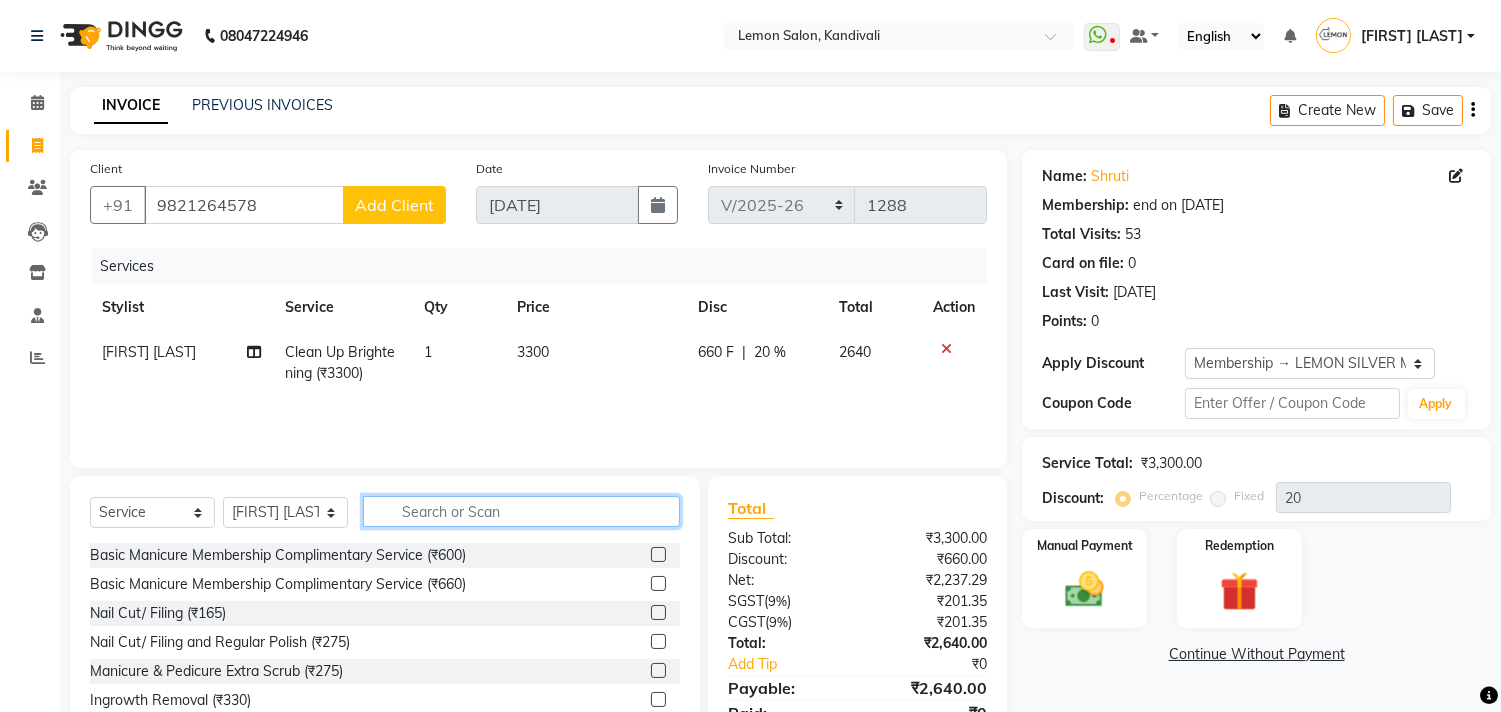 click 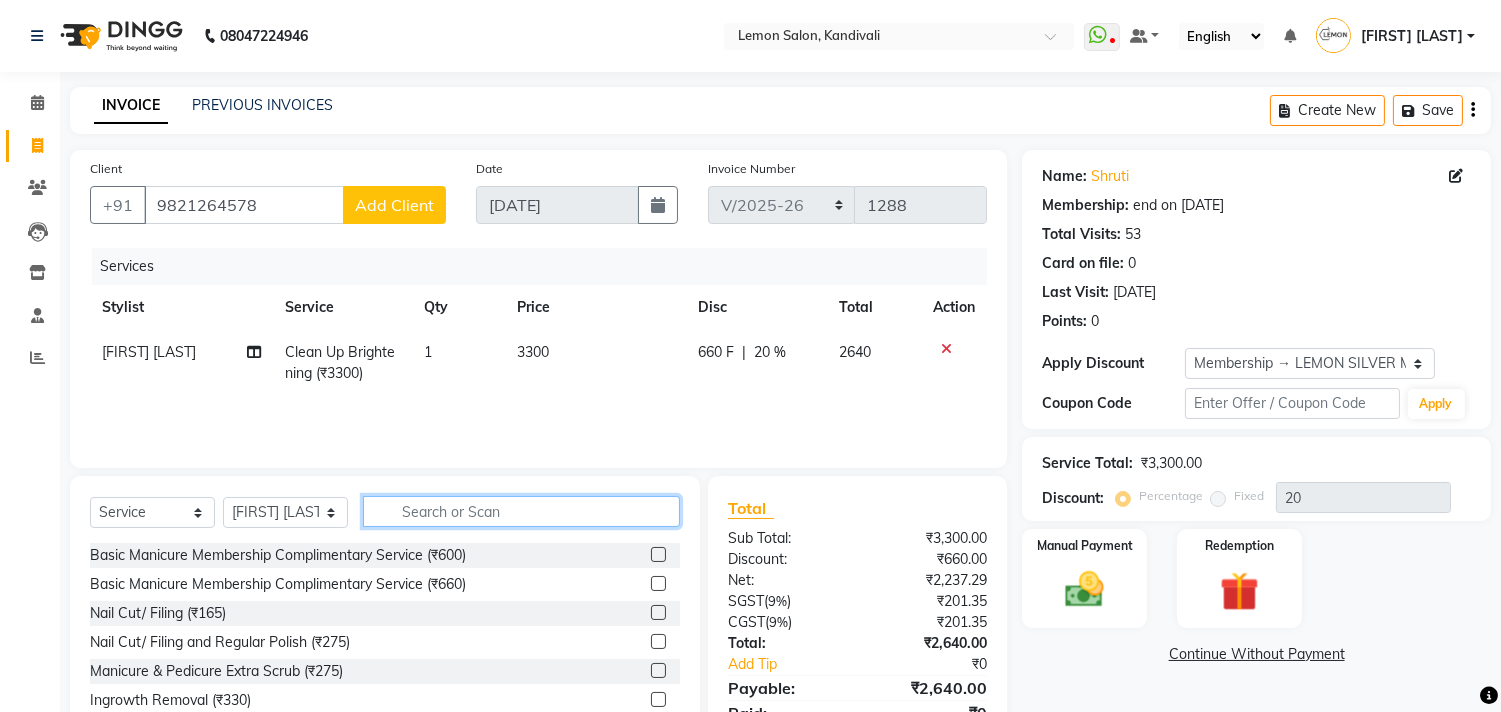 click 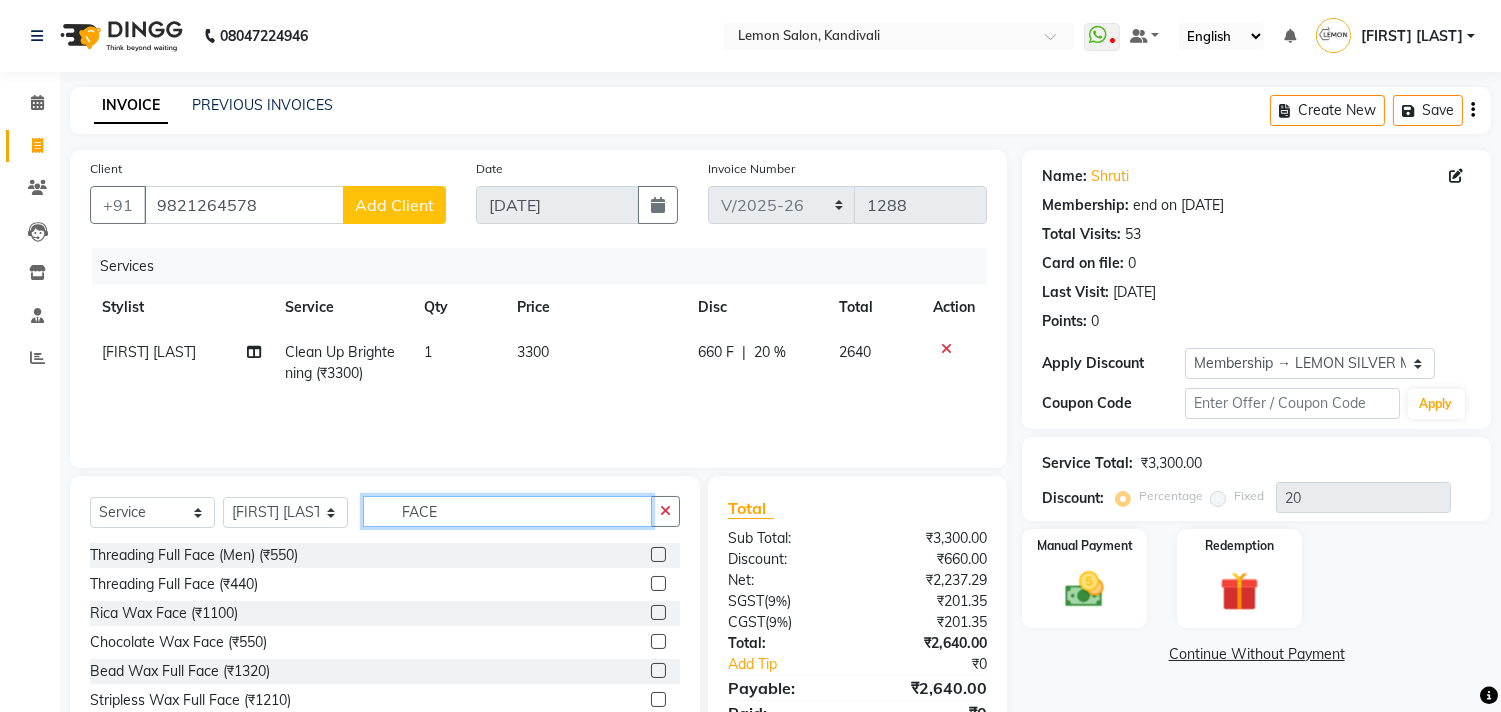 scroll, scrollTop: 88, scrollLeft: 0, axis: vertical 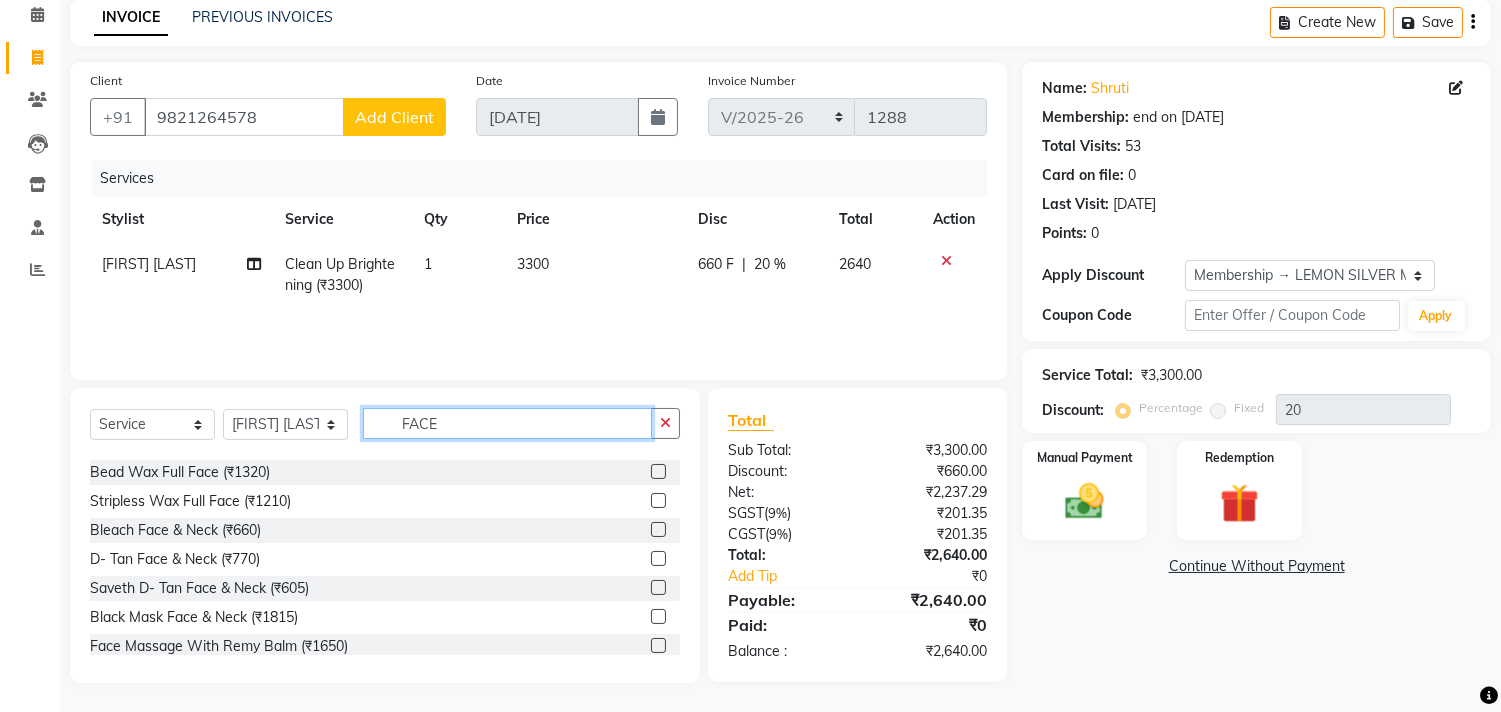 type on "FACE" 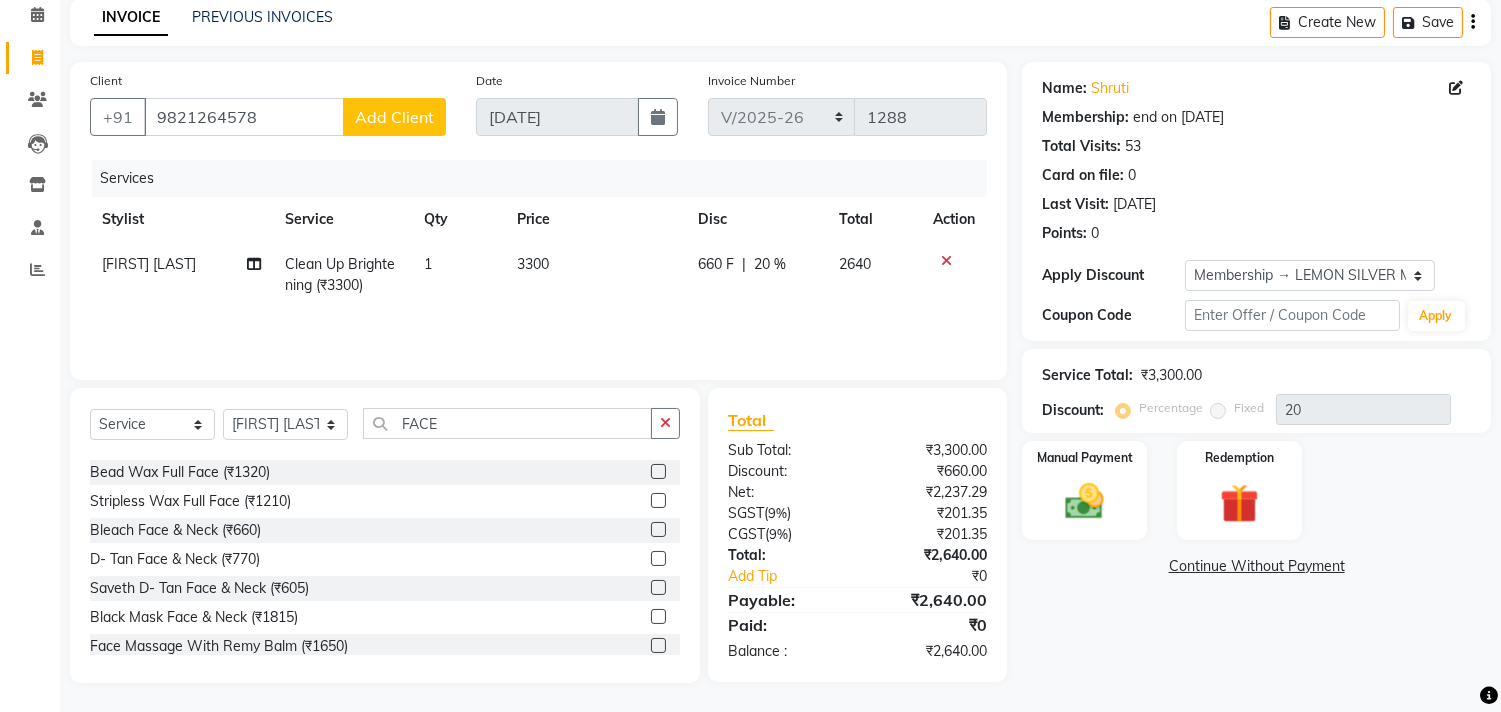 click 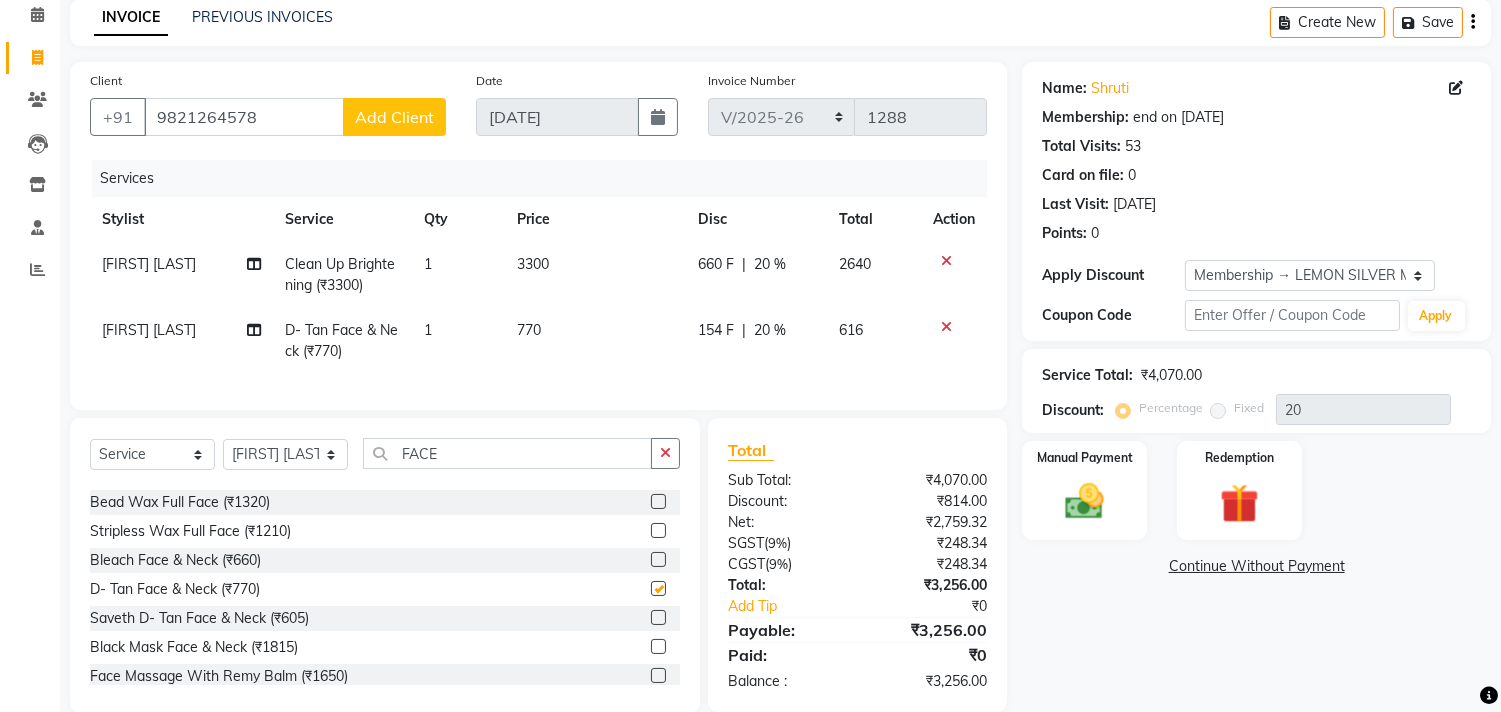 checkbox on "false" 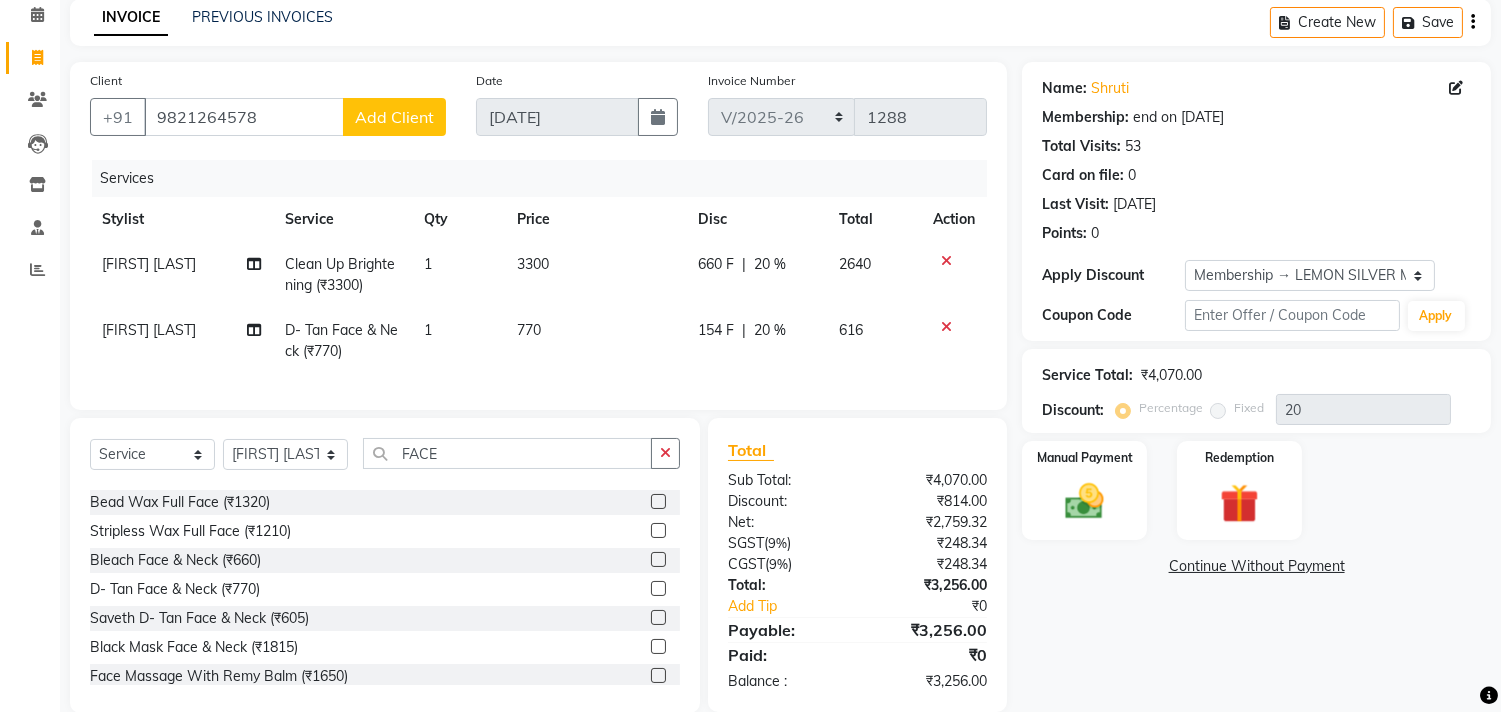 click on "Select  Service  Product  Membership  Package Voucher Prepaid Gift Card  Select Stylist [FIRST] [LAST] [FIRST] [LAST] [FIRST] [LAST] [FIRST] [LAST] [FIRST] [LAST] [FIRST] [LAST] [FIRST] [LAST] [FIRST] [LAST] [FIRST] [LAST] [FIRST] [LAST] [FIRST] [LAST] FACE Threading Full Face (Men) (₹550)  Threading Full Face (₹440)  Rica Wax Face (₹1100)  Chocolate Wax Face (₹550)  Bead Wax Full Face (₹1320)  Stripless Wax Full Face (₹1210)  Bleach Face & Neck (₹660)  D- Tan Face & Neck (₹770)  Saveth D- Tan Face & Neck (₹605)  Black Mask Face & Neck (₹1815)  Face Massage With Remy Balm (₹1650)  Face Massage with Remy Beauty Cream (₹1650)  Monsoon Offer- Face D-tan+ Tea Tree Cleanup (₹1760)  Monsoon Offer- Face D-tan+ Deep Pore Cleanup (₹1760)" 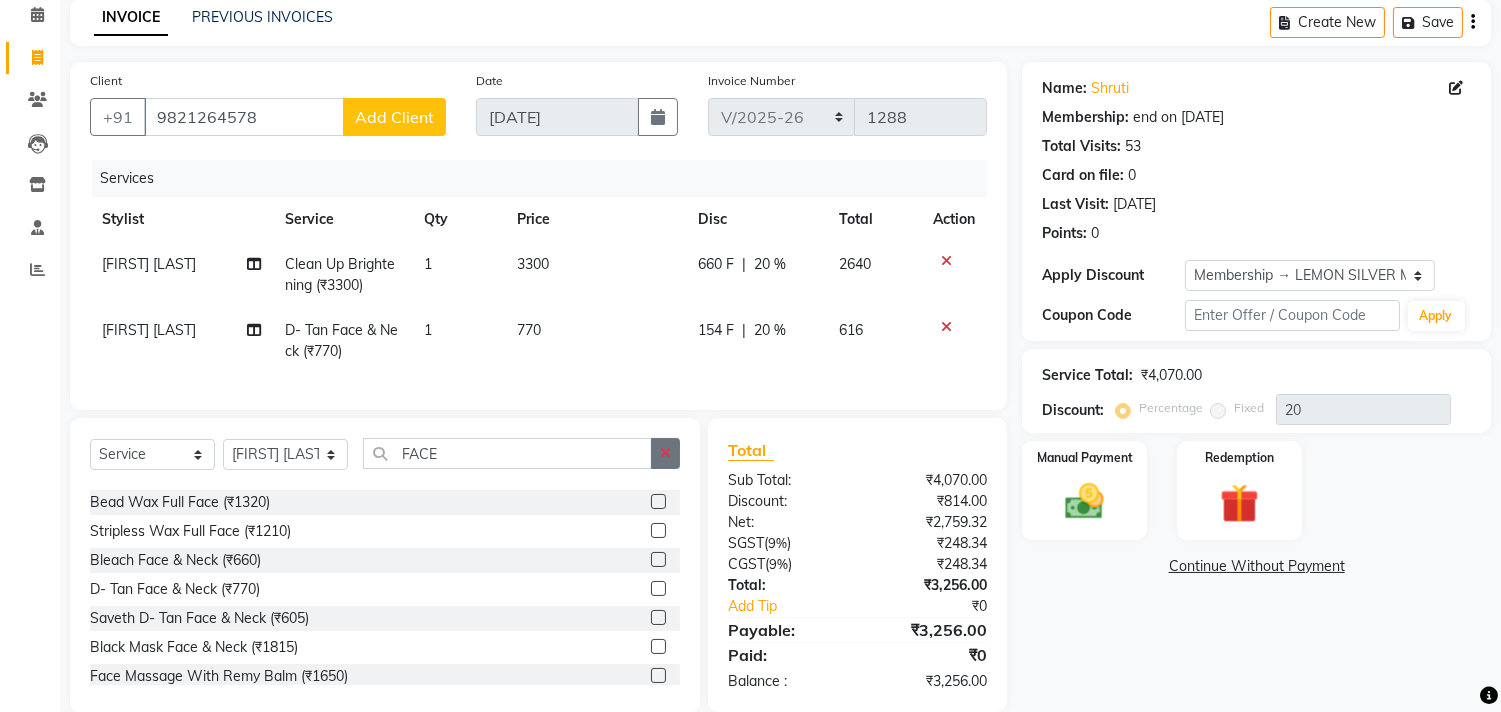 click 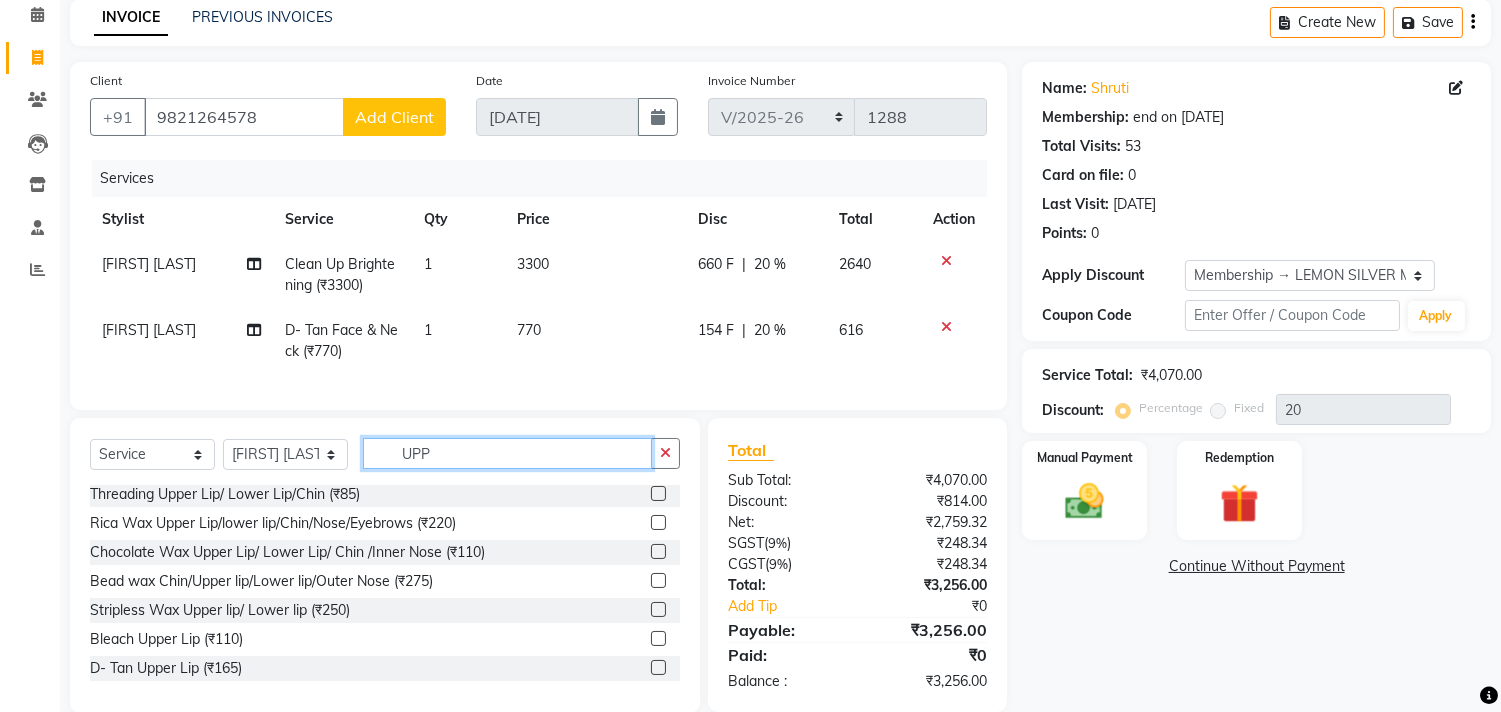 scroll, scrollTop: 3, scrollLeft: 0, axis: vertical 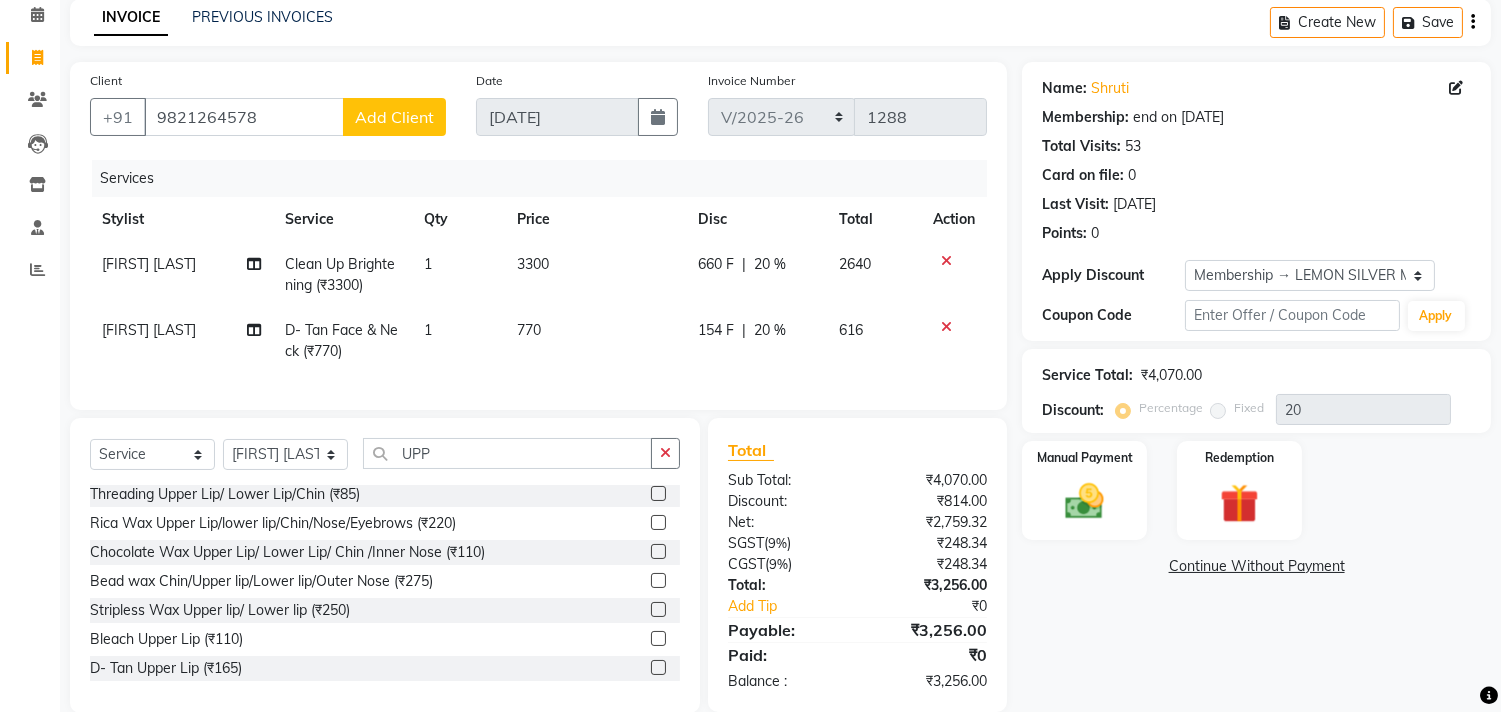 click 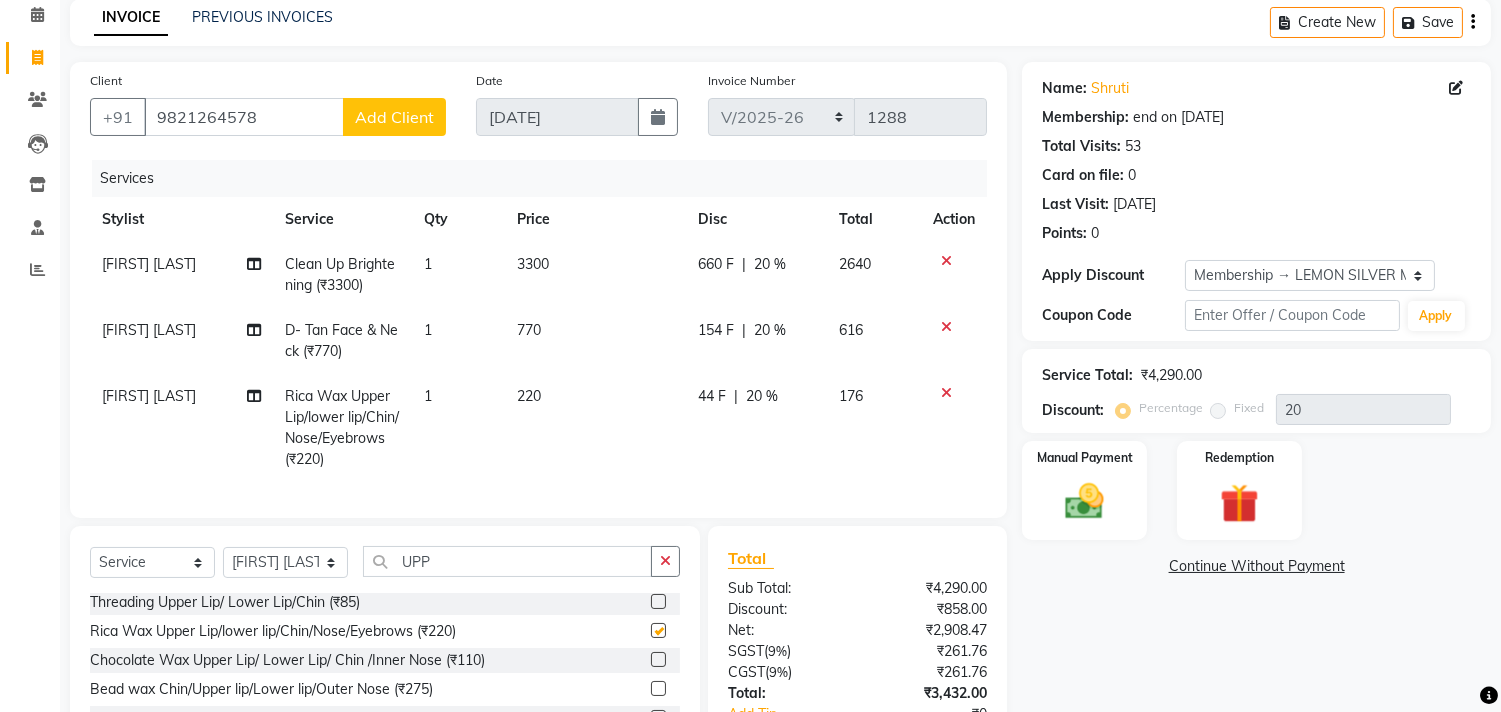 checkbox on "false" 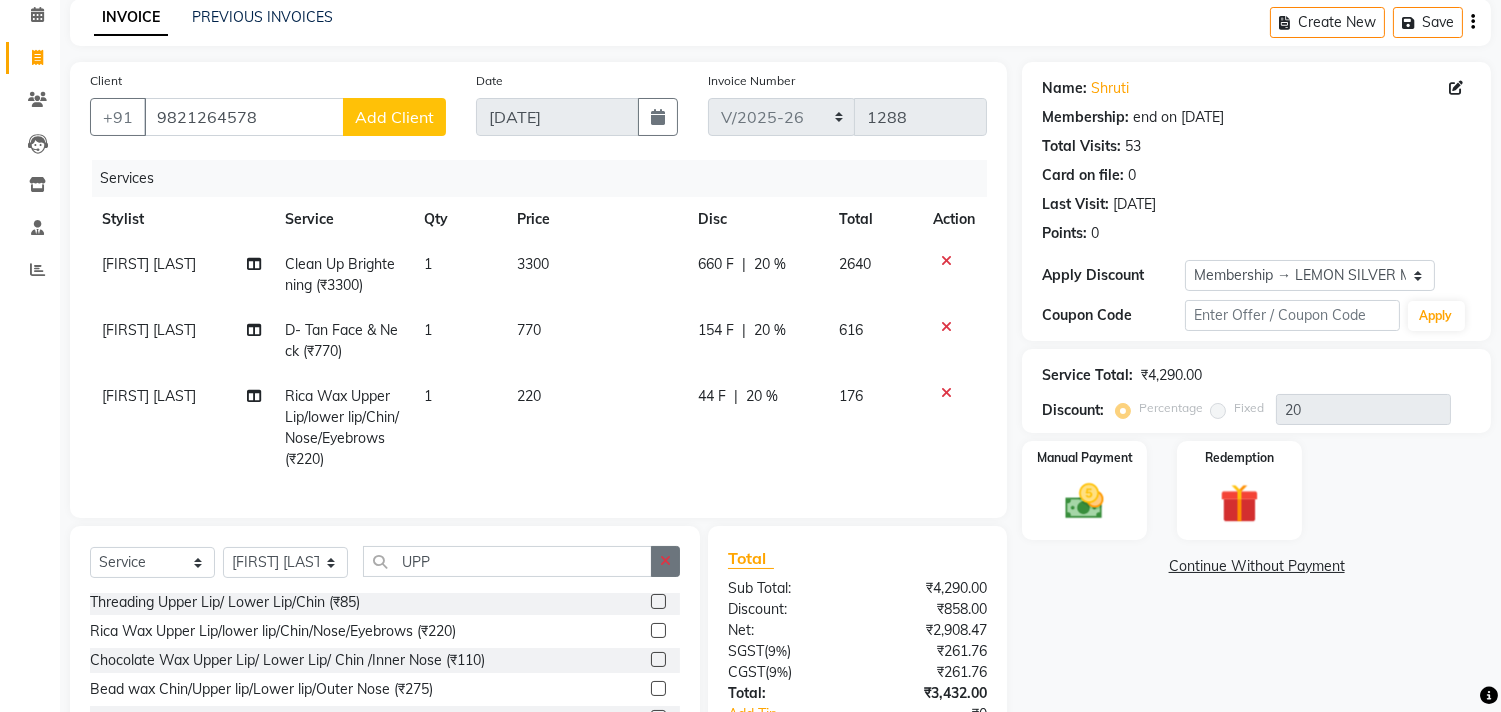 click 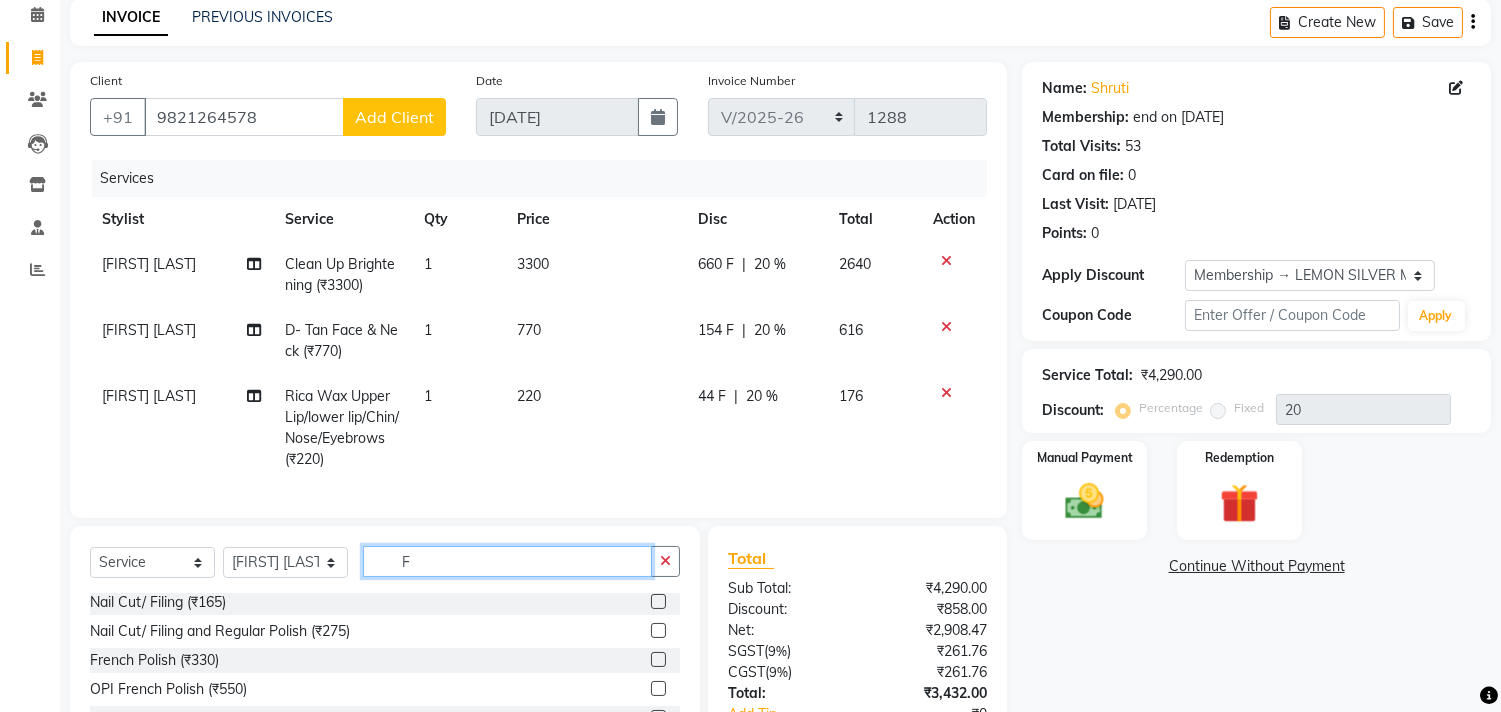scroll, scrollTop: 0, scrollLeft: 0, axis: both 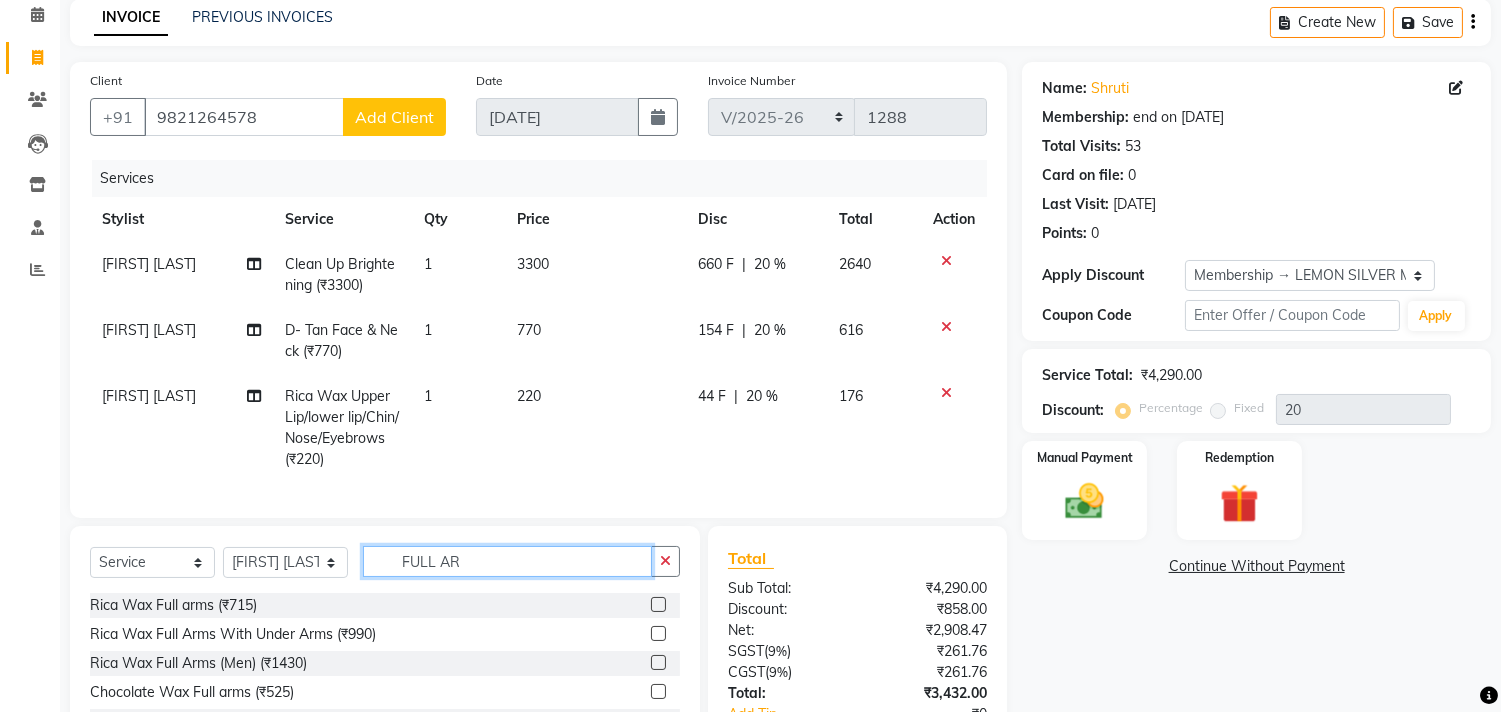 type on "FULL AR" 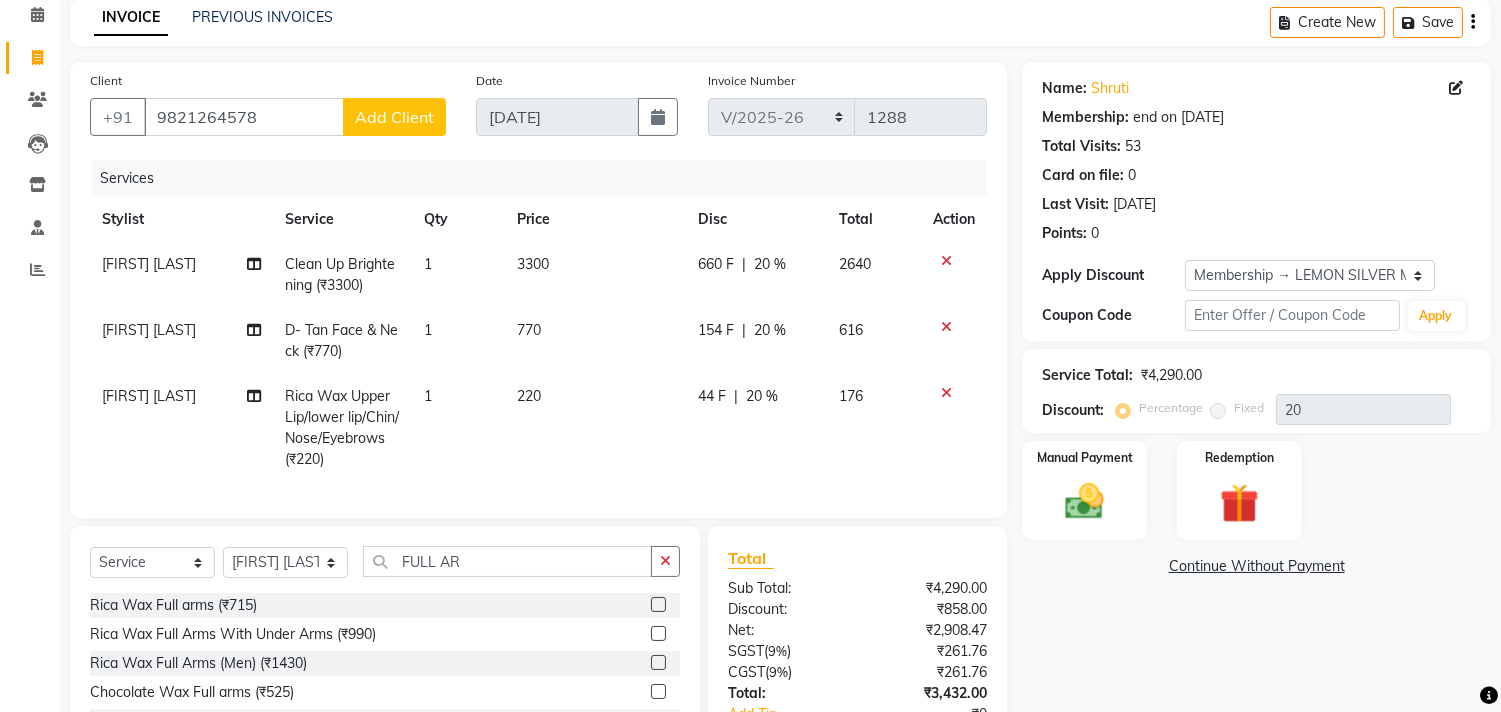 click 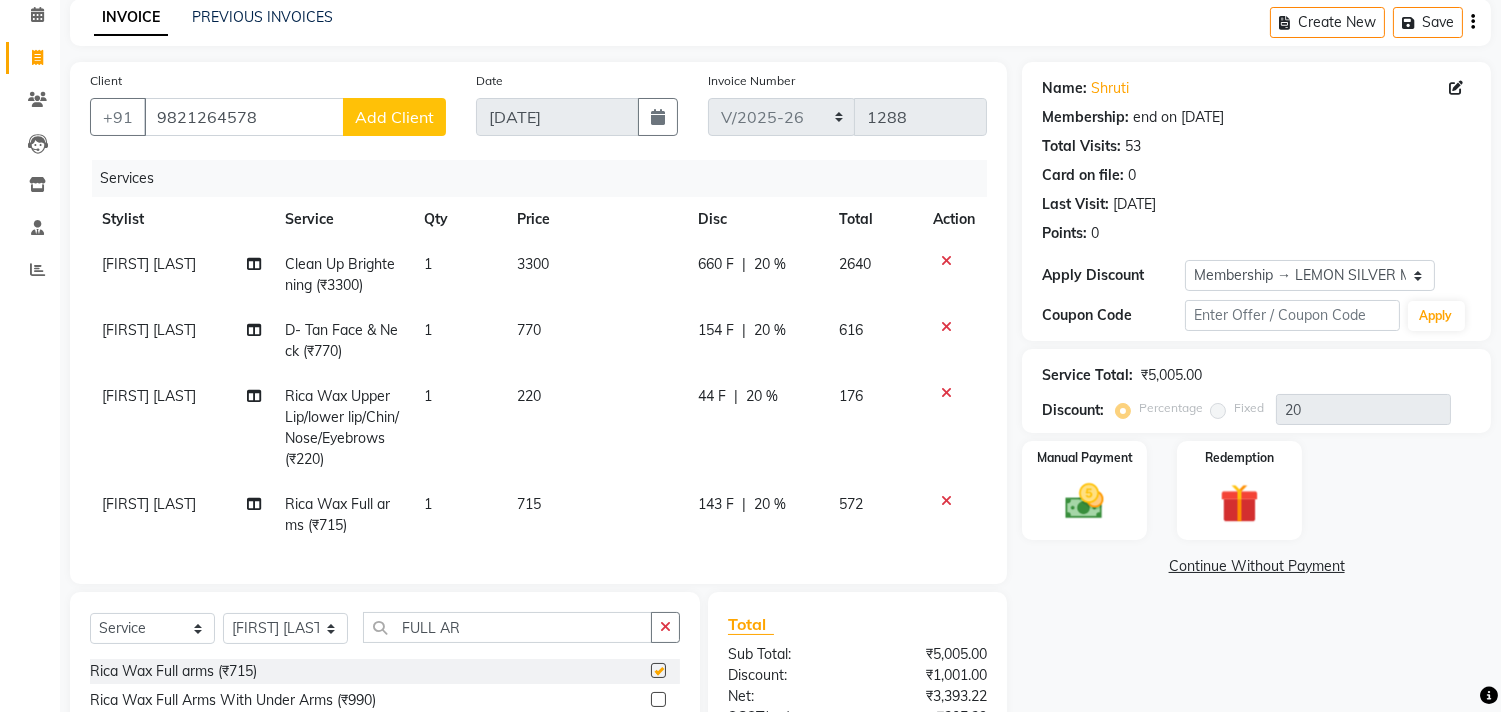 checkbox on "false" 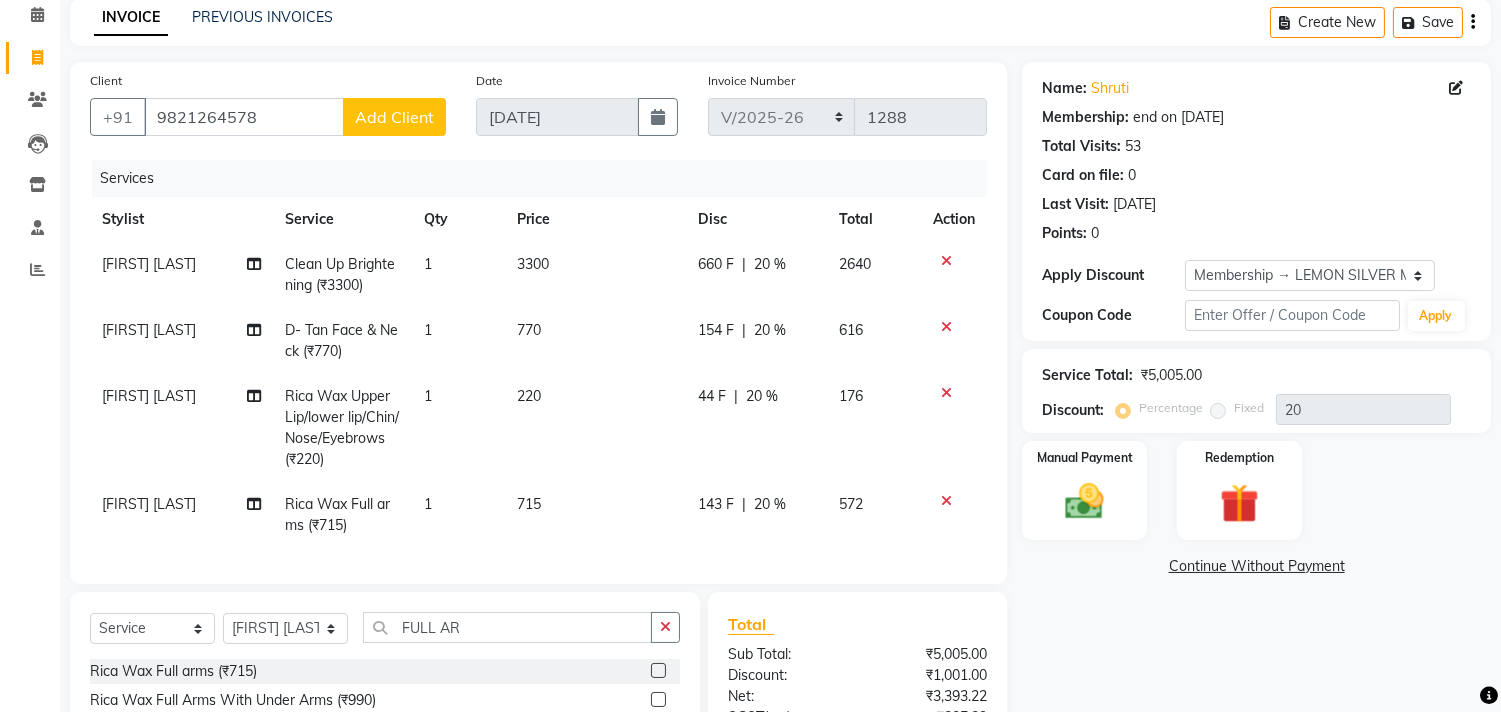 scroll, scrollTop: 310, scrollLeft: 0, axis: vertical 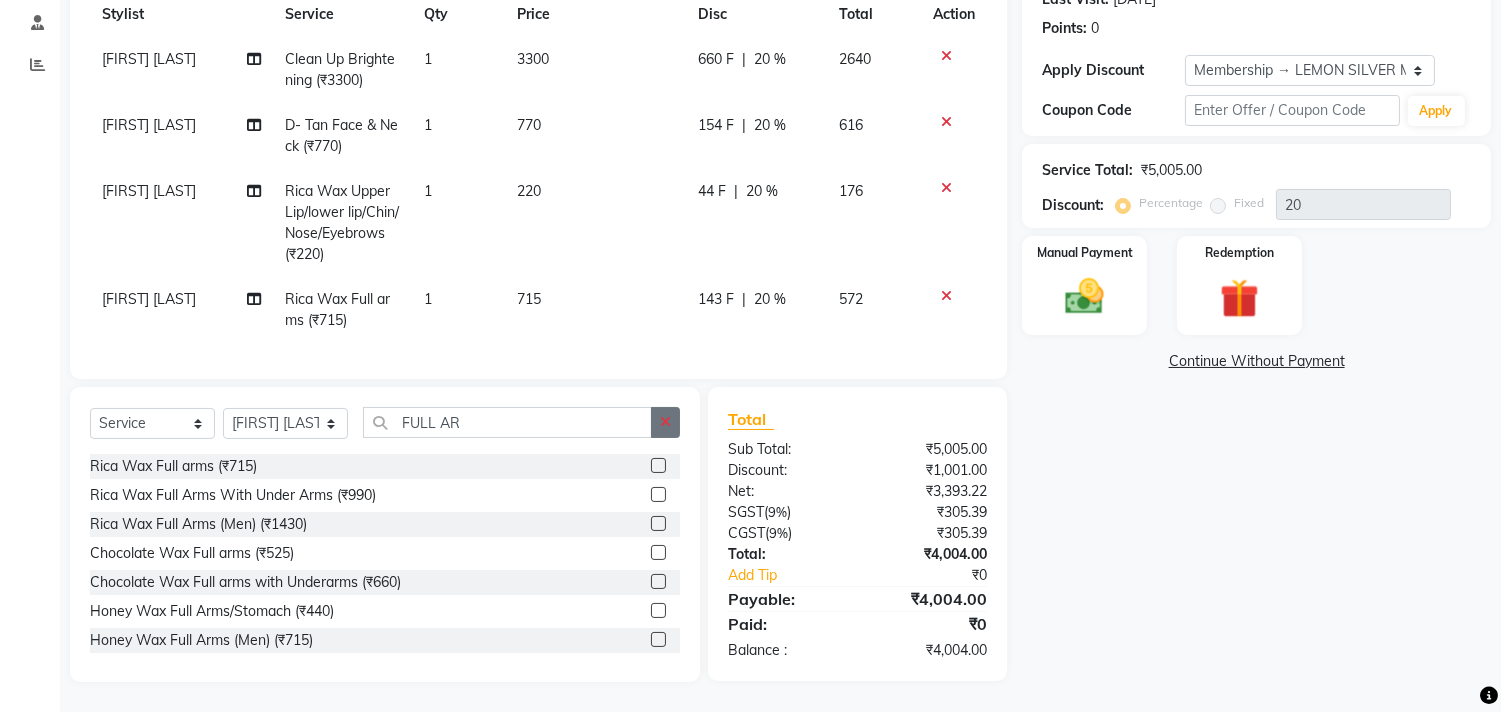click 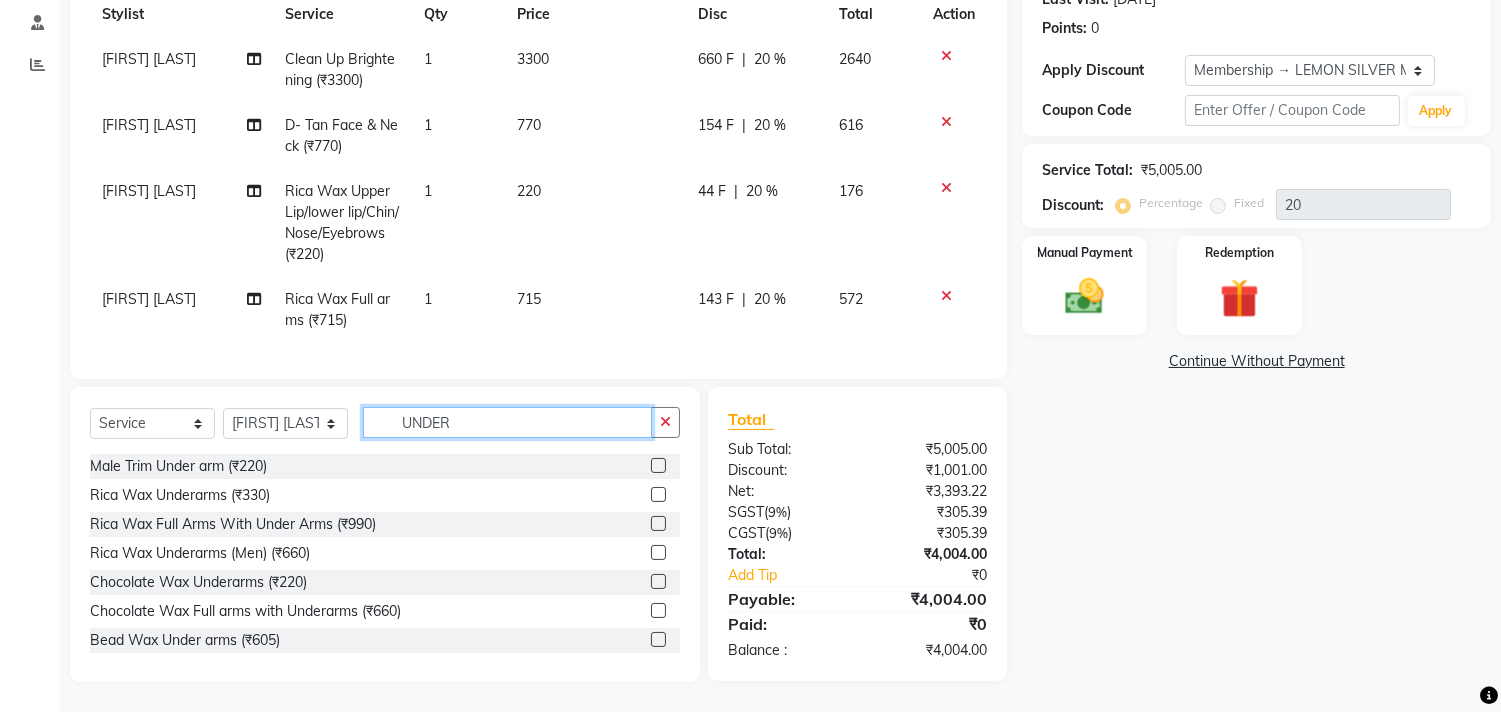 type on "UNDER" 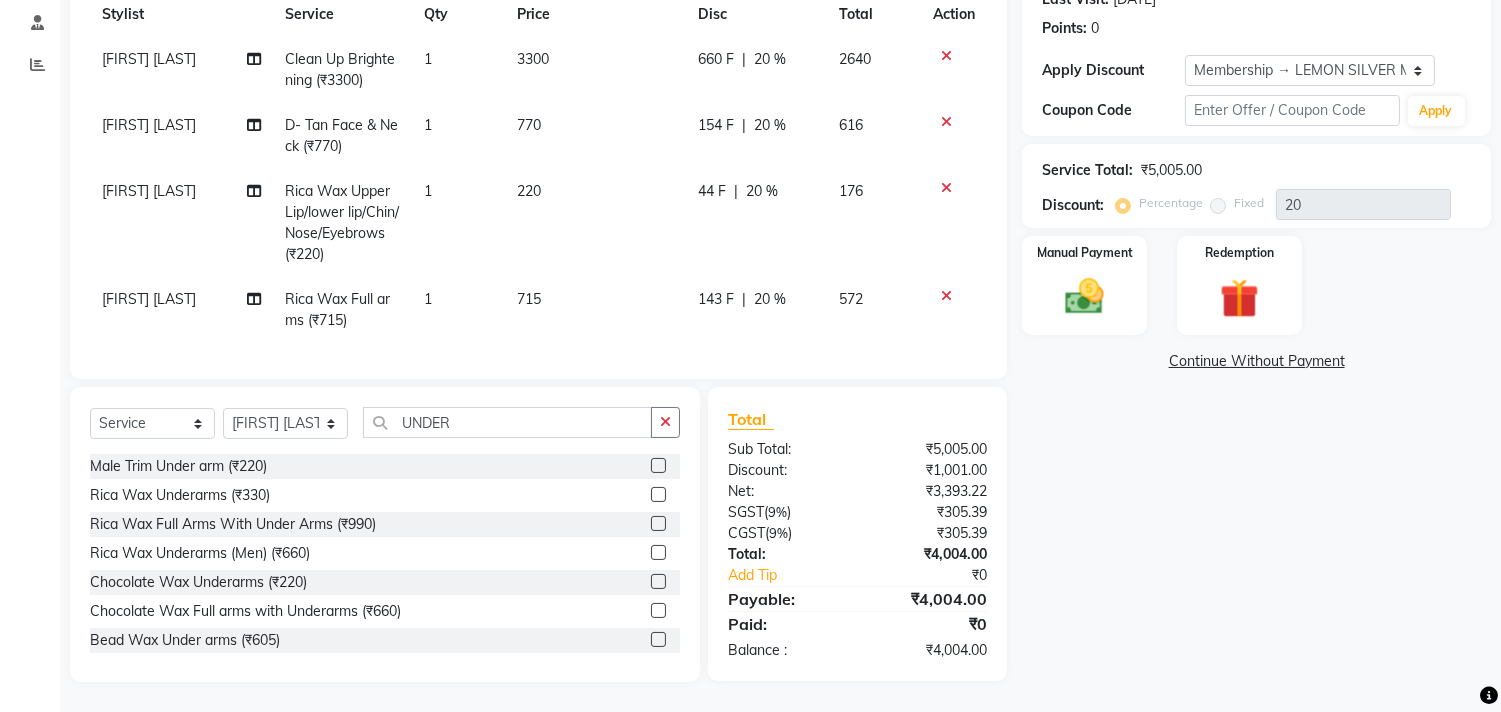 click 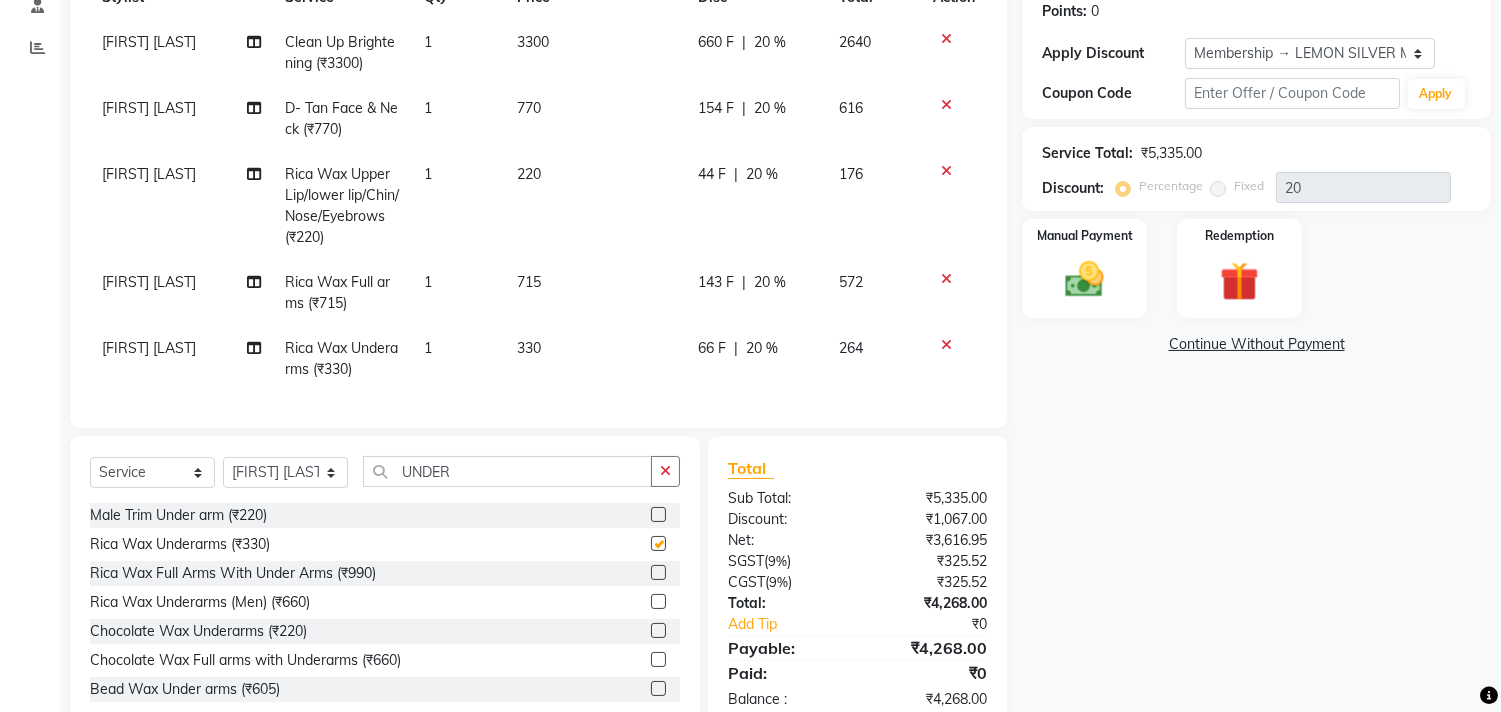 checkbox on "false" 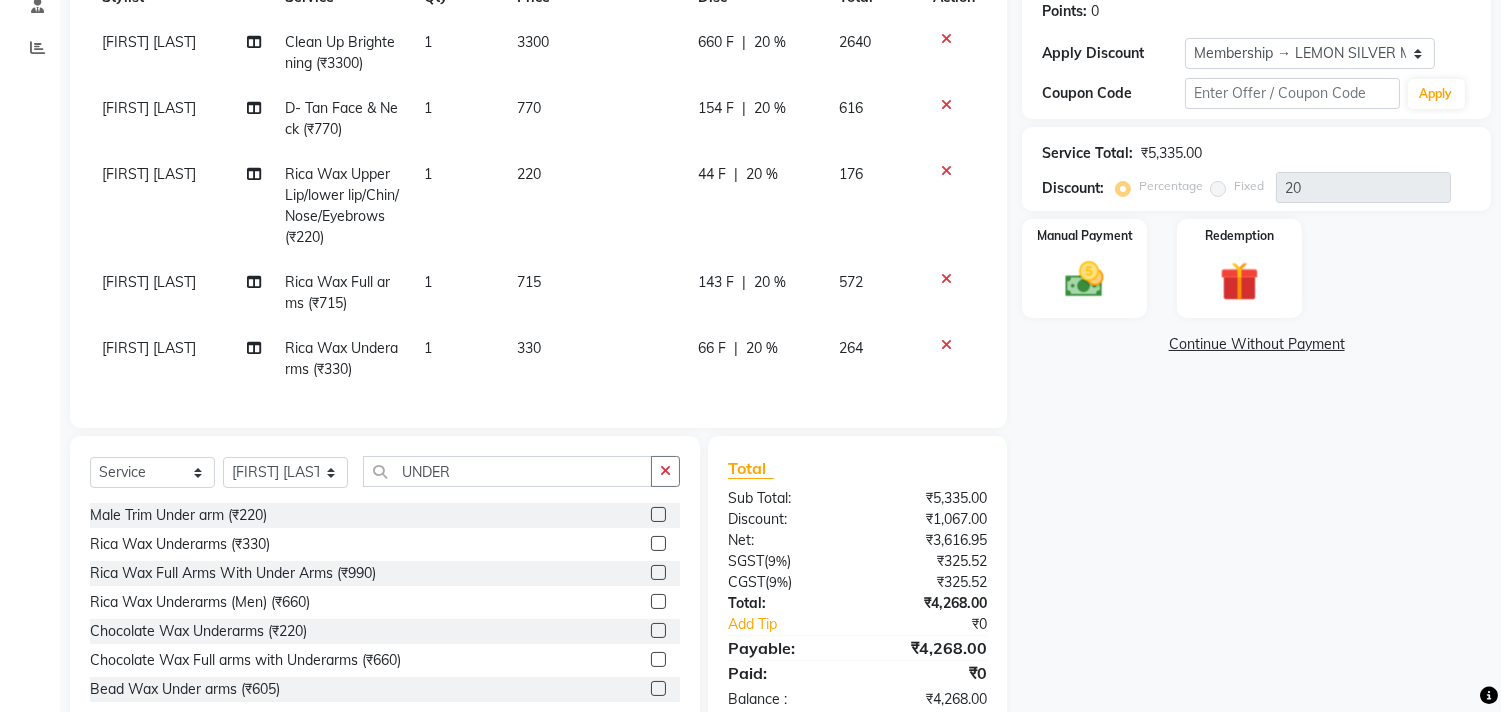 scroll, scrollTop: 375, scrollLeft: 0, axis: vertical 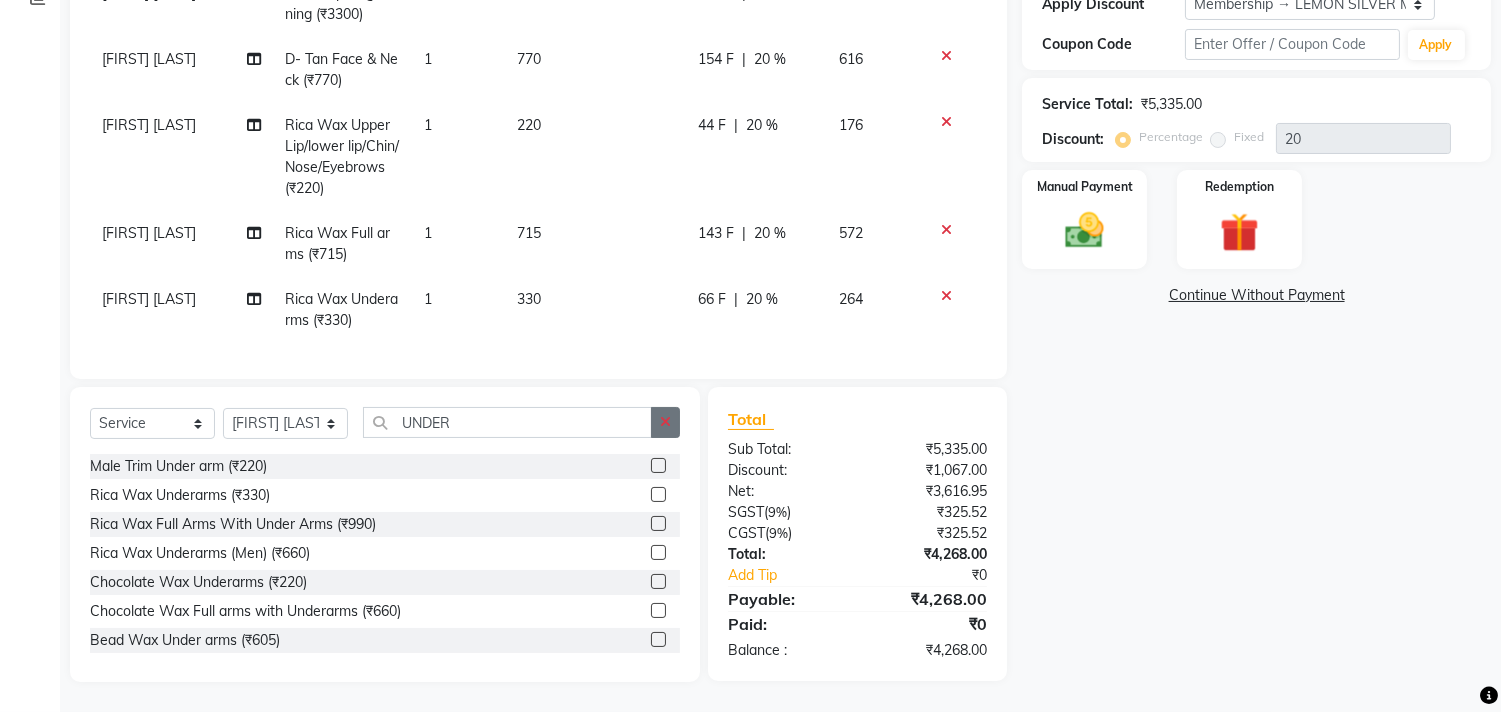 click 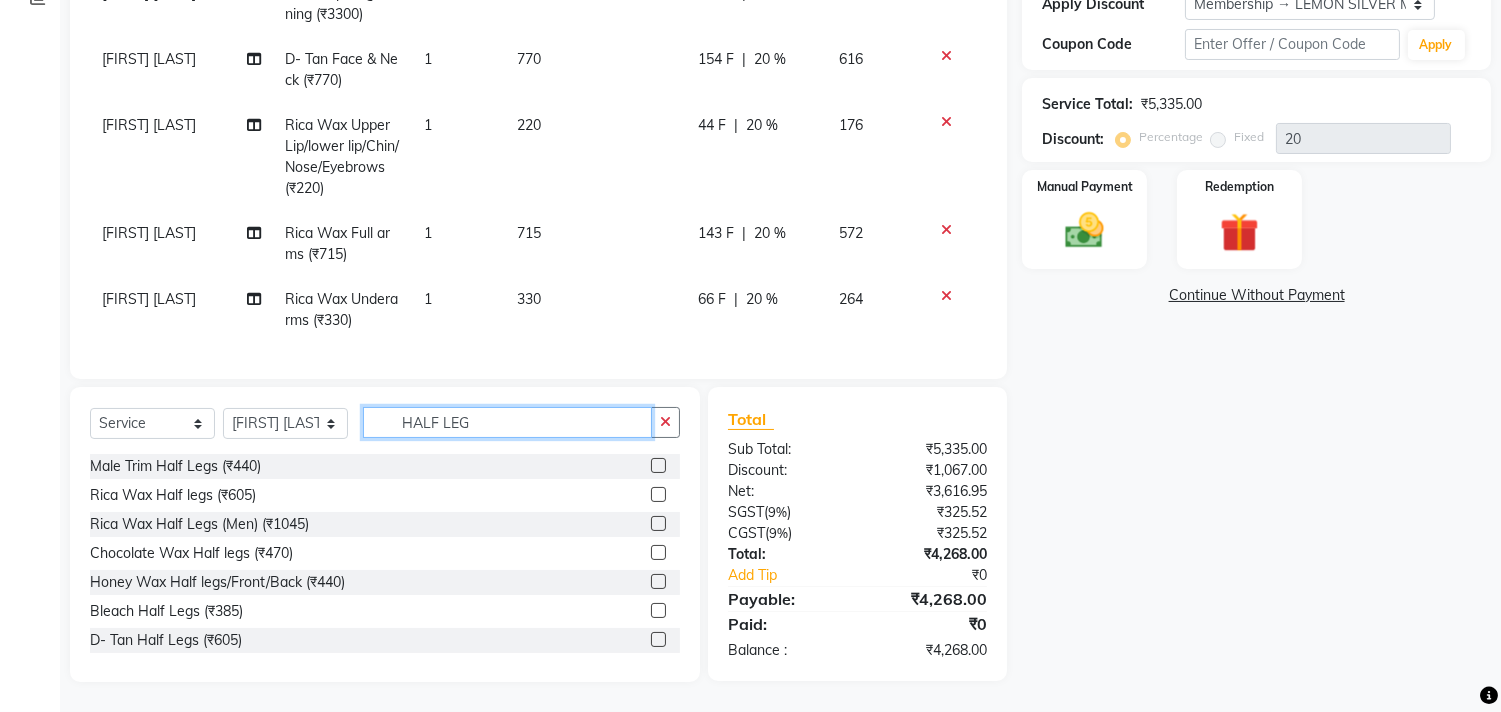 type on "HALF LEG" 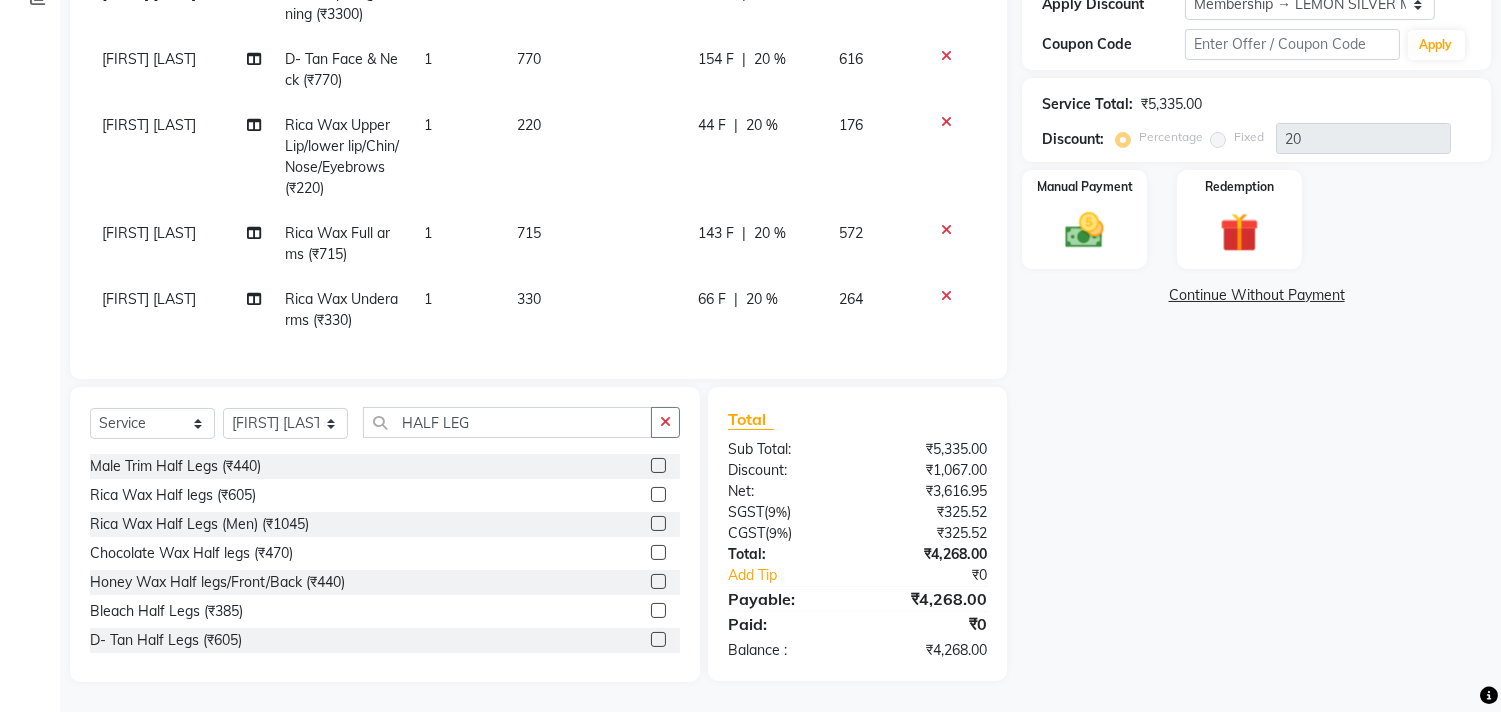 click 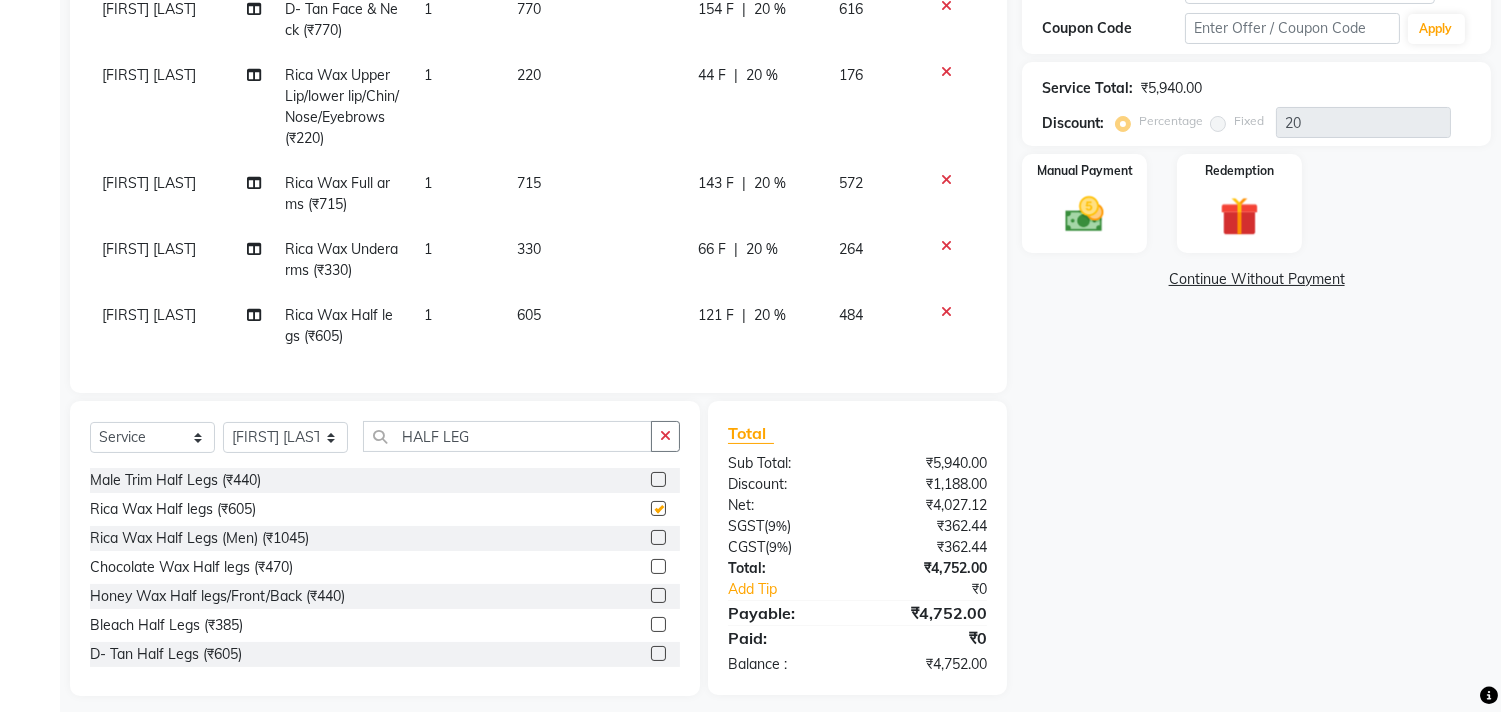 checkbox on "false" 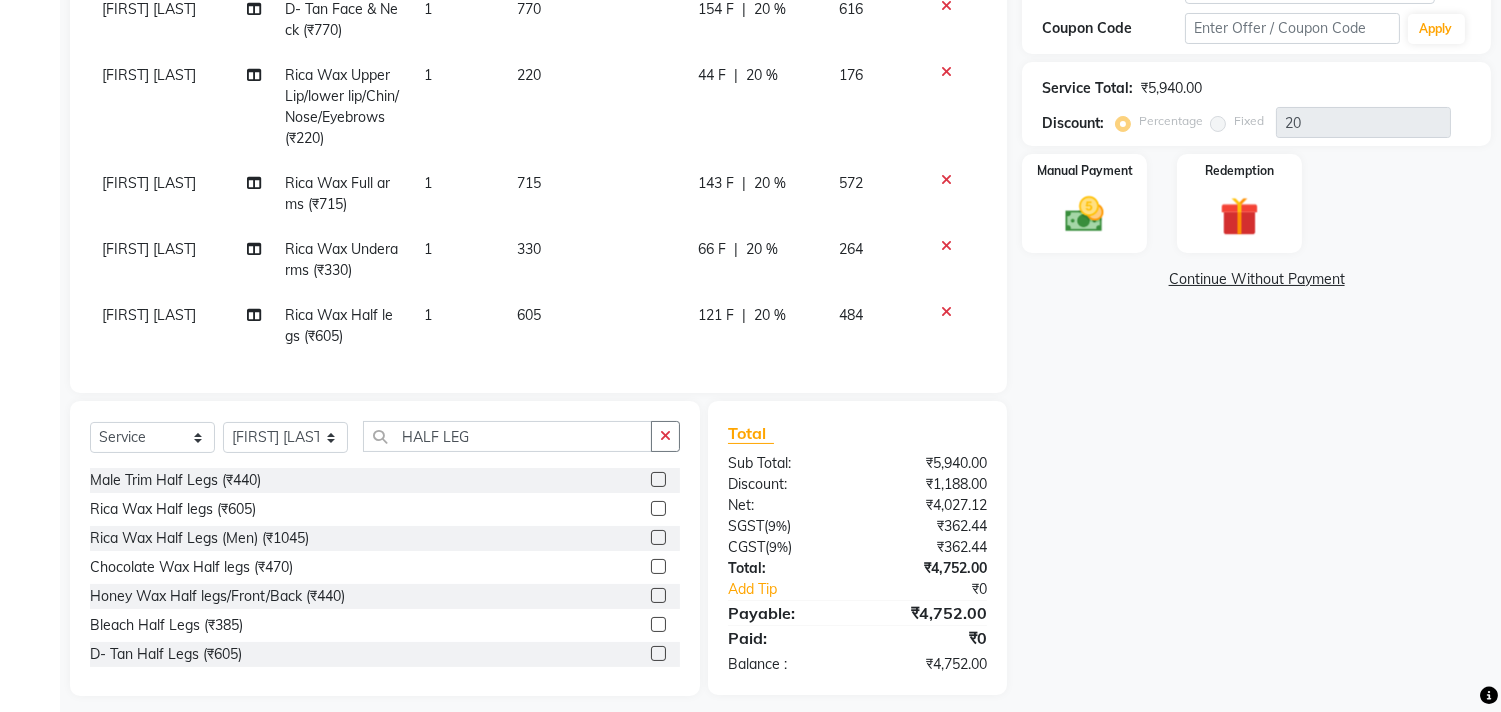 scroll, scrollTop: 52, scrollLeft: 0, axis: vertical 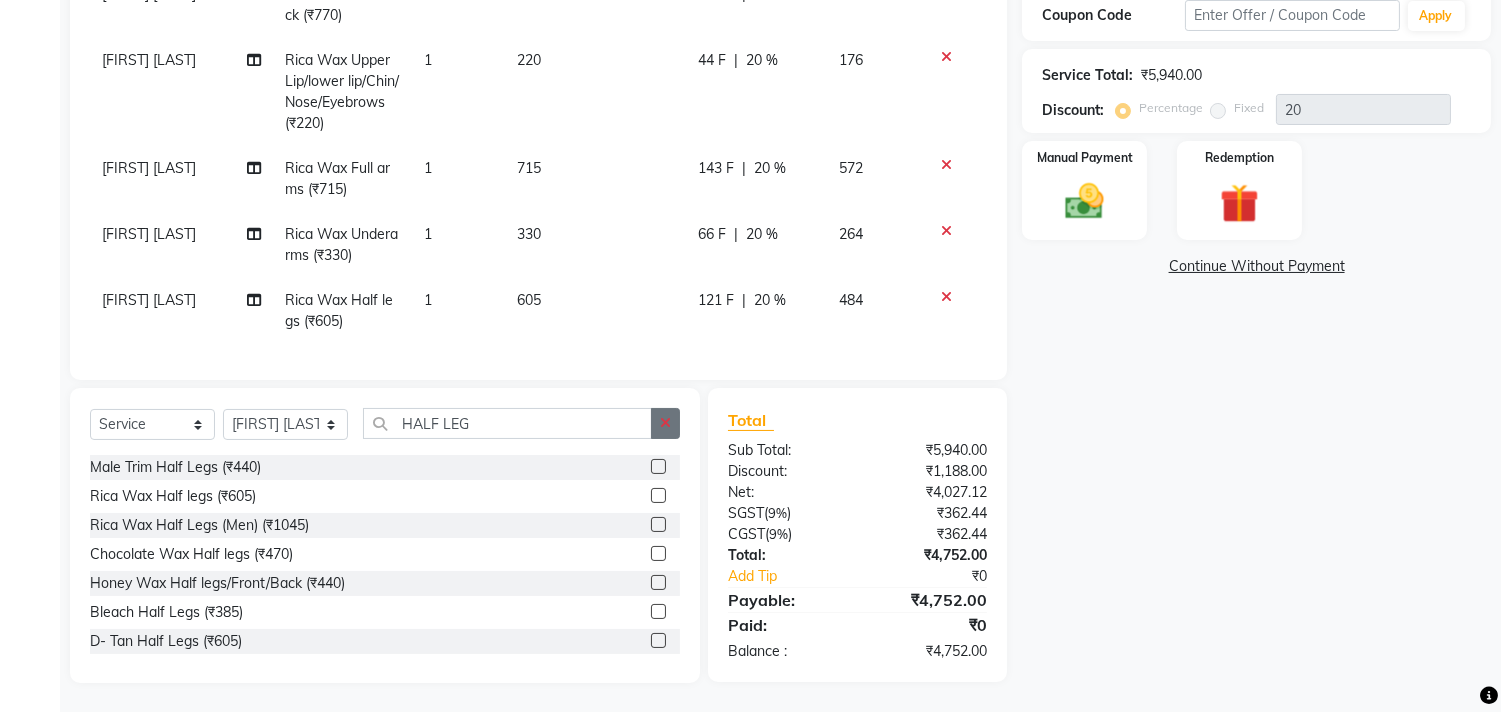 click 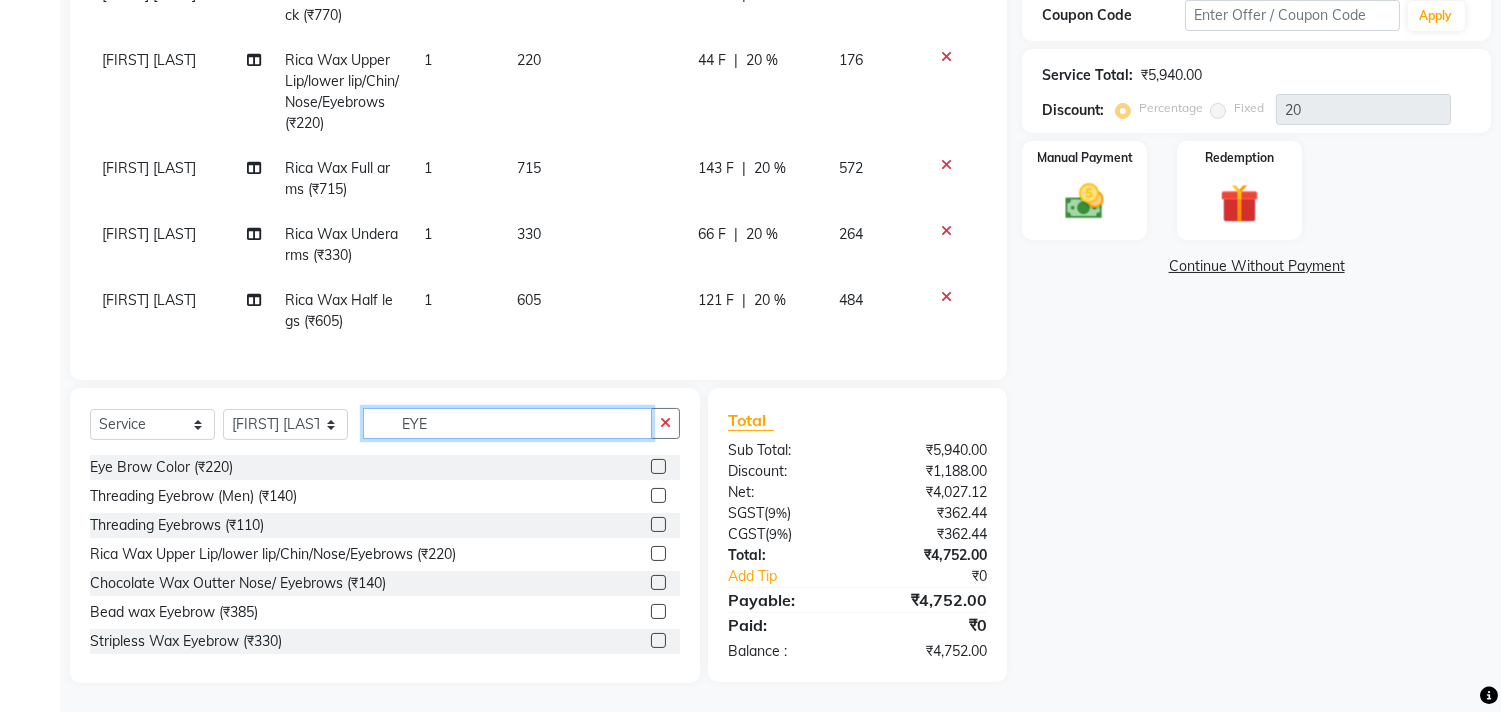 type on "EYE" 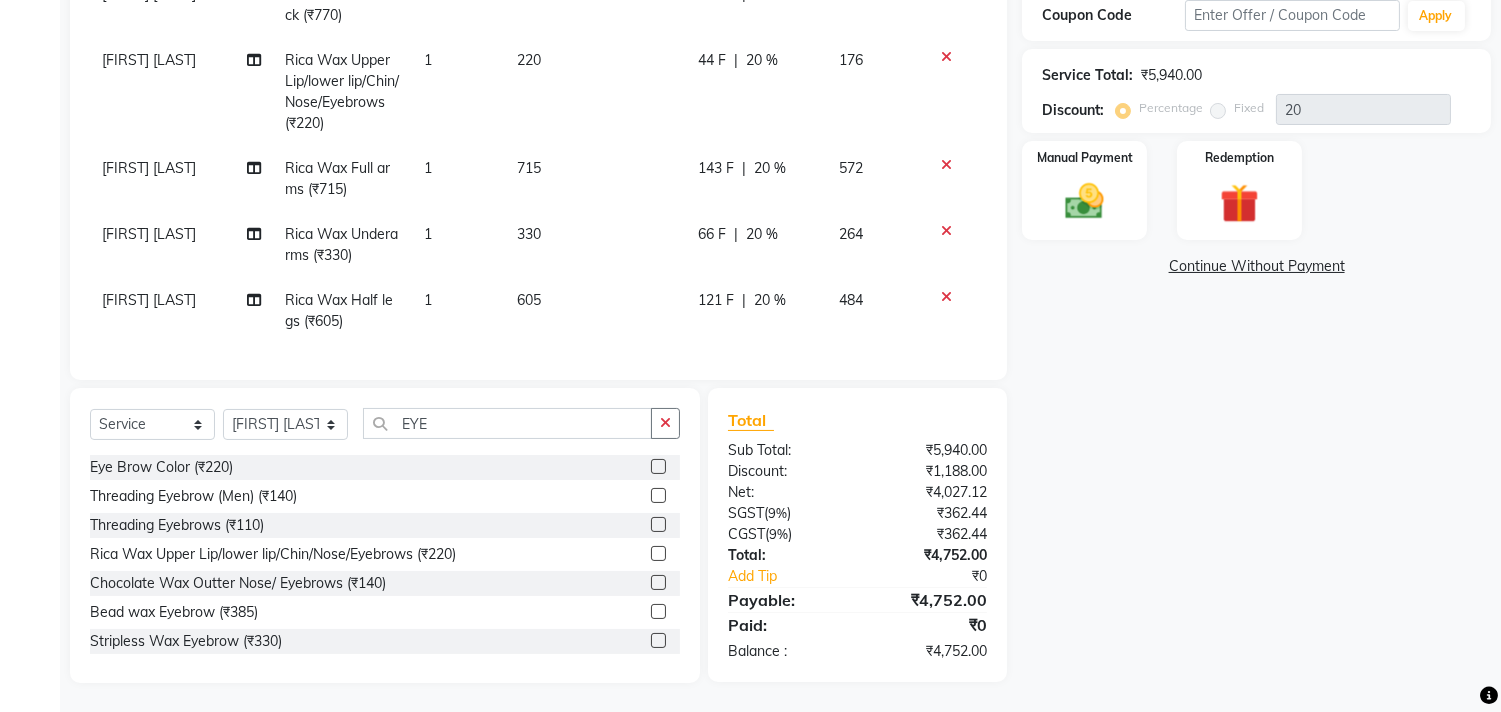 click 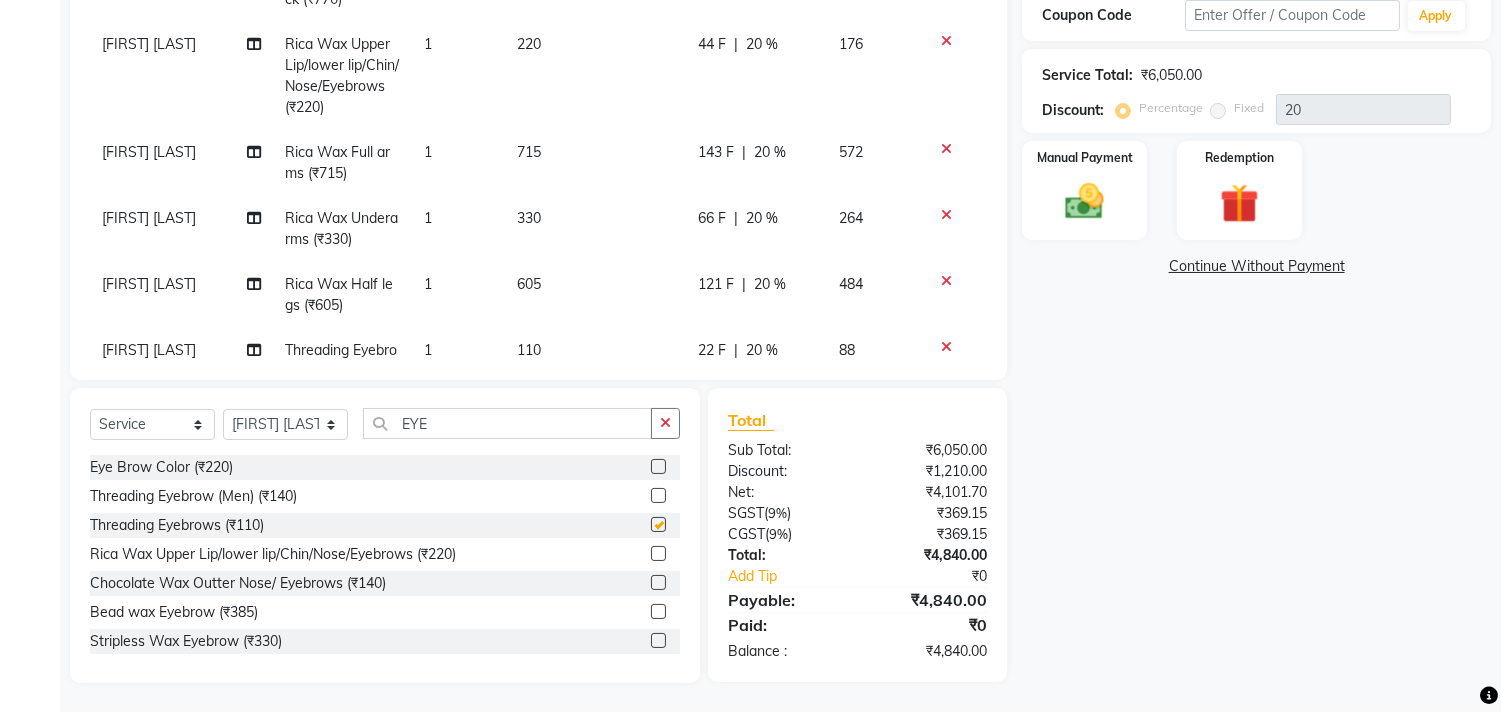 scroll, scrollTop: 118, scrollLeft: 0, axis: vertical 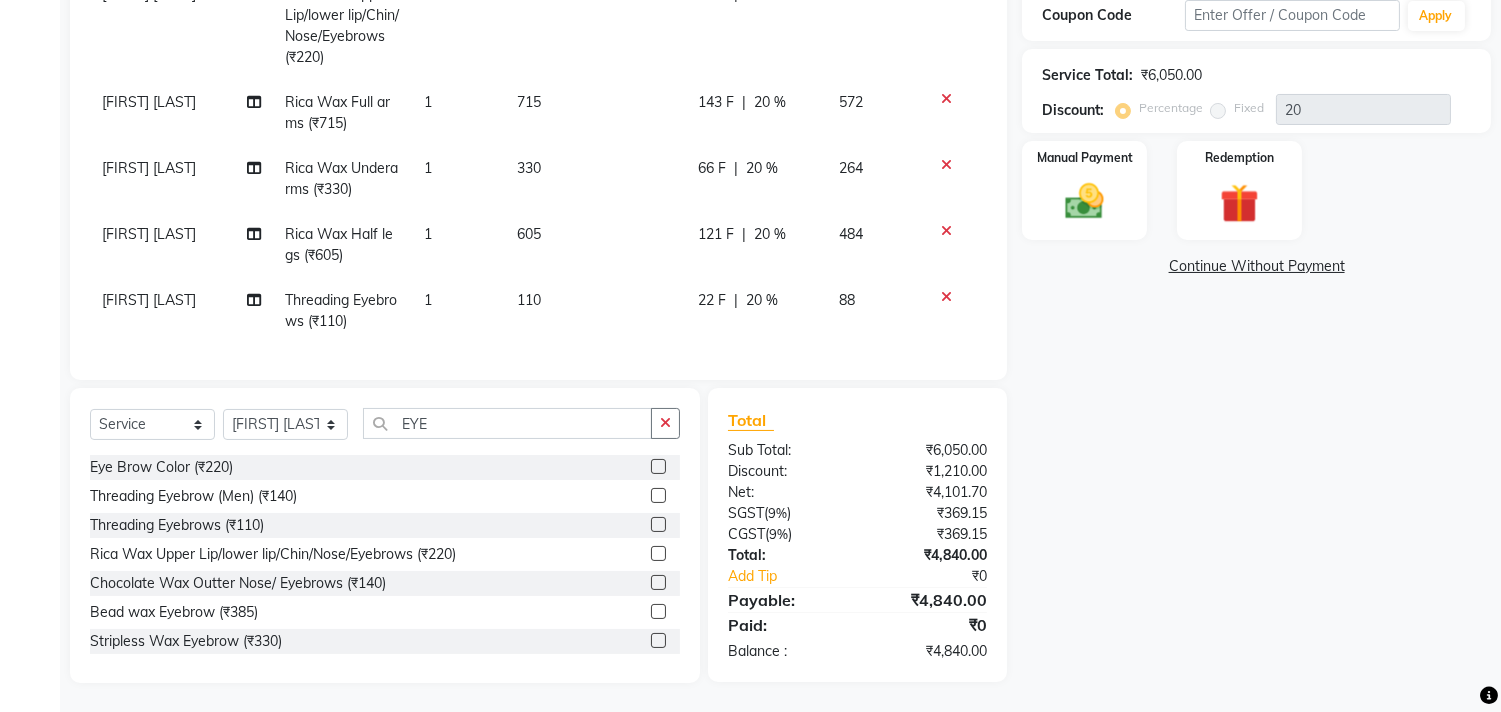 checkbox on "false" 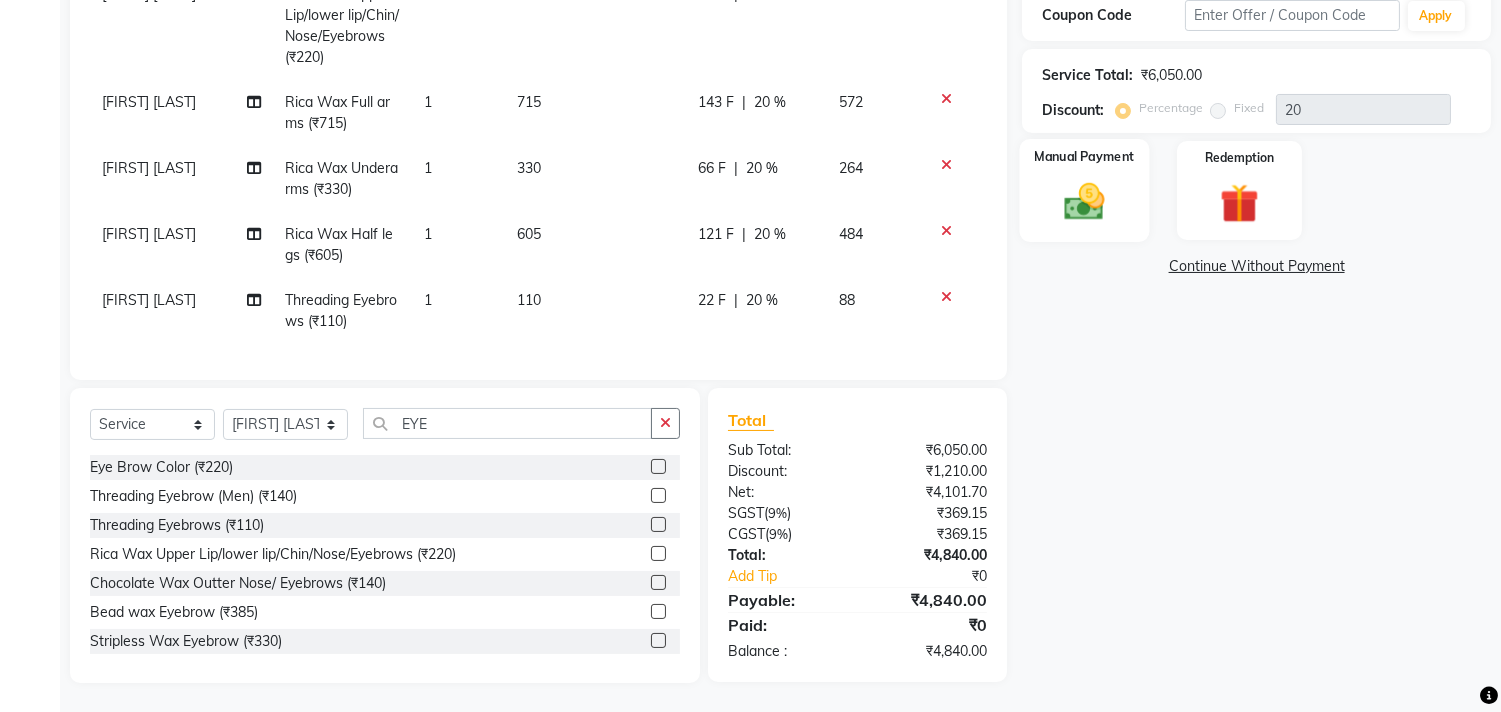 click on "Manual Payment" 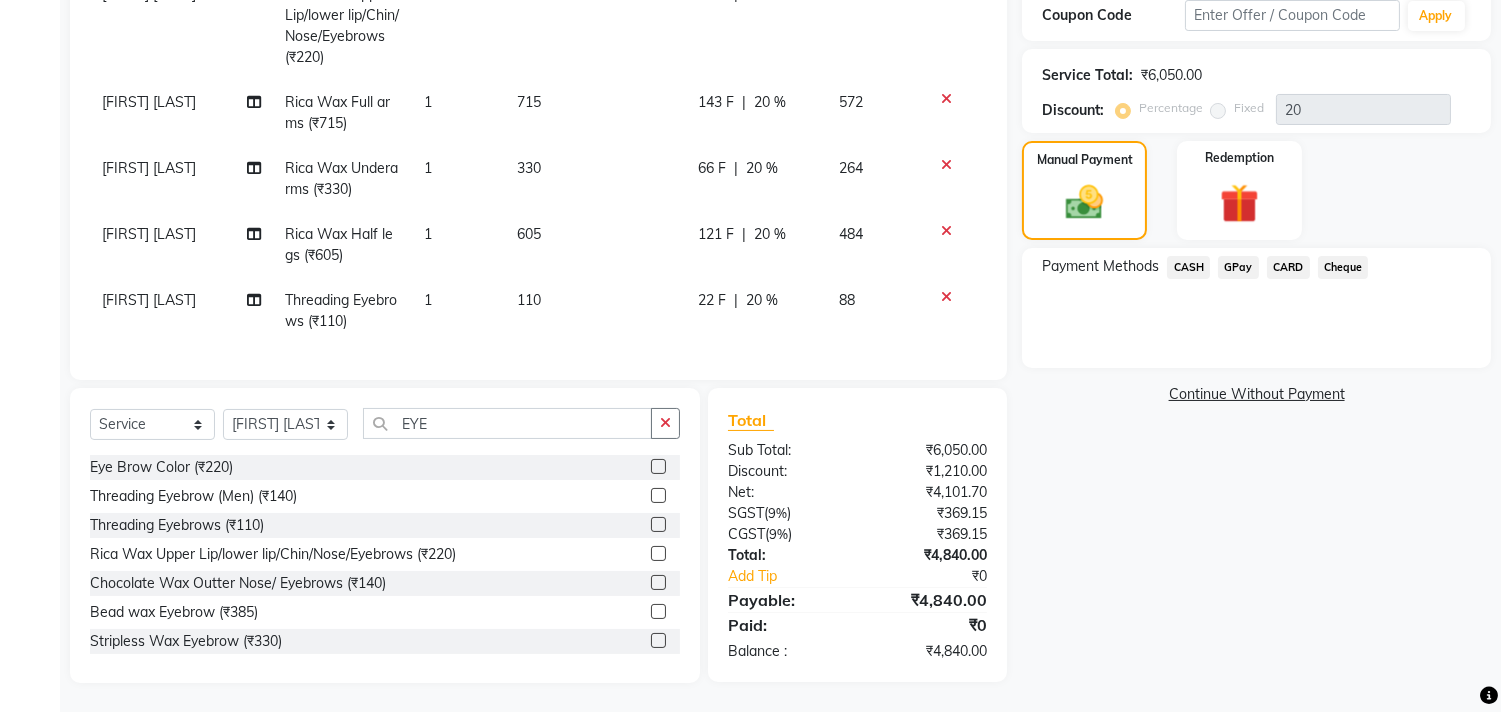 click on "CARD" 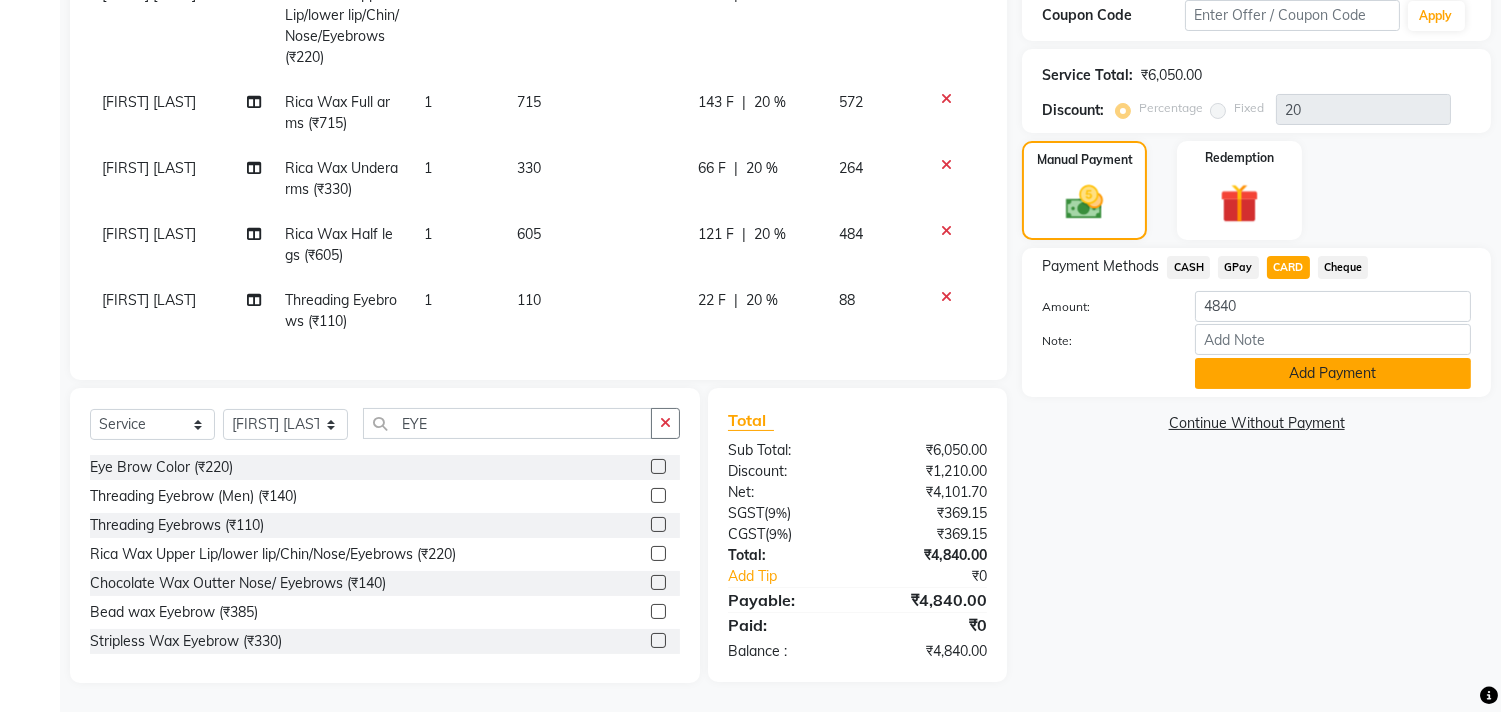 click on "Add Payment" 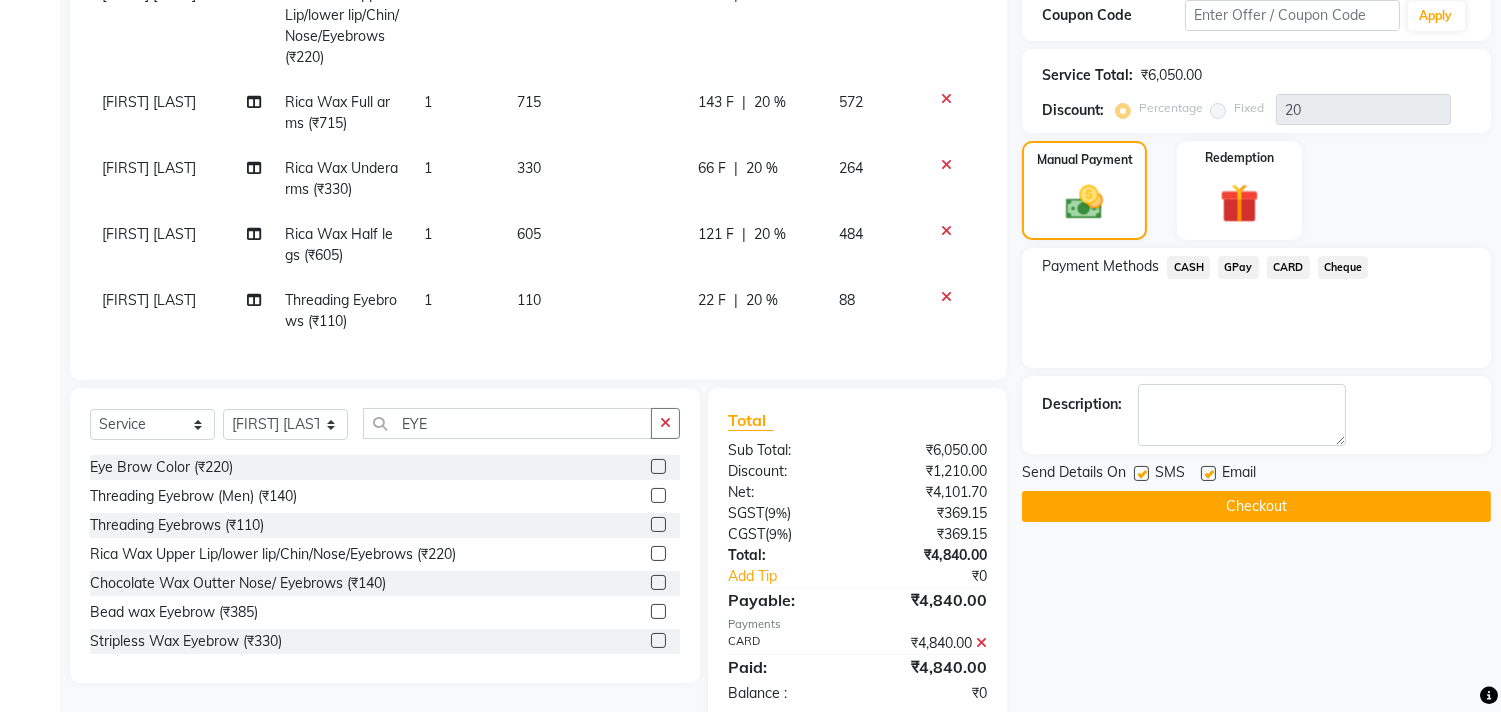 click 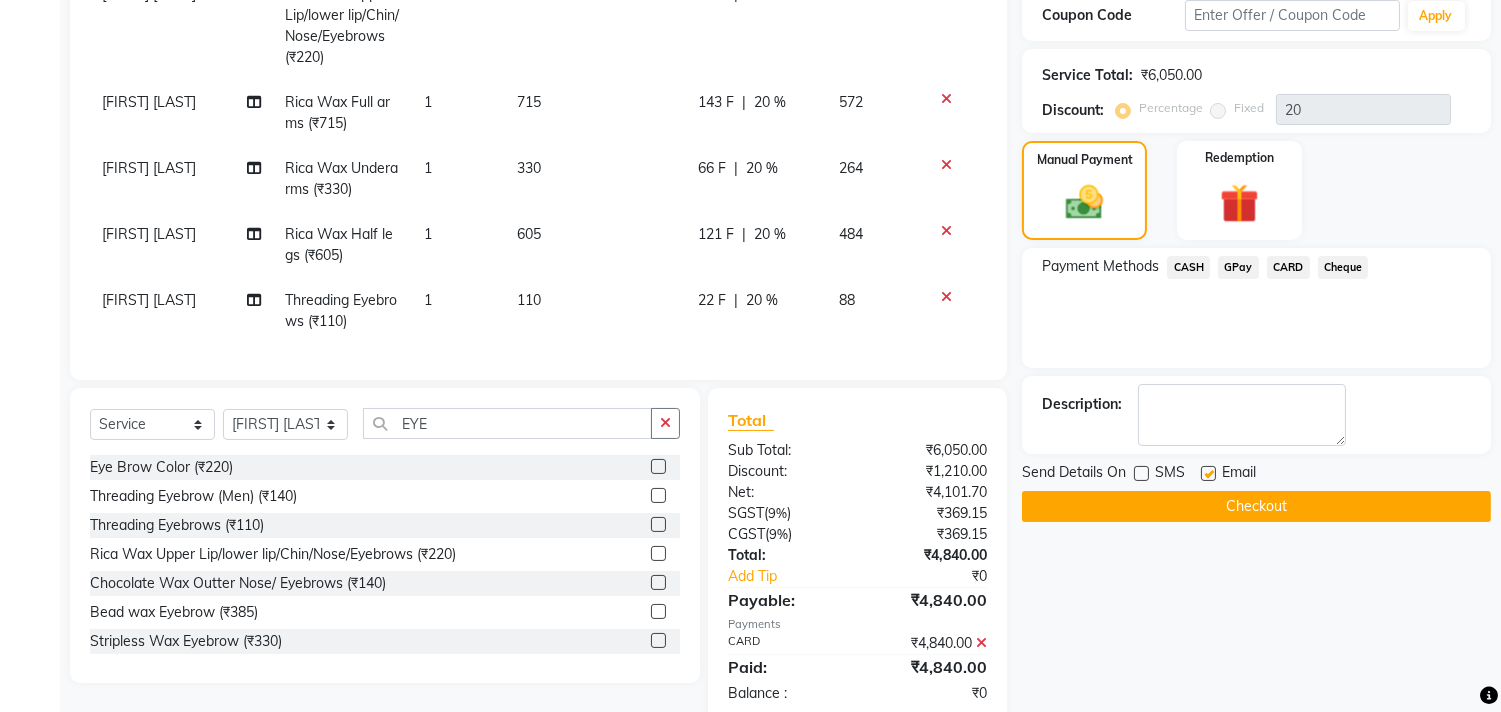 click 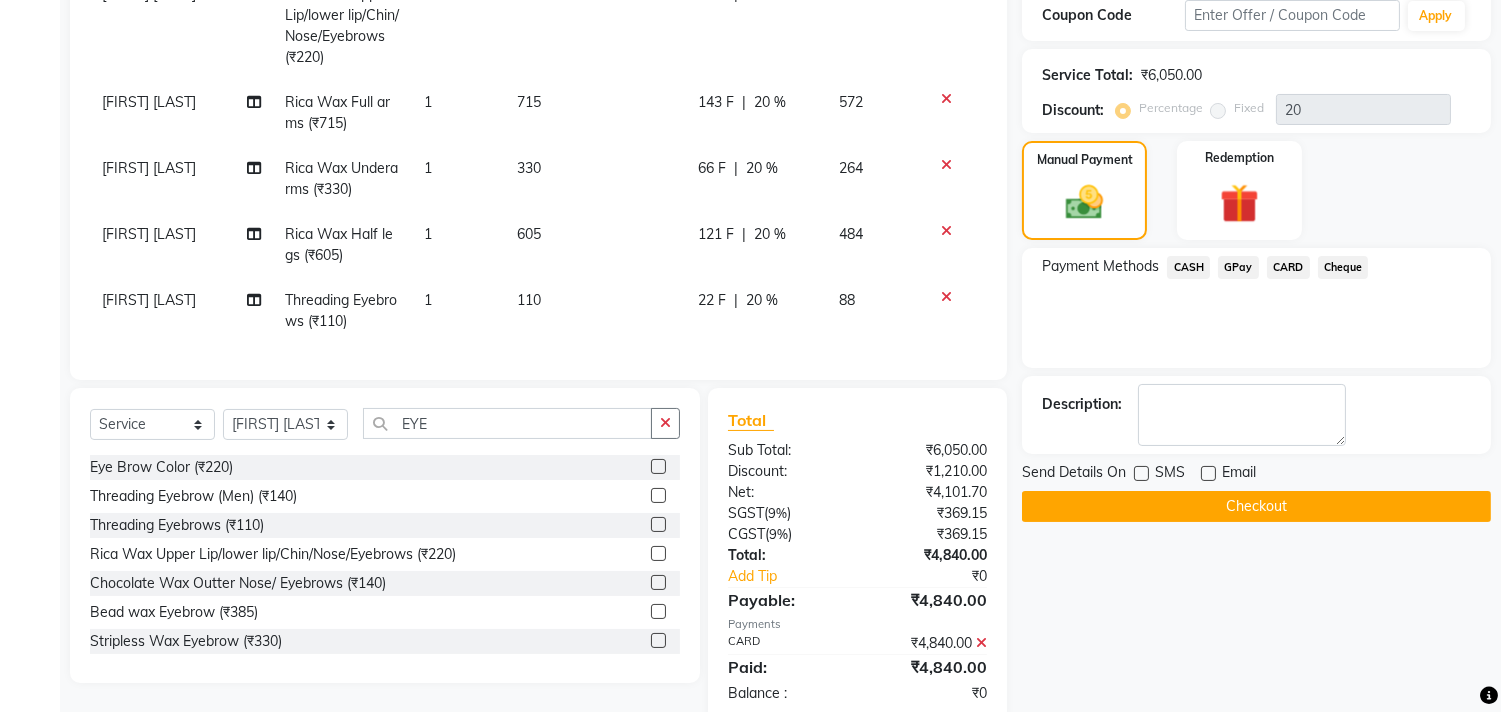 scroll, scrollTop: 500, scrollLeft: 0, axis: vertical 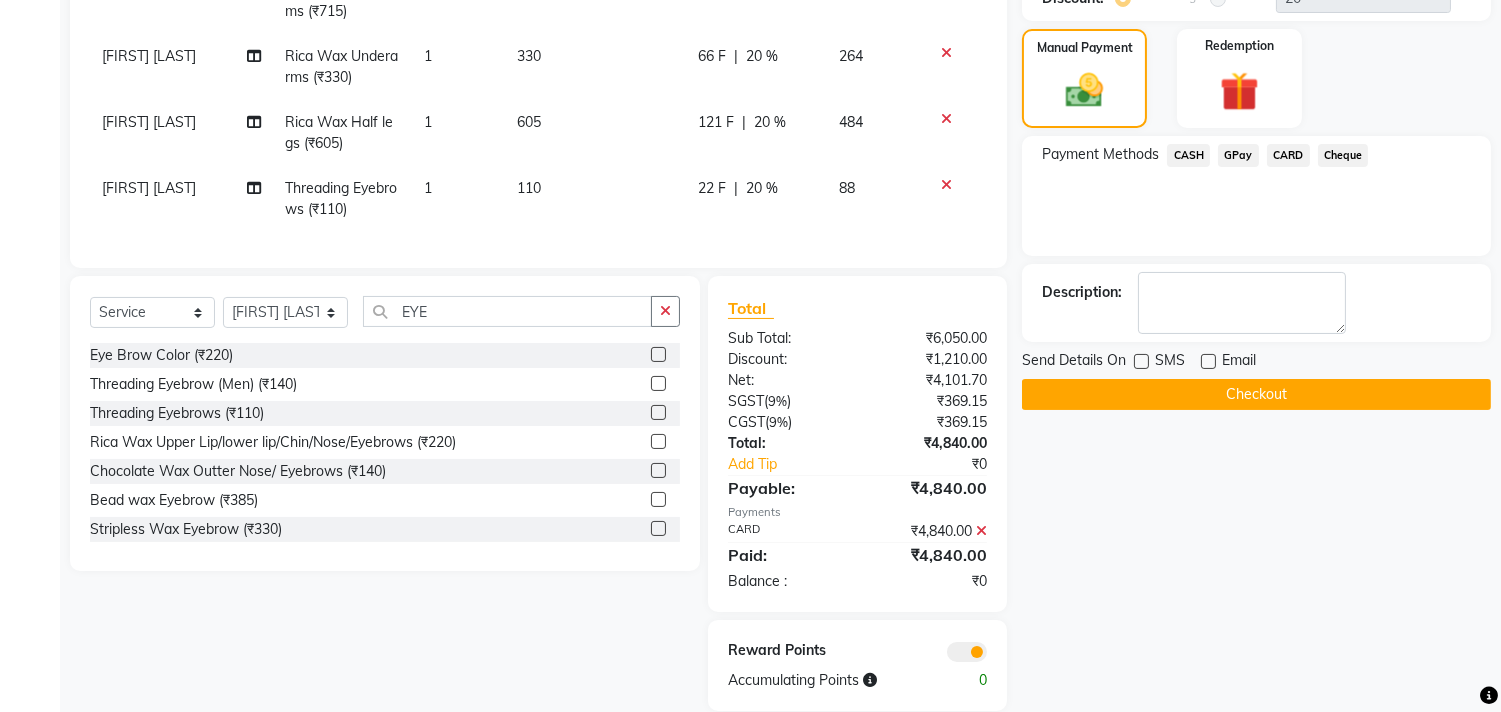 click 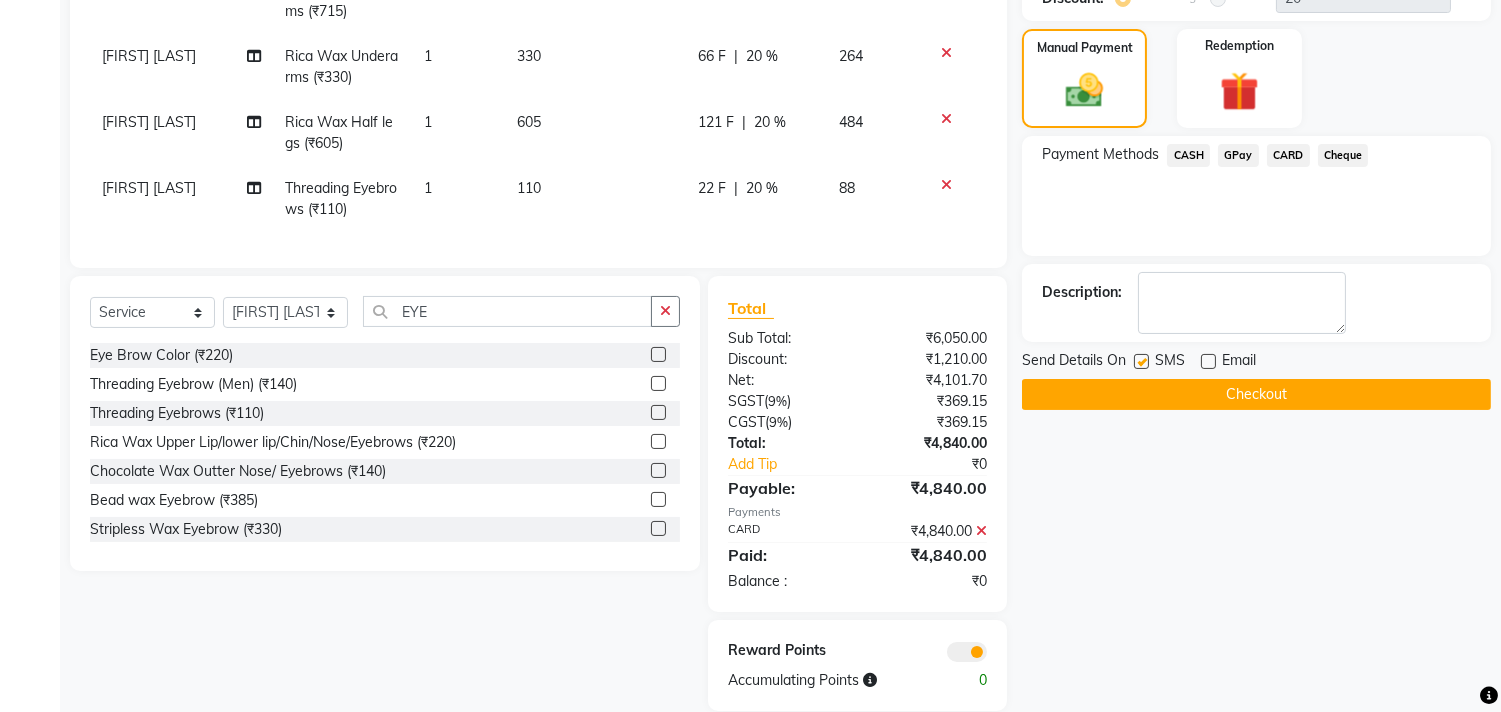 click on "Checkout" 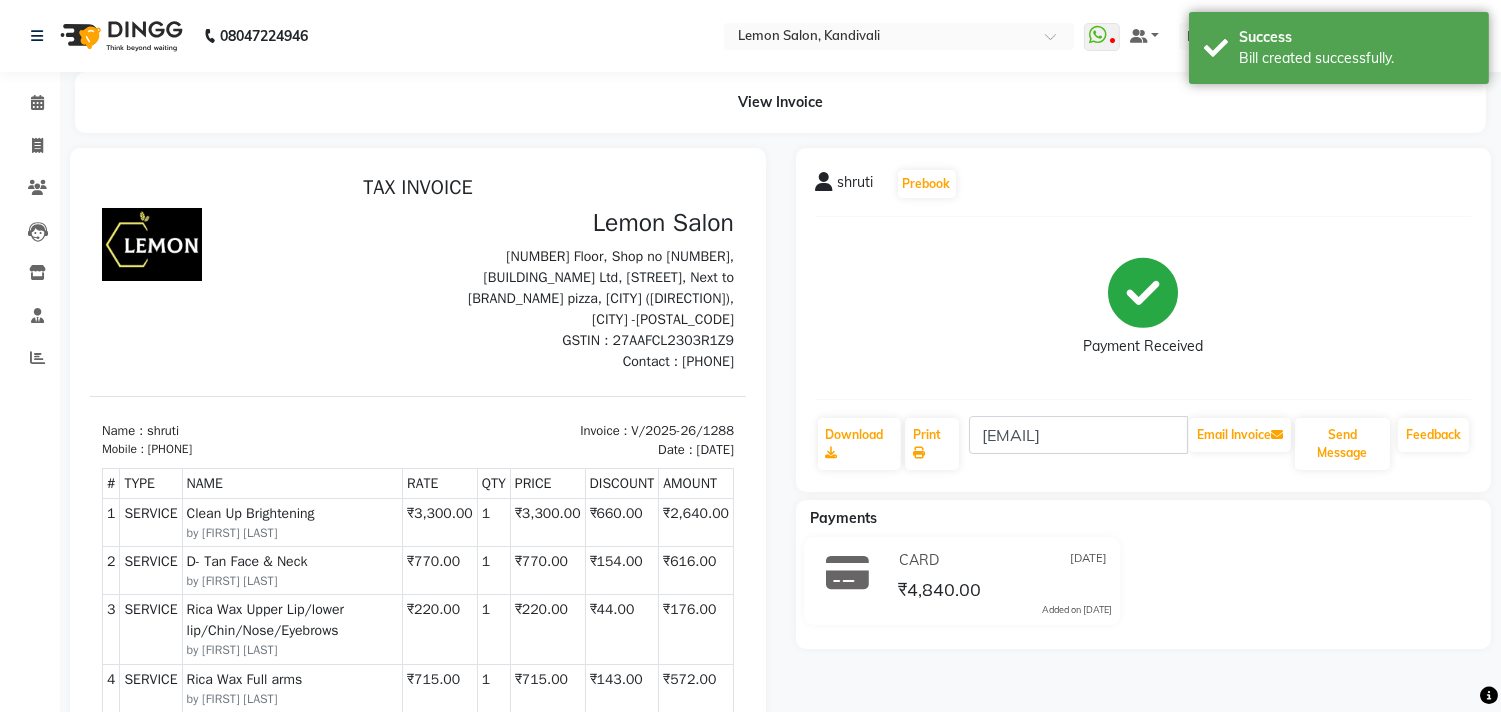 scroll, scrollTop: 0, scrollLeft: 0, axis: both 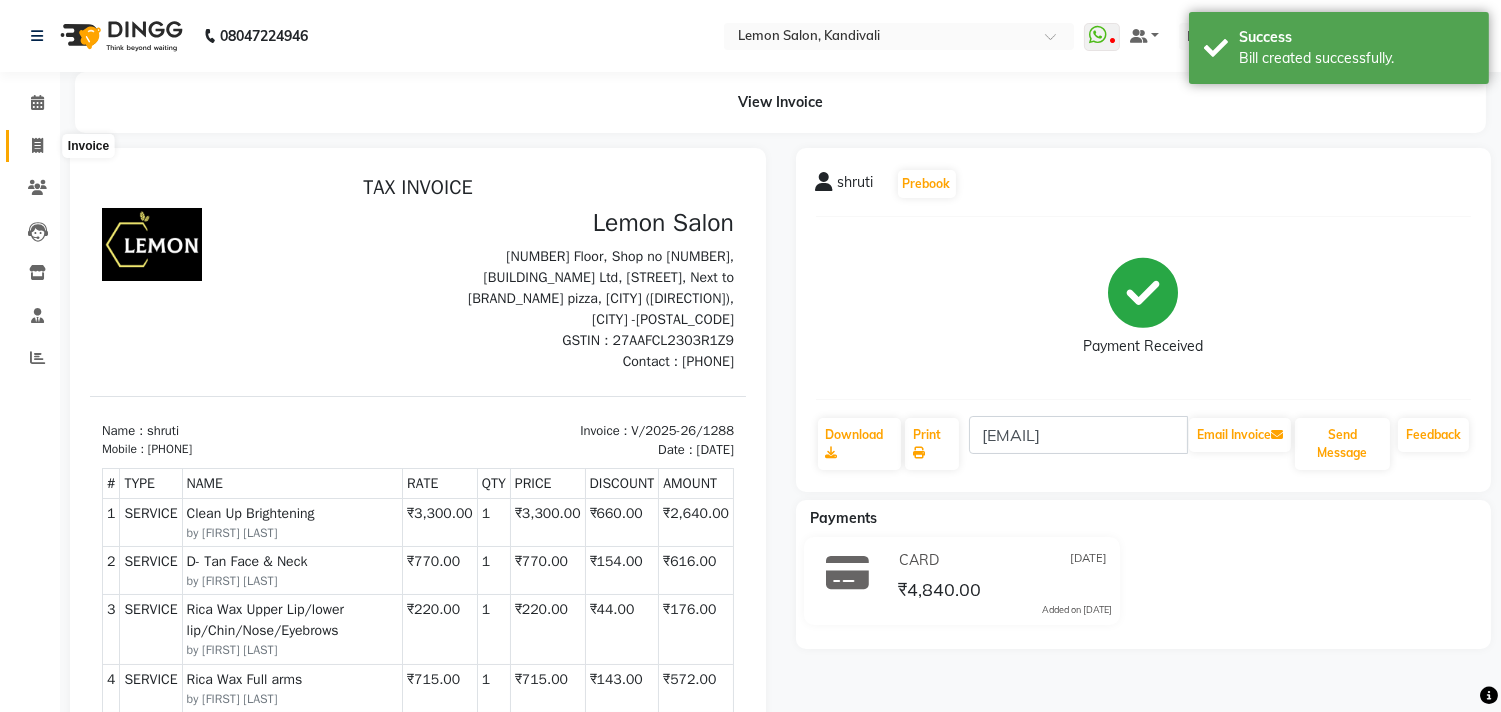 click 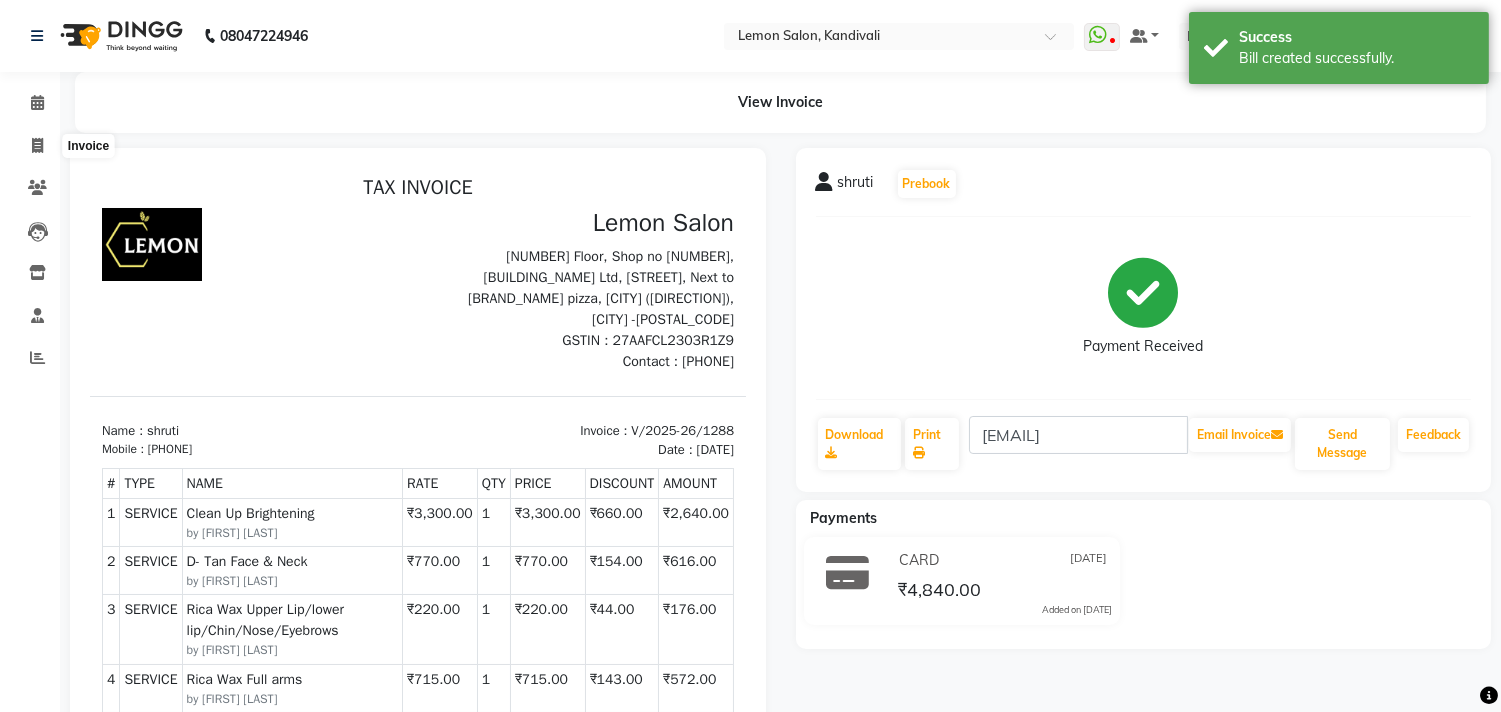 select on "569" 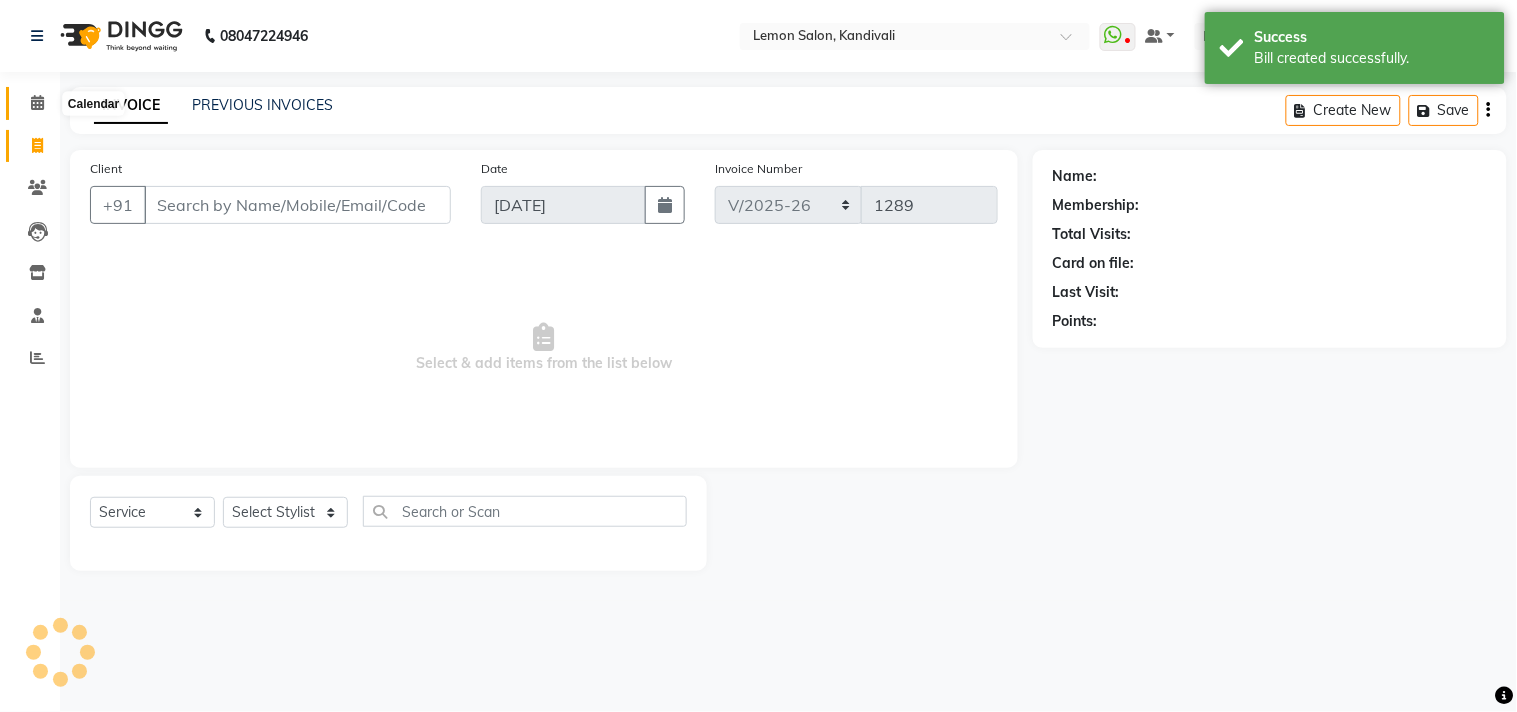 click 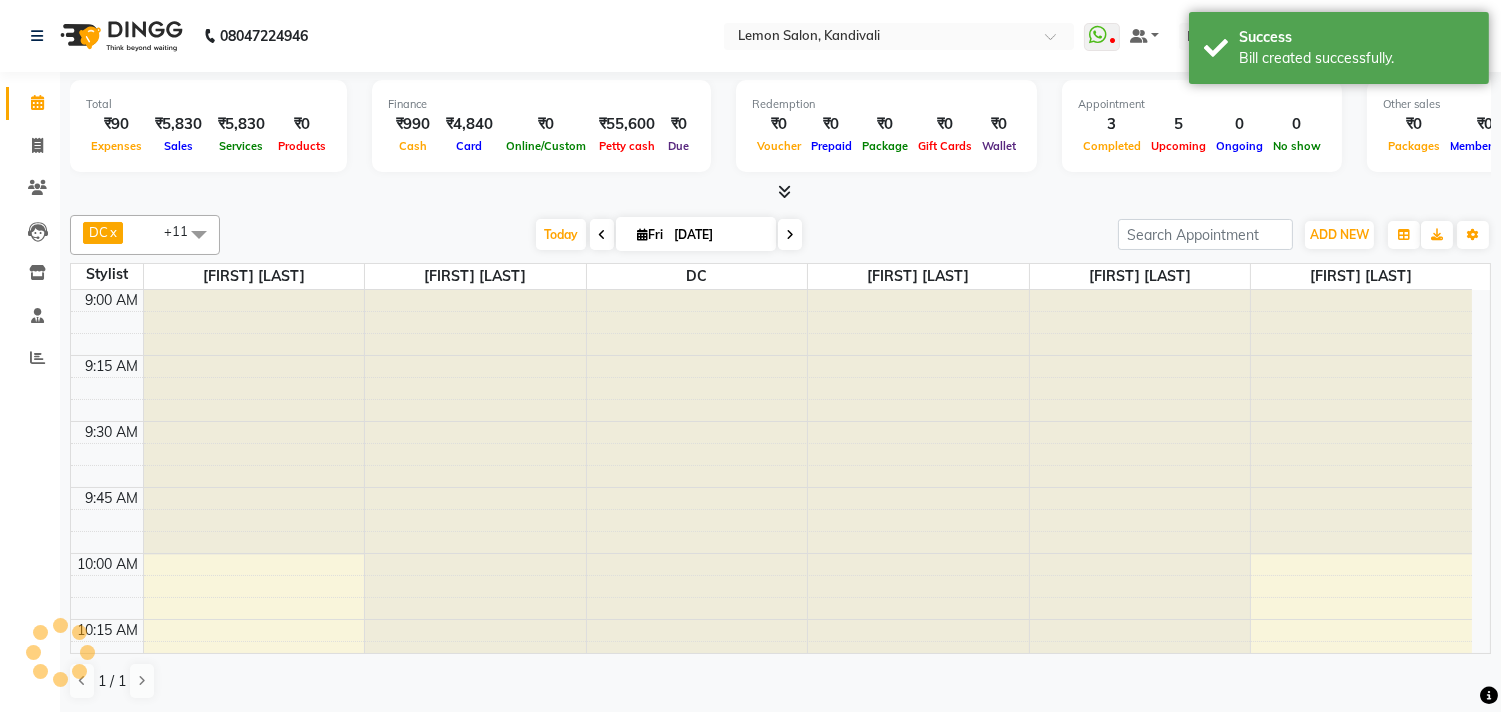 scroll, scrollTop: 0, scrollLeft: 0, axis: both 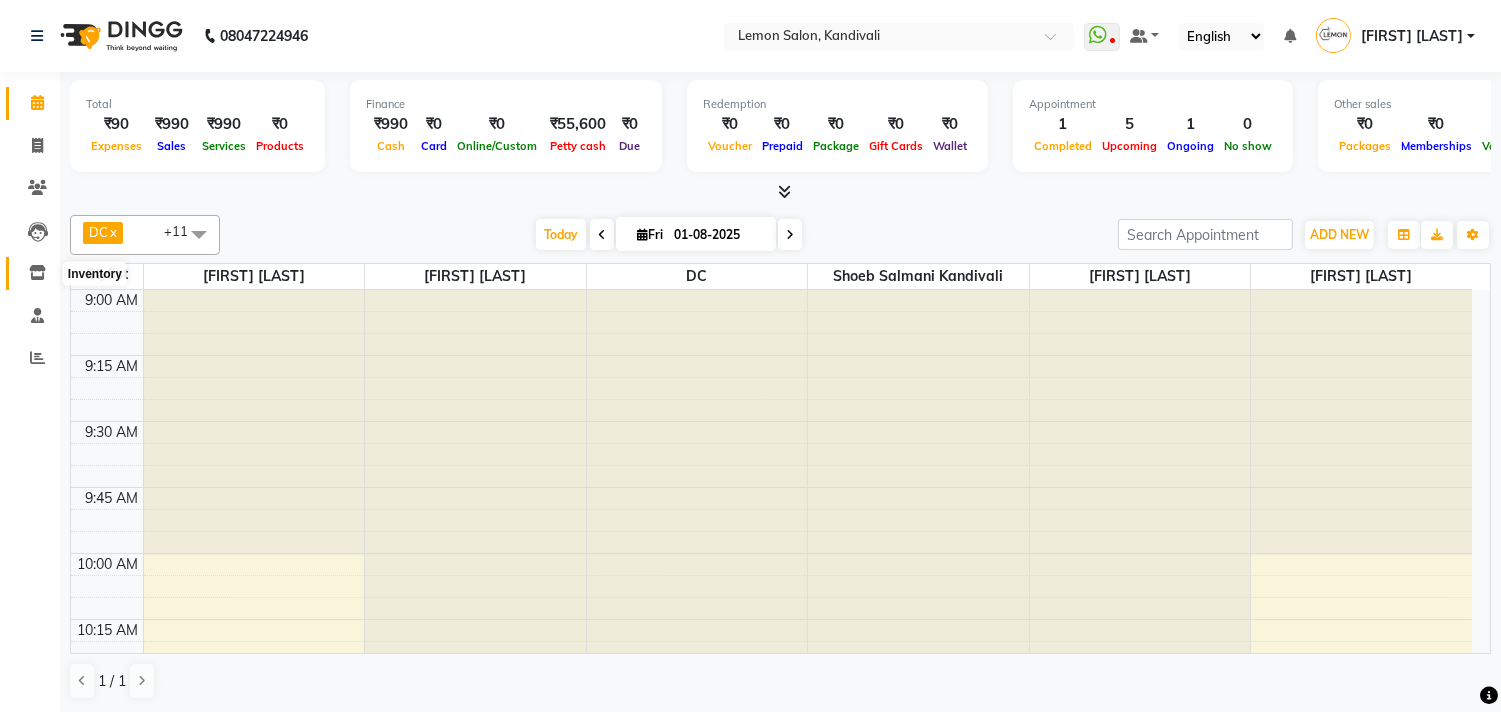 click 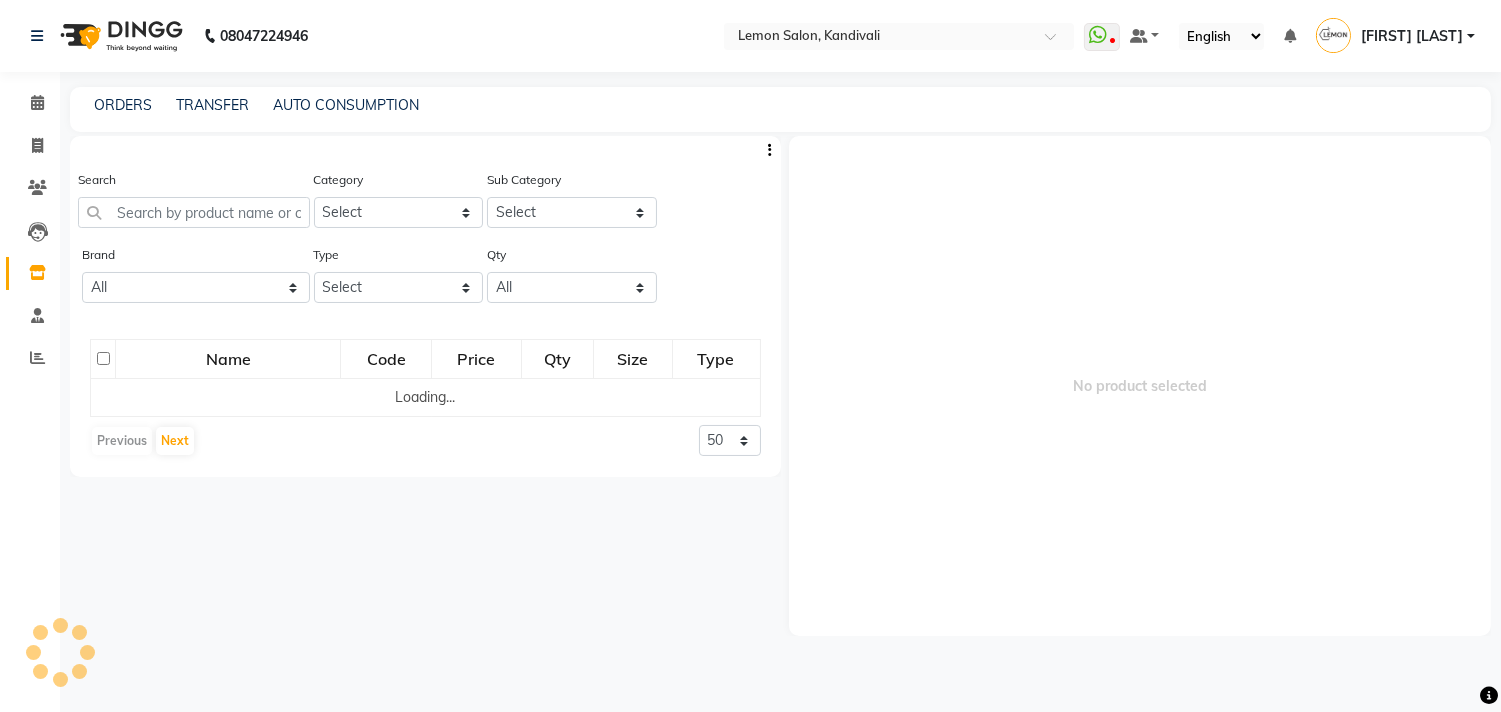 scroll, scrollTop: 0, scrollLeft: 0, axis: both 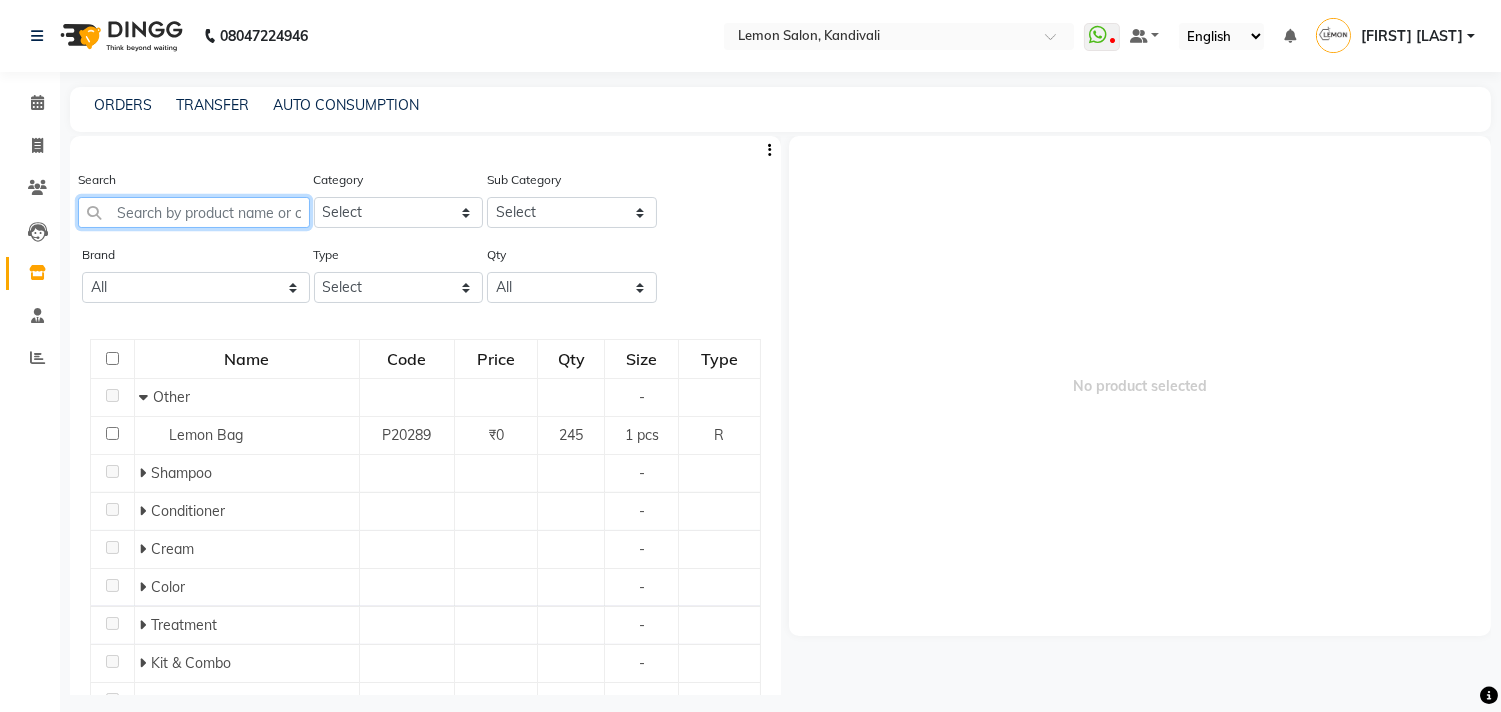 click 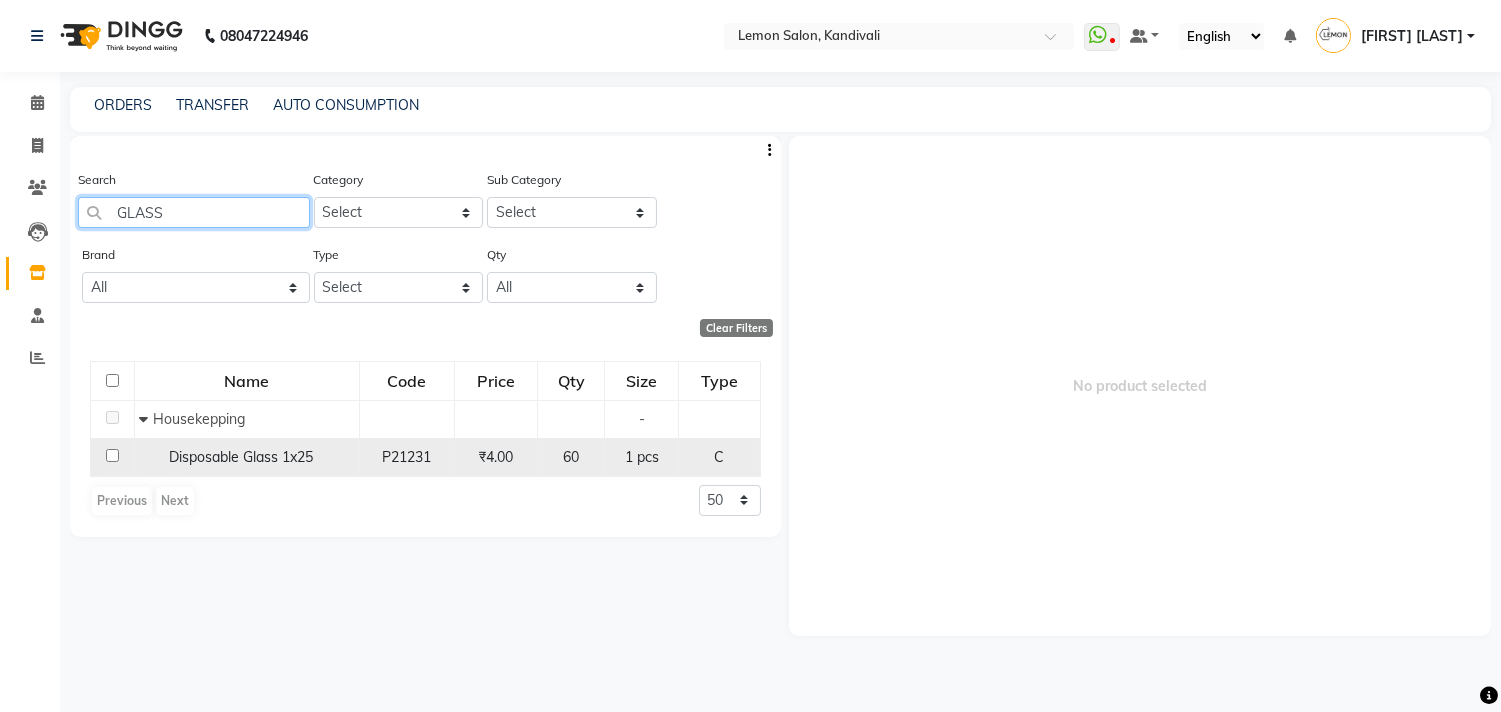 type on "GLASS" 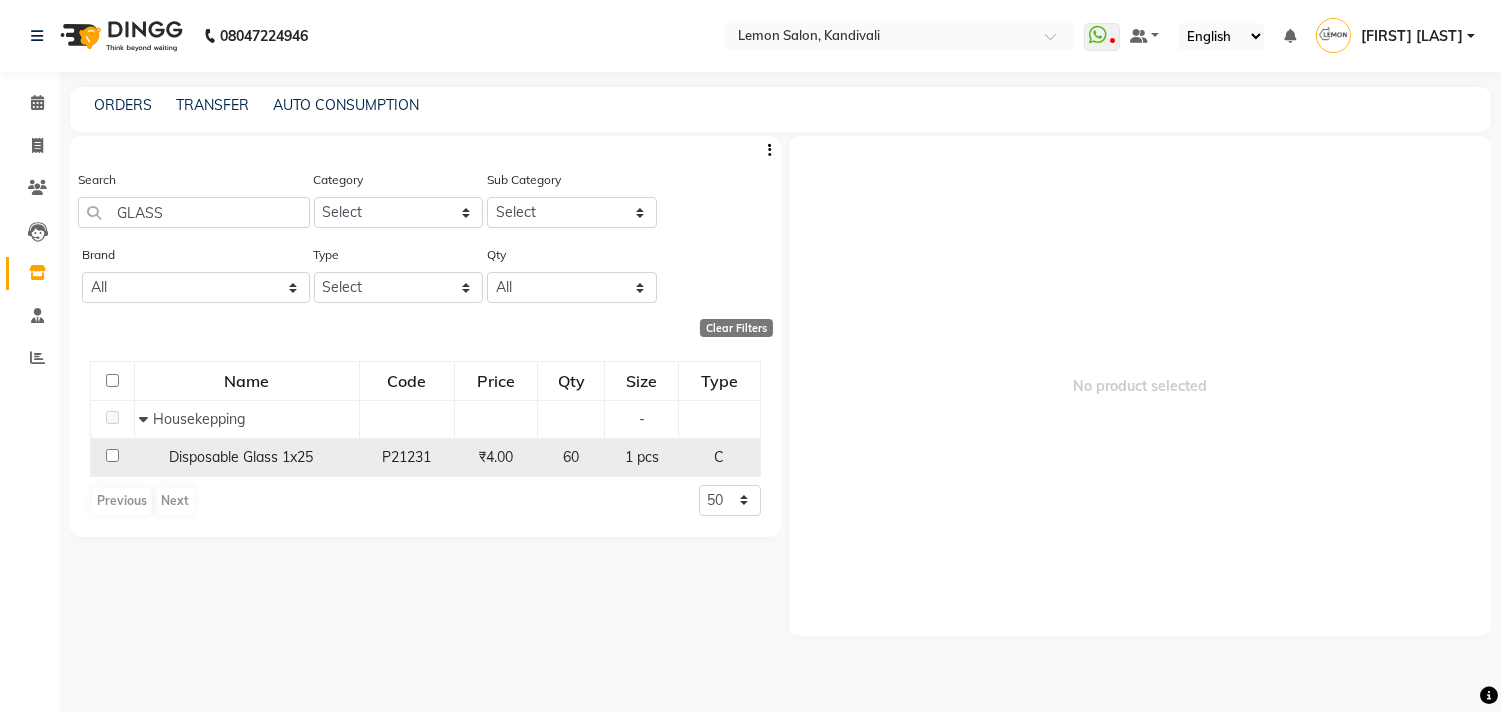 click 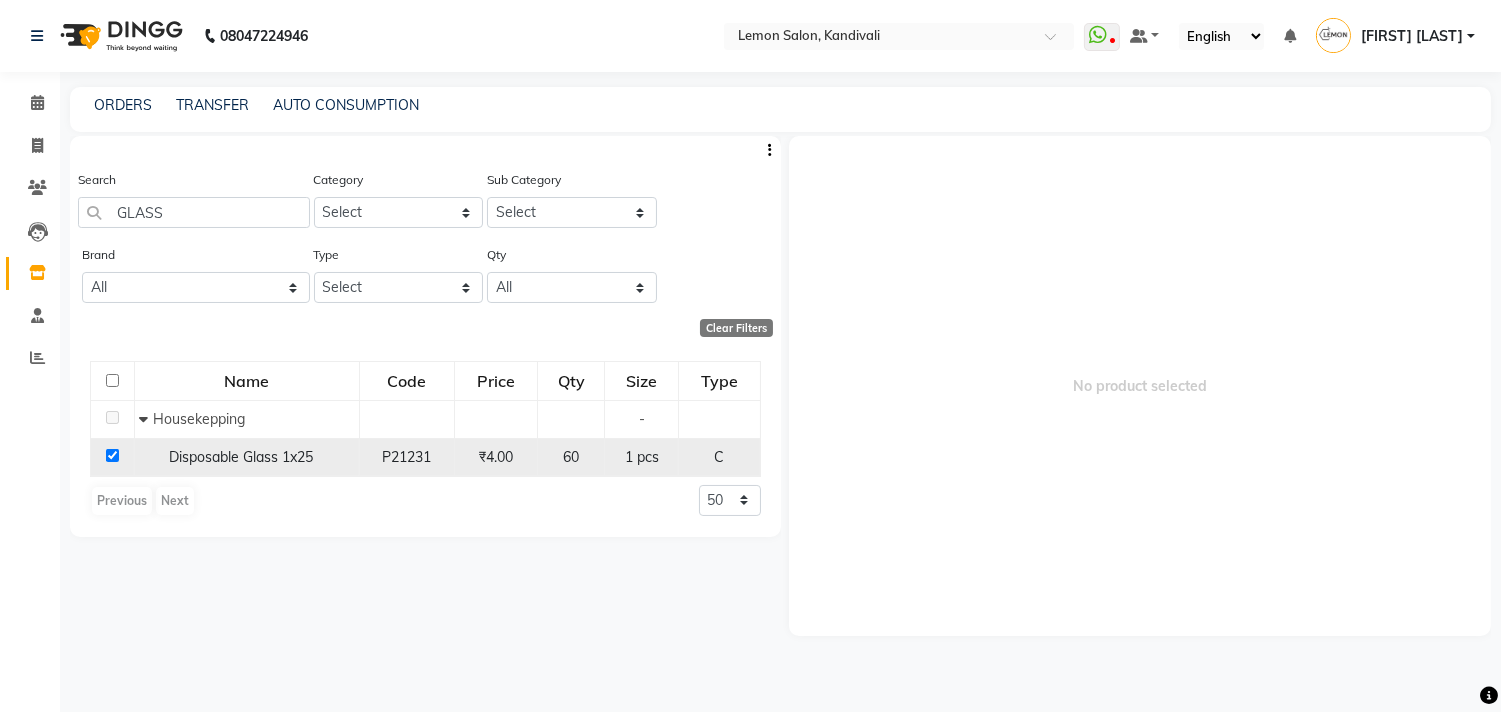 checkbox on "true" 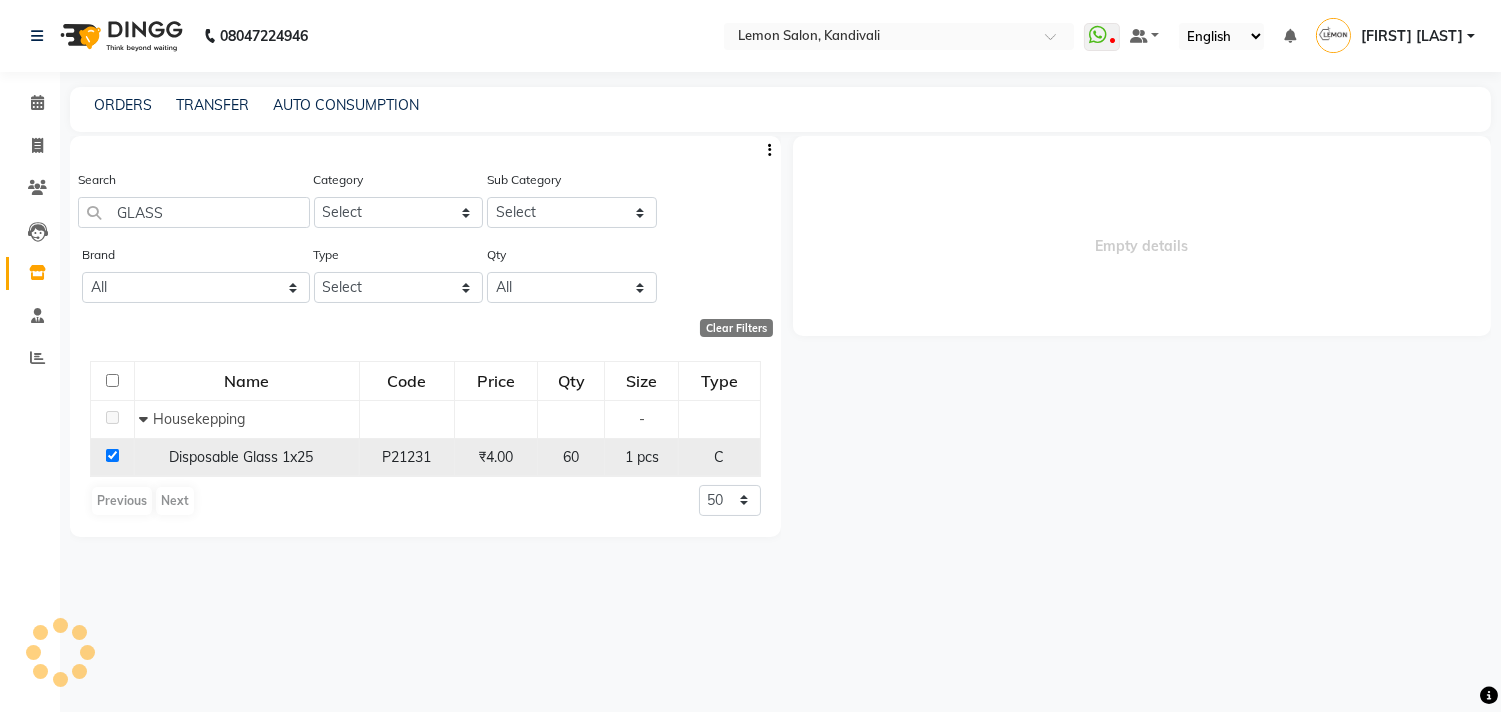 select 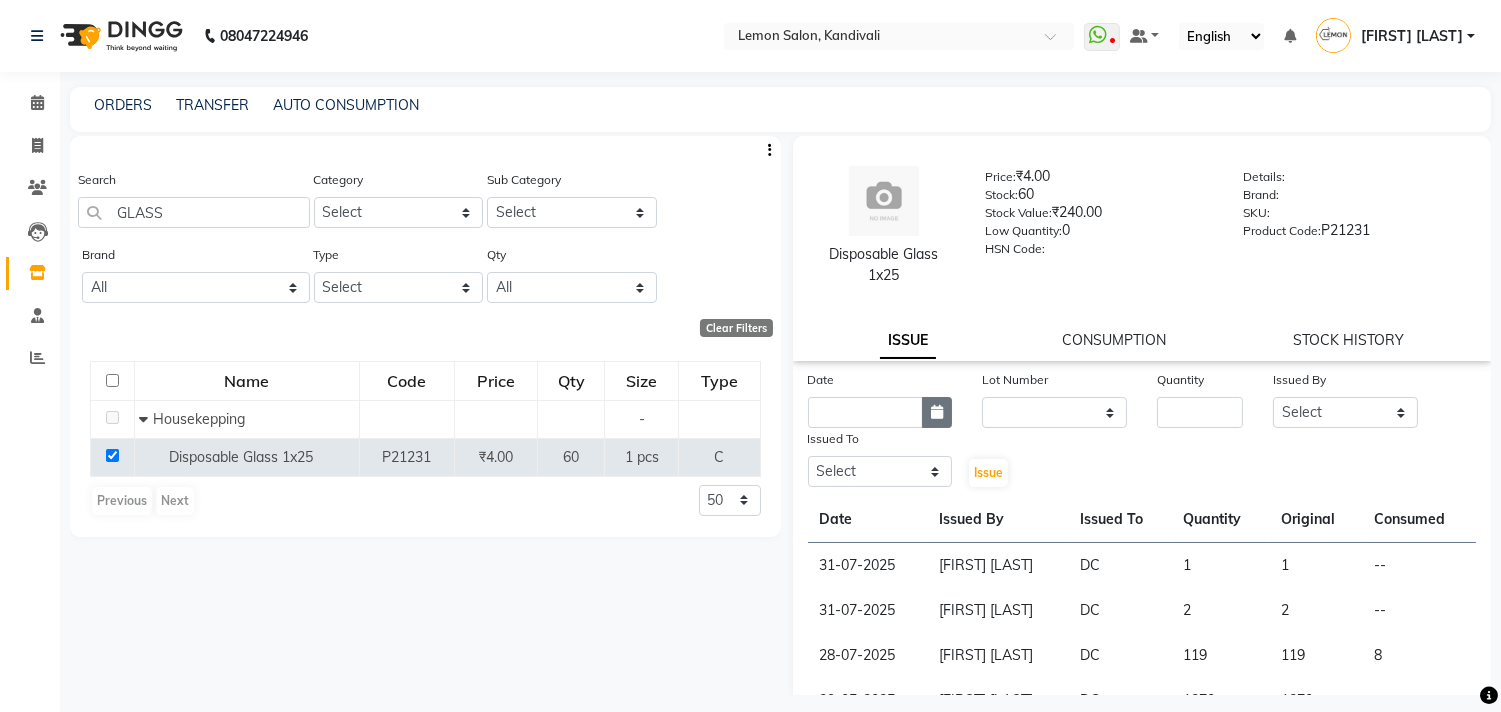 click 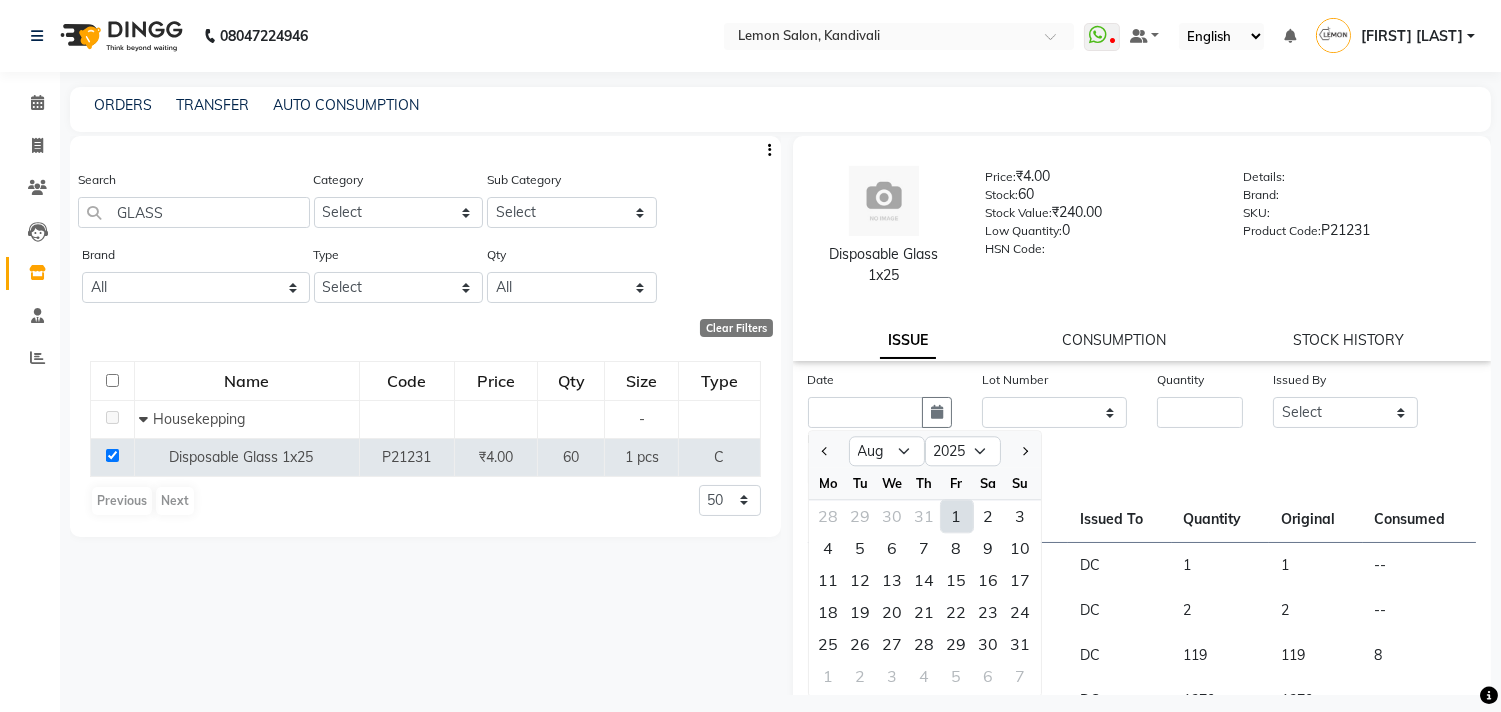 click on "1" 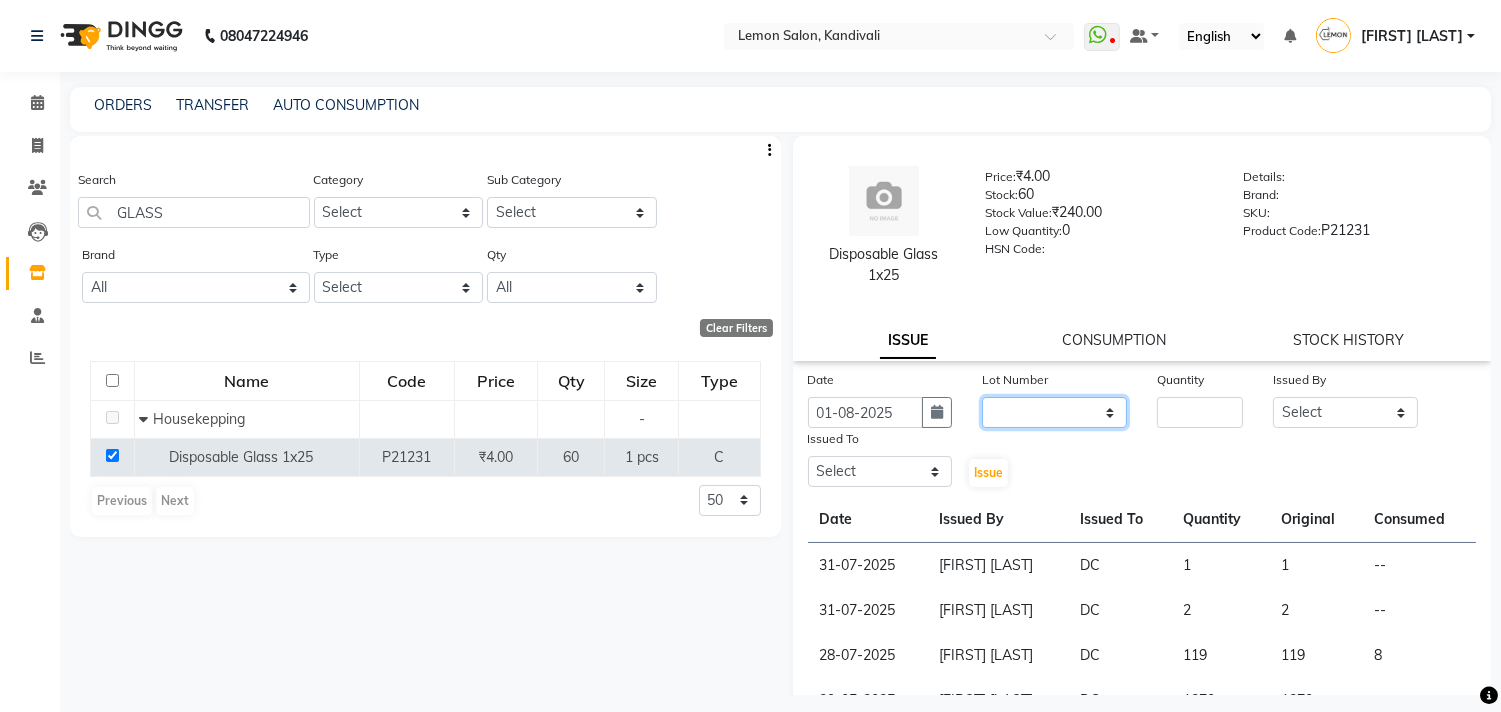 click on "Lot Number None" 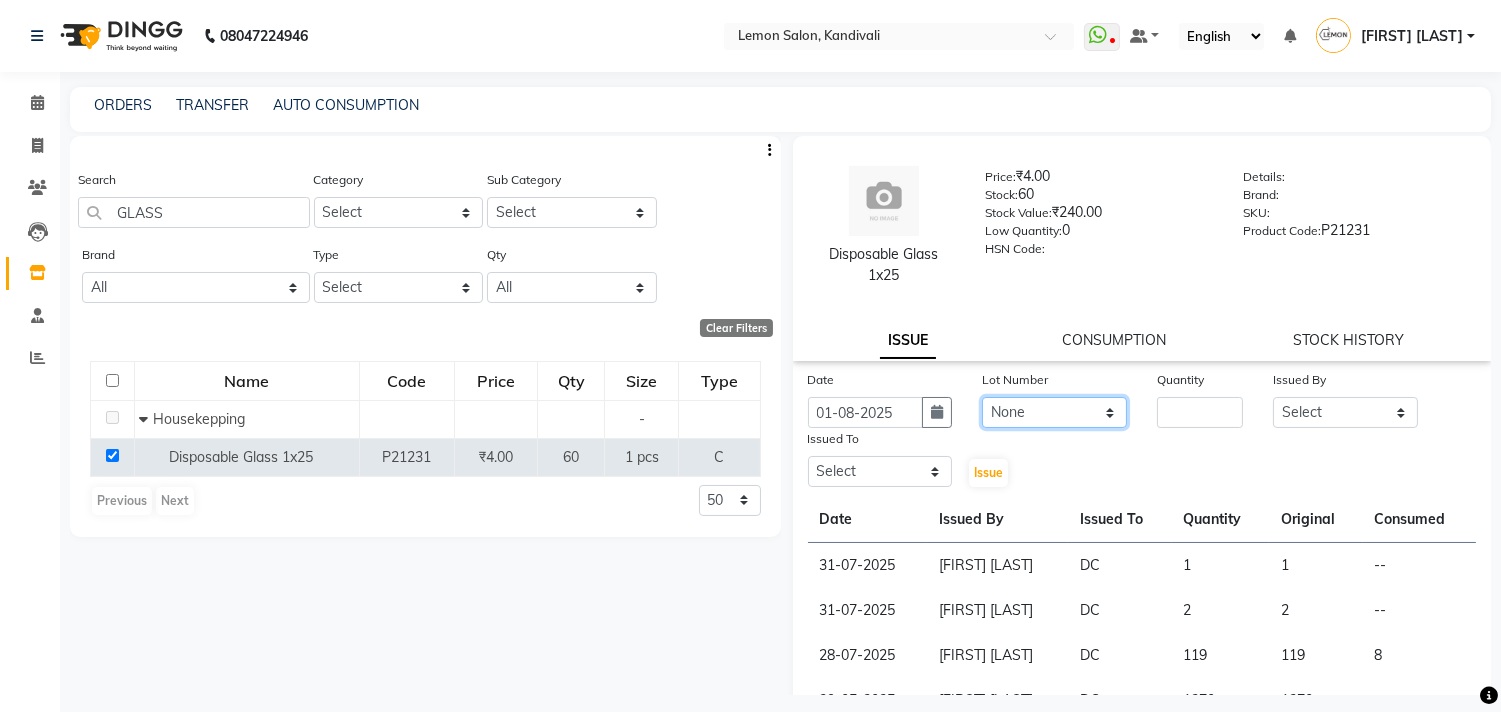 click on "None" 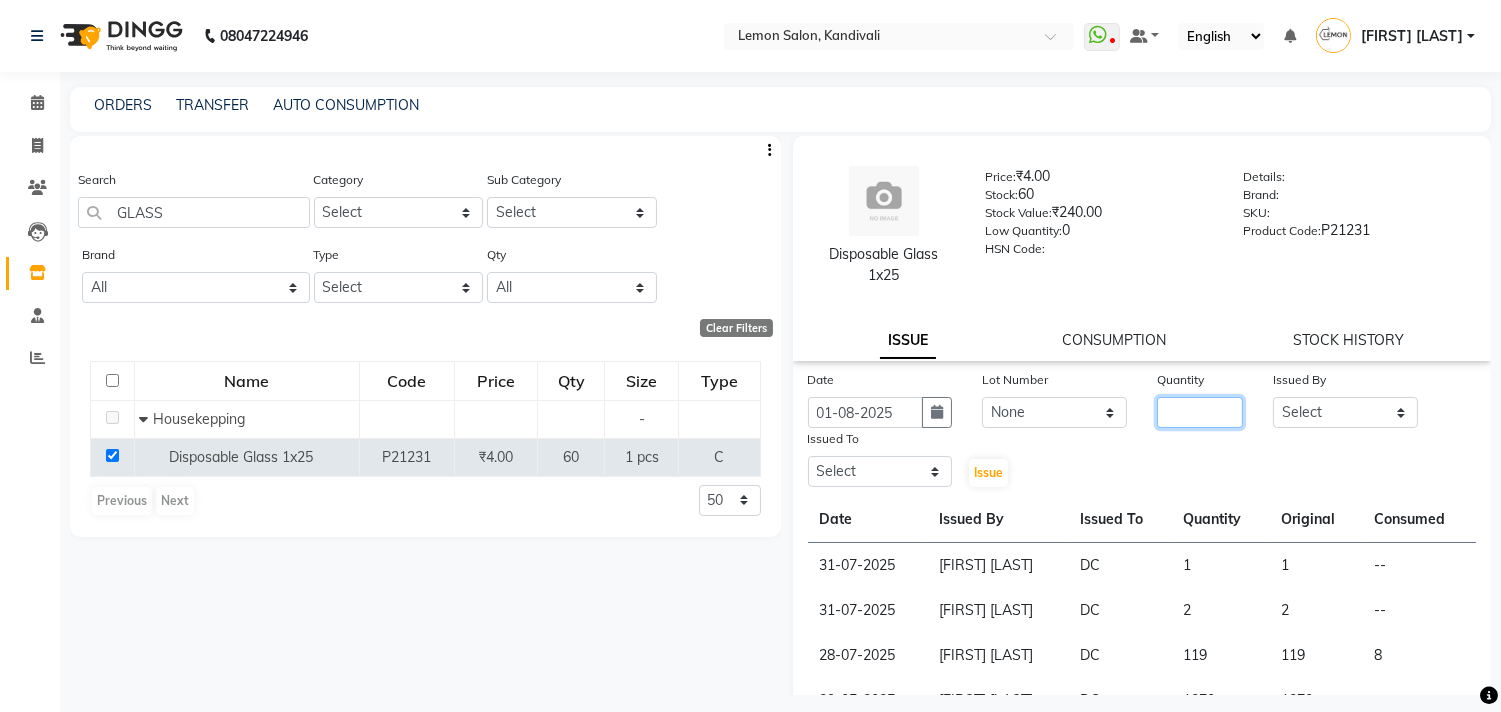 click 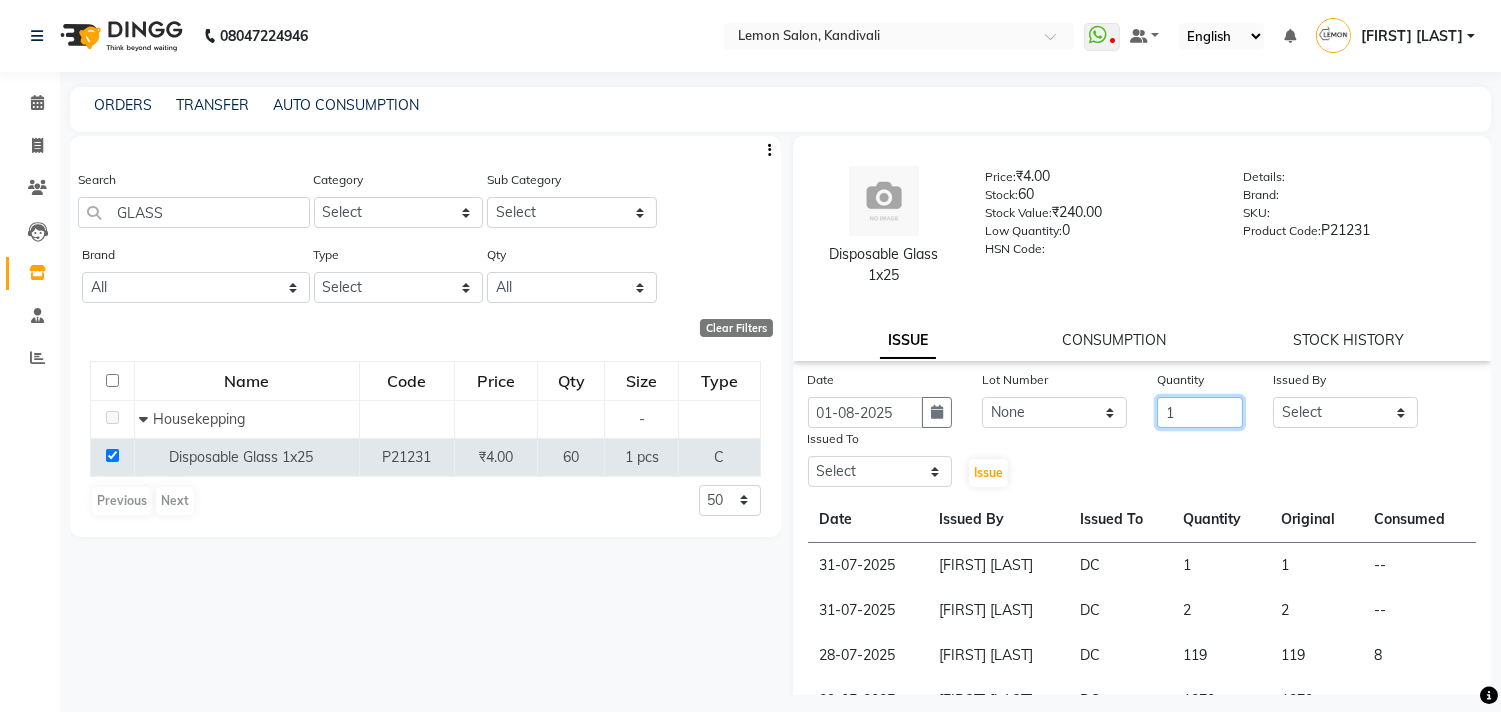 type on "1" 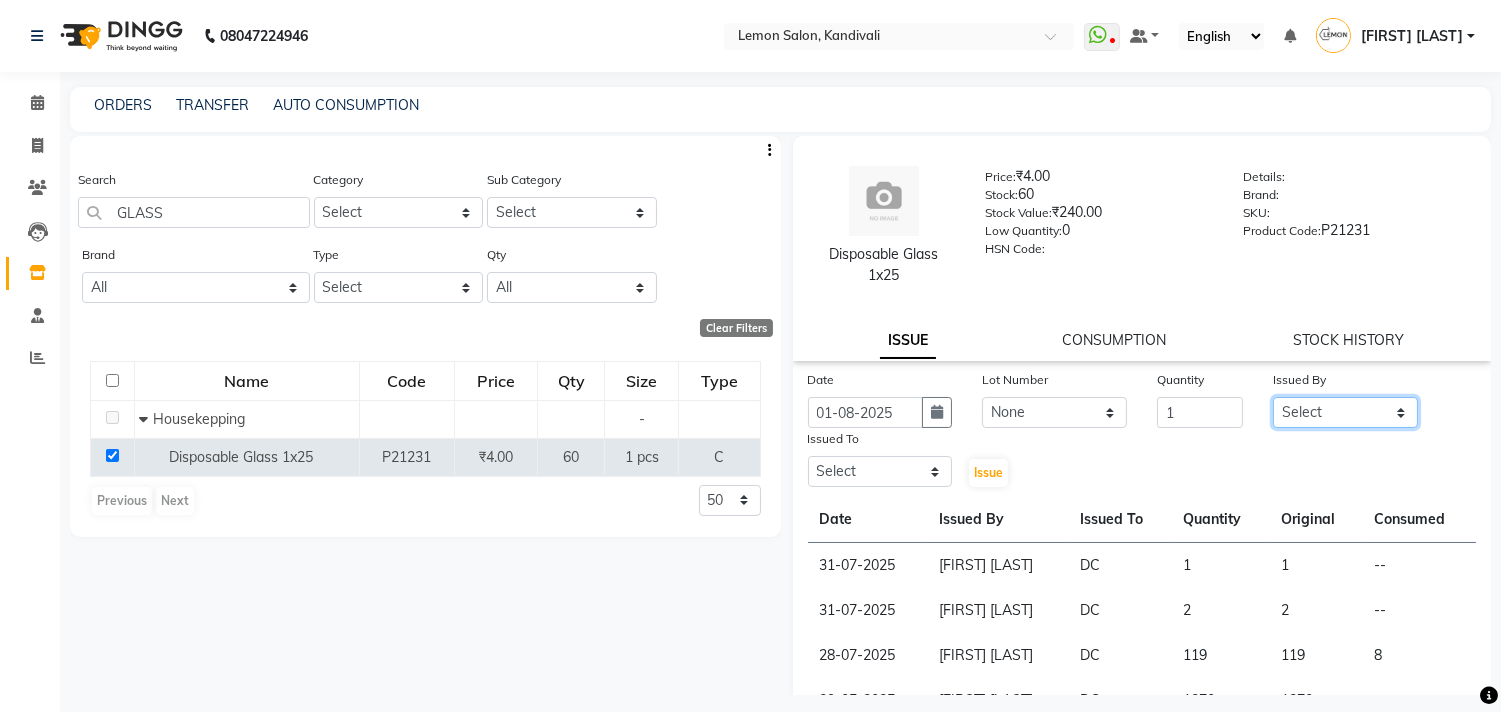 click on "Select [FIRST] [LAST] [FIRST] [LAST] [FIRST] [LAST] [FIRST] [LAST] [FIRST] [LAST] [FIRST] [LAST] [FIRST] [LAST] [FIRST] [LAST] [FIRST] [LAST] [FIRST] [LAST] [FIRST] [LAST]" 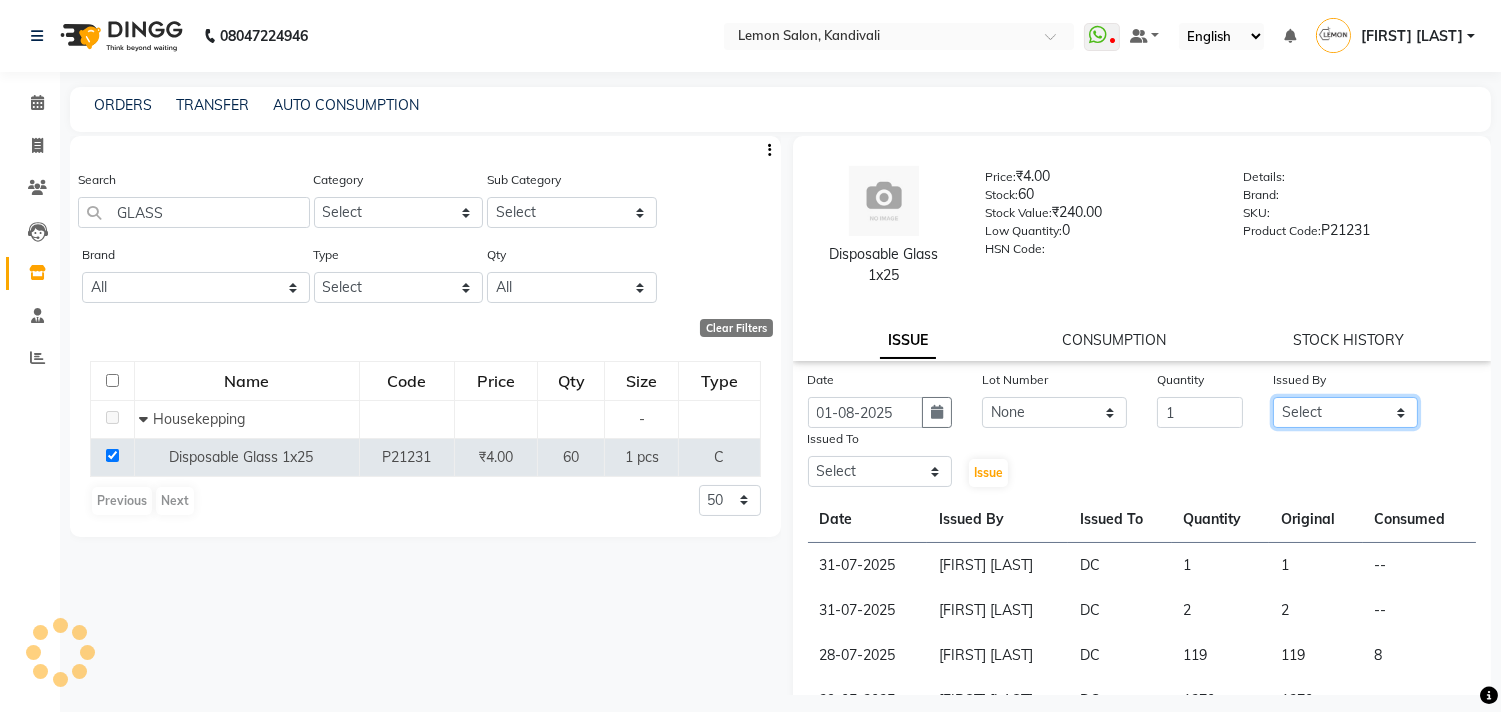 select on "8819" 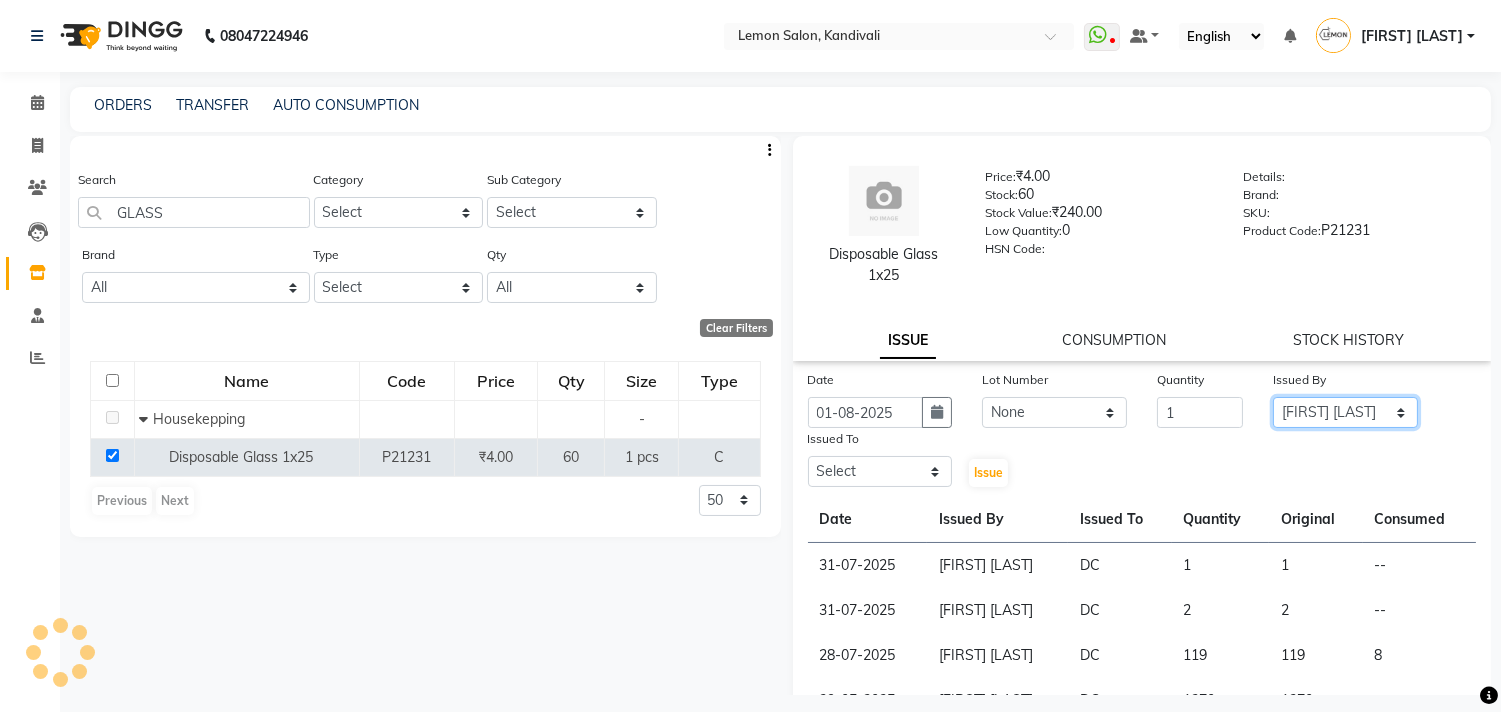 click on "Select [FIRST] [LAST] [FIRST] [LAST] [FIRST] [LAST] [FIRST] [LAST] [FIRST] [LAST] [FIRST] [LAST] [FIRST] [LAST] [FIRST] [LAST] [FIRST] [LAST] [FIRST] [LAST] [FIRST] [LAST]" 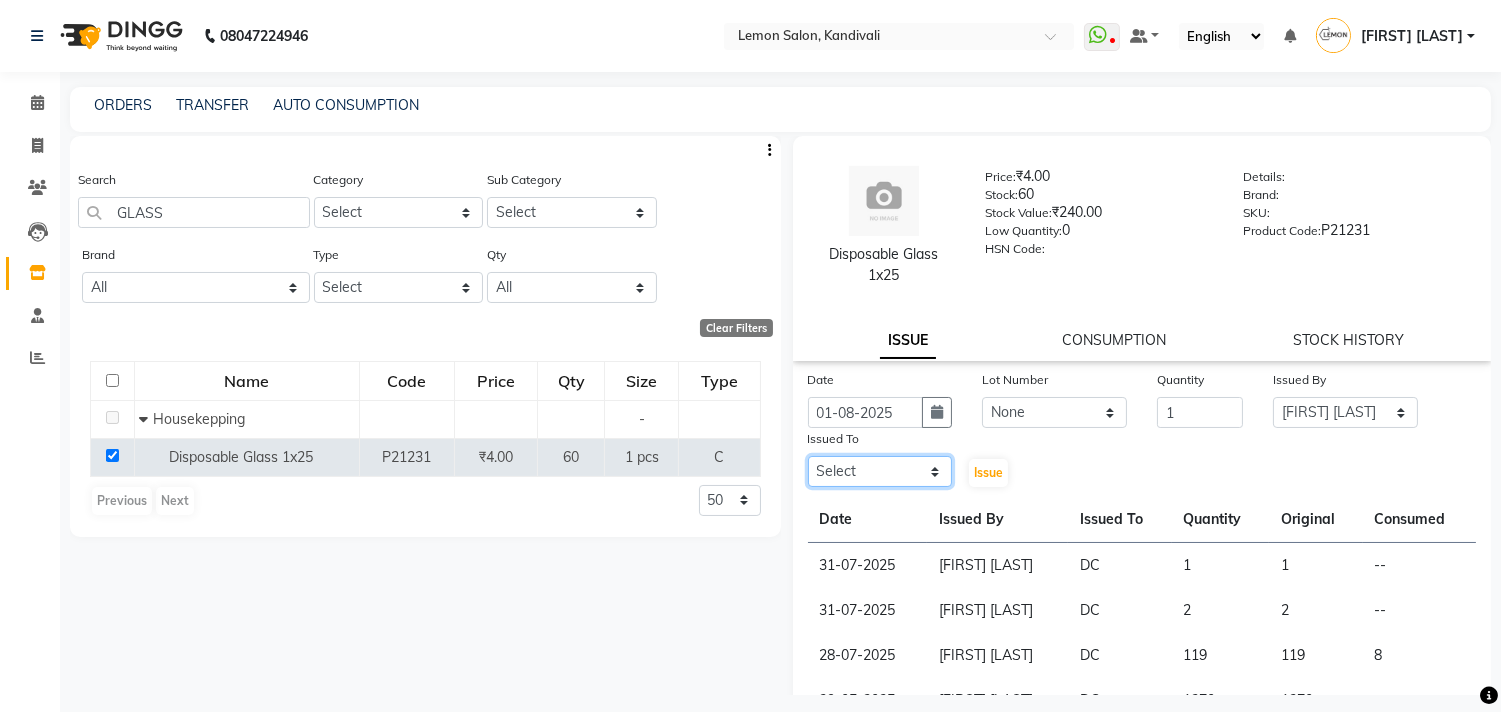 drag, startPoint x: 885, startPoint y: 473, endPoint x: 884, endPoint y: 457, distance: 16.03122 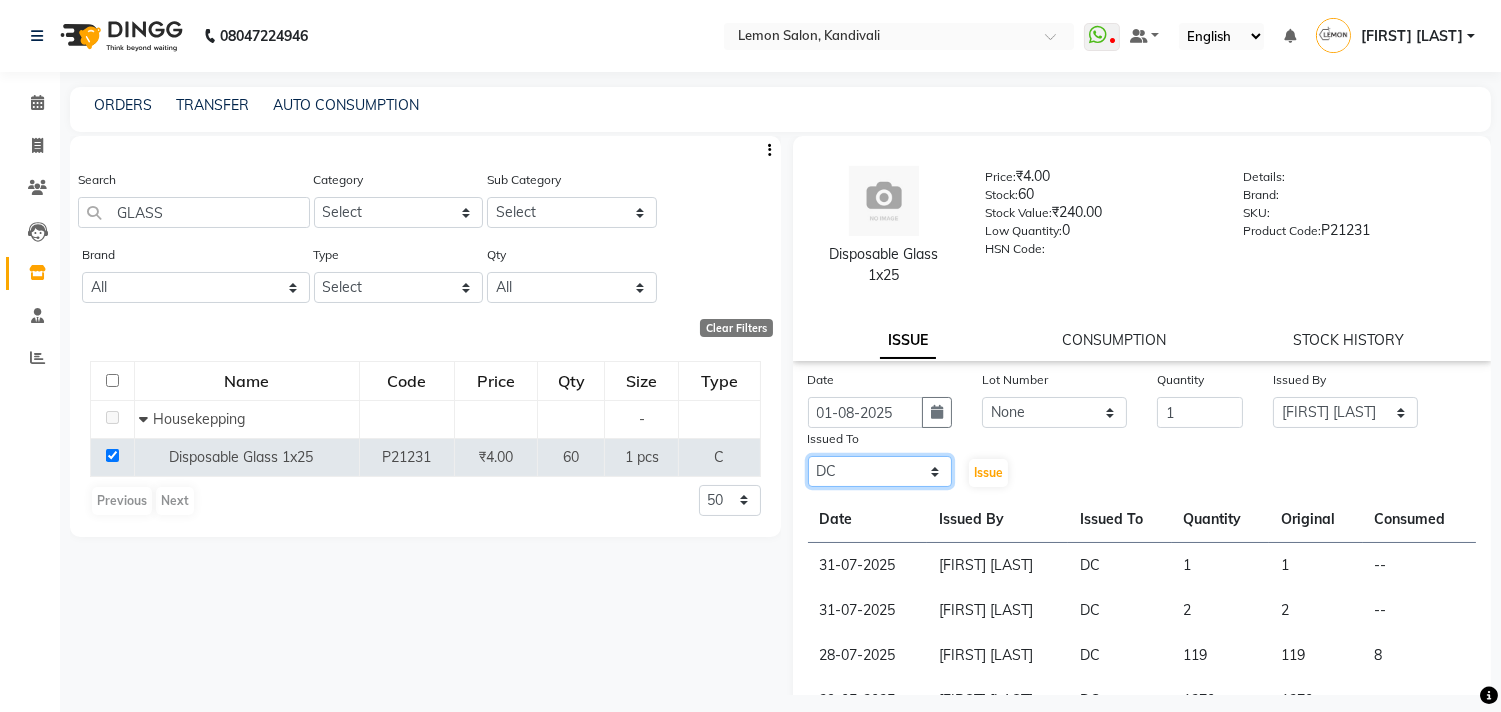 click on "Select [FIRST] [LAST] [FIRST] [LAST] [FIRST] [LAST] [FIRST] [LAST] [FIRST] [LAST] [FIRST] [LAST] [FIRST] [LAST] [FIRST] [LAST] [FIRST] [LAST] [FIRST] [LAST] [FIRST] [LAST]" 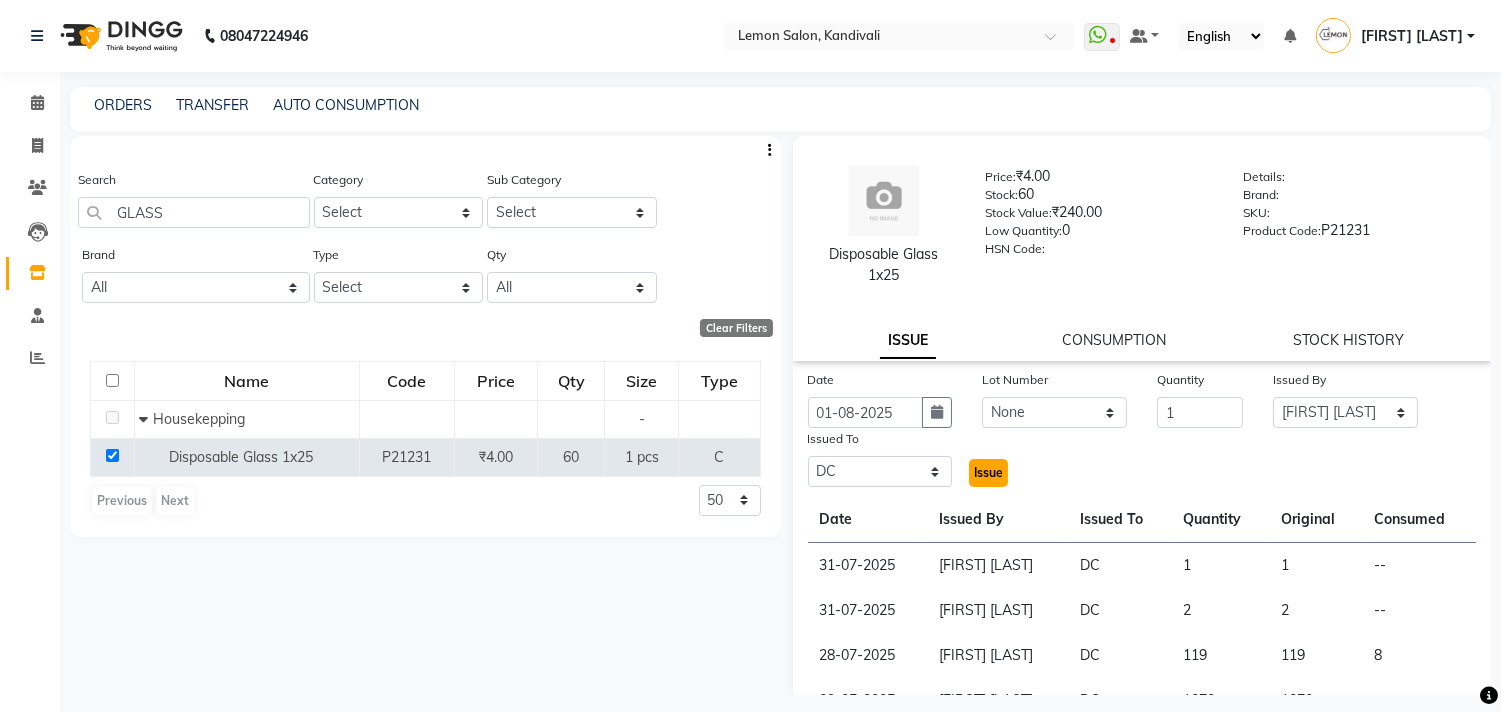 click on "Issue" 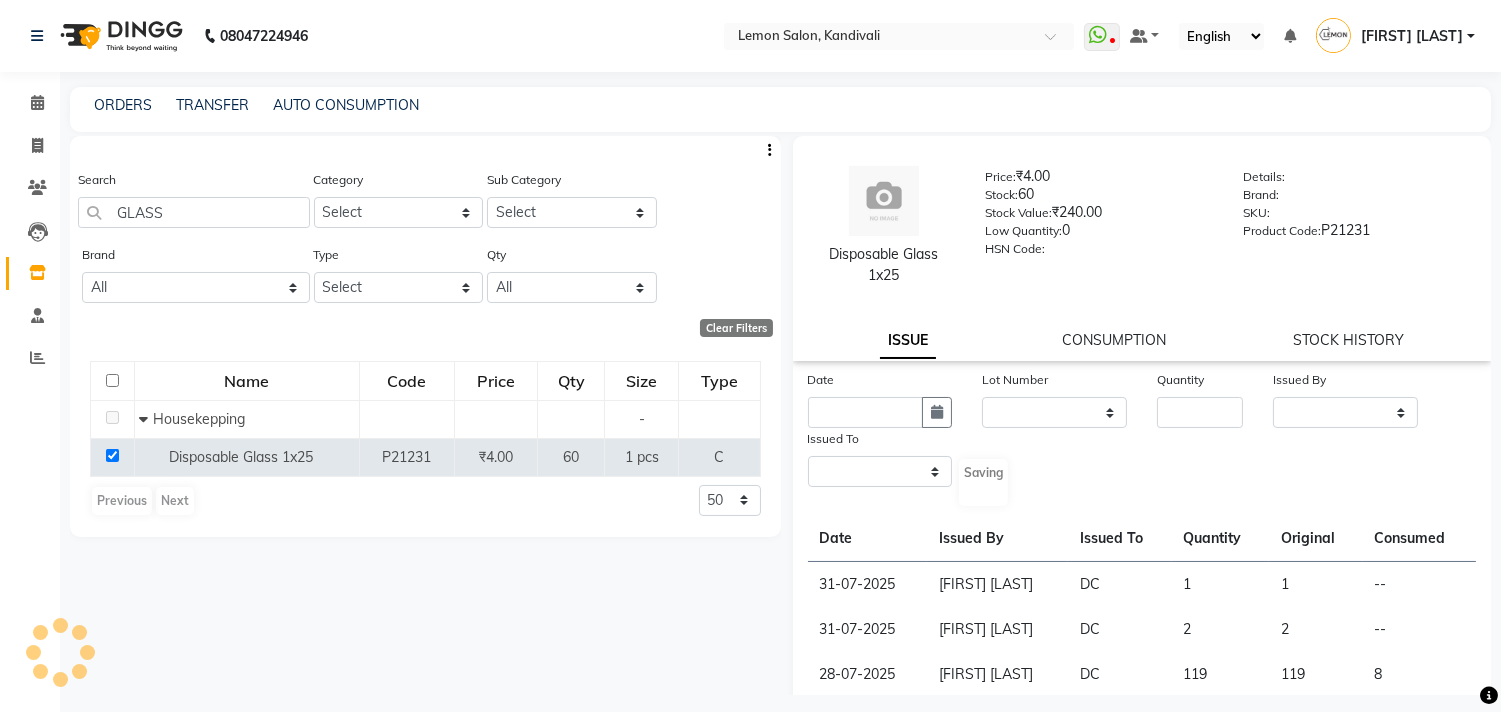 select 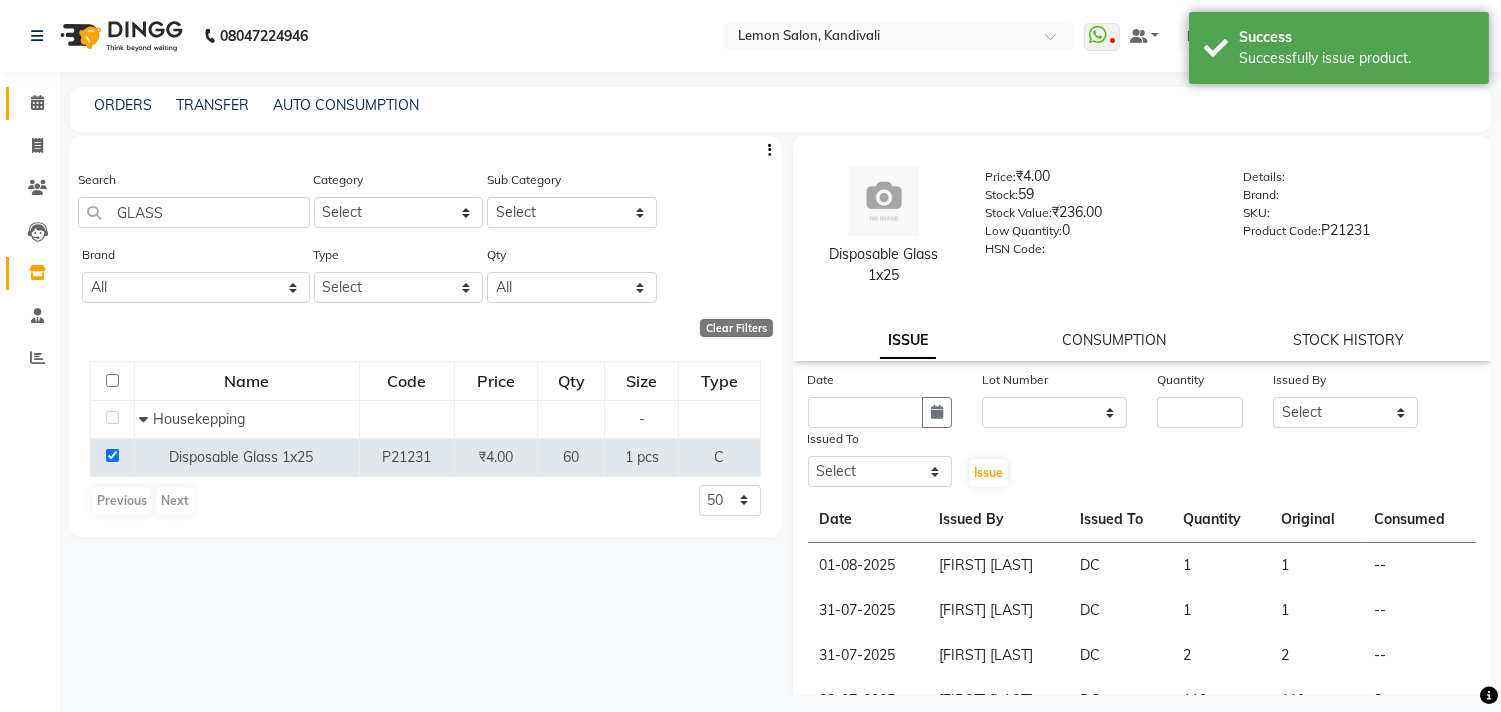click on "Calendar" 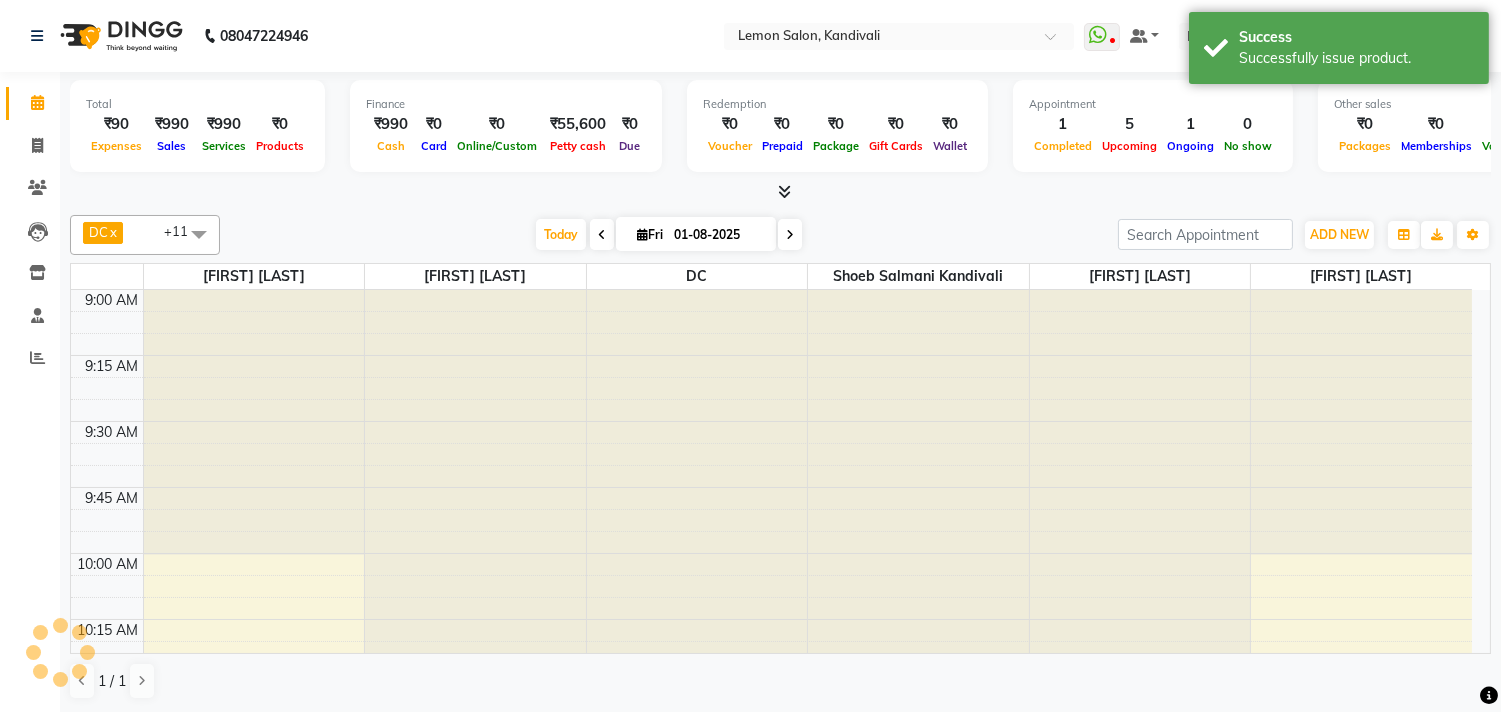scroll, scrollTop: 0, scrollLeft: 0, axis: both 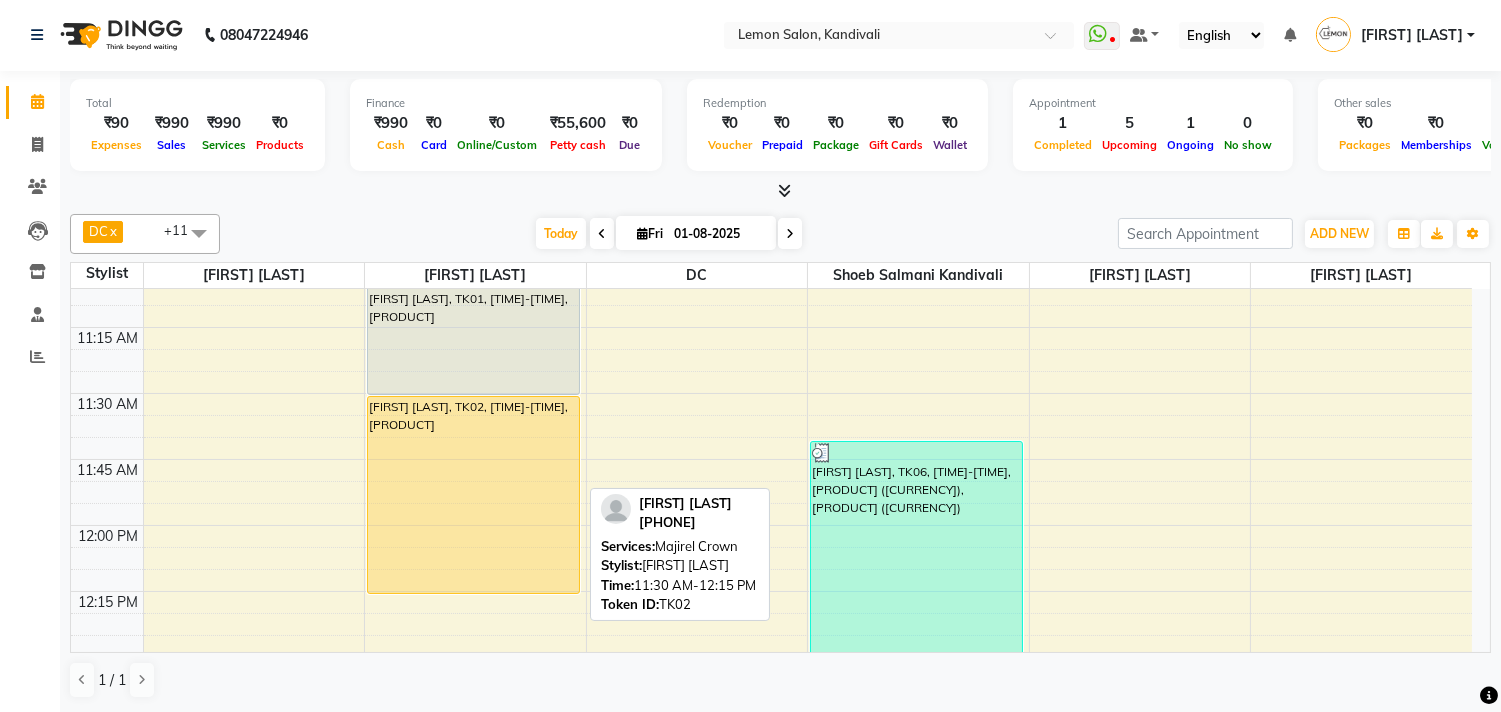 click on "[FIRST] [LAST], TK02, [TIME]-[TIME], Majirel Crown" at bounding box center (473, 495) 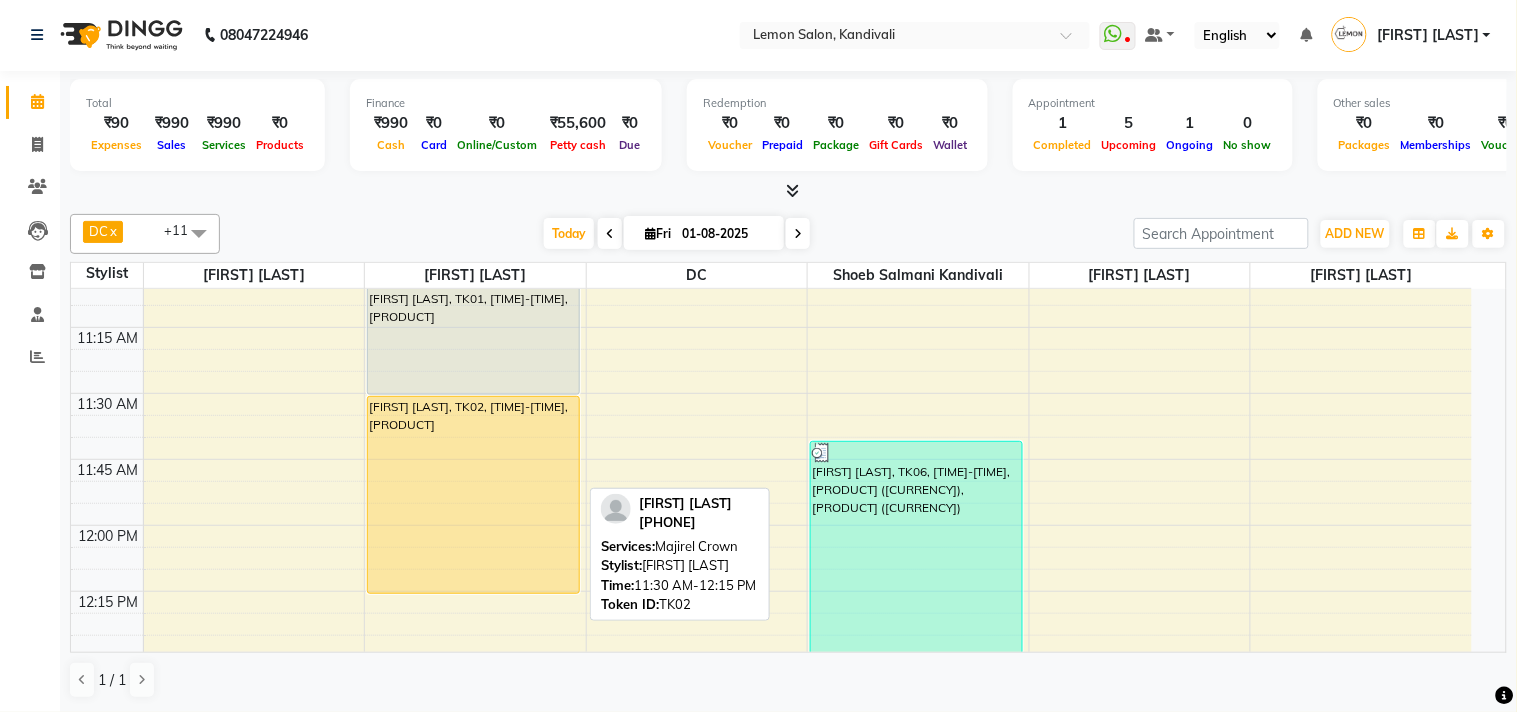 select on "1" 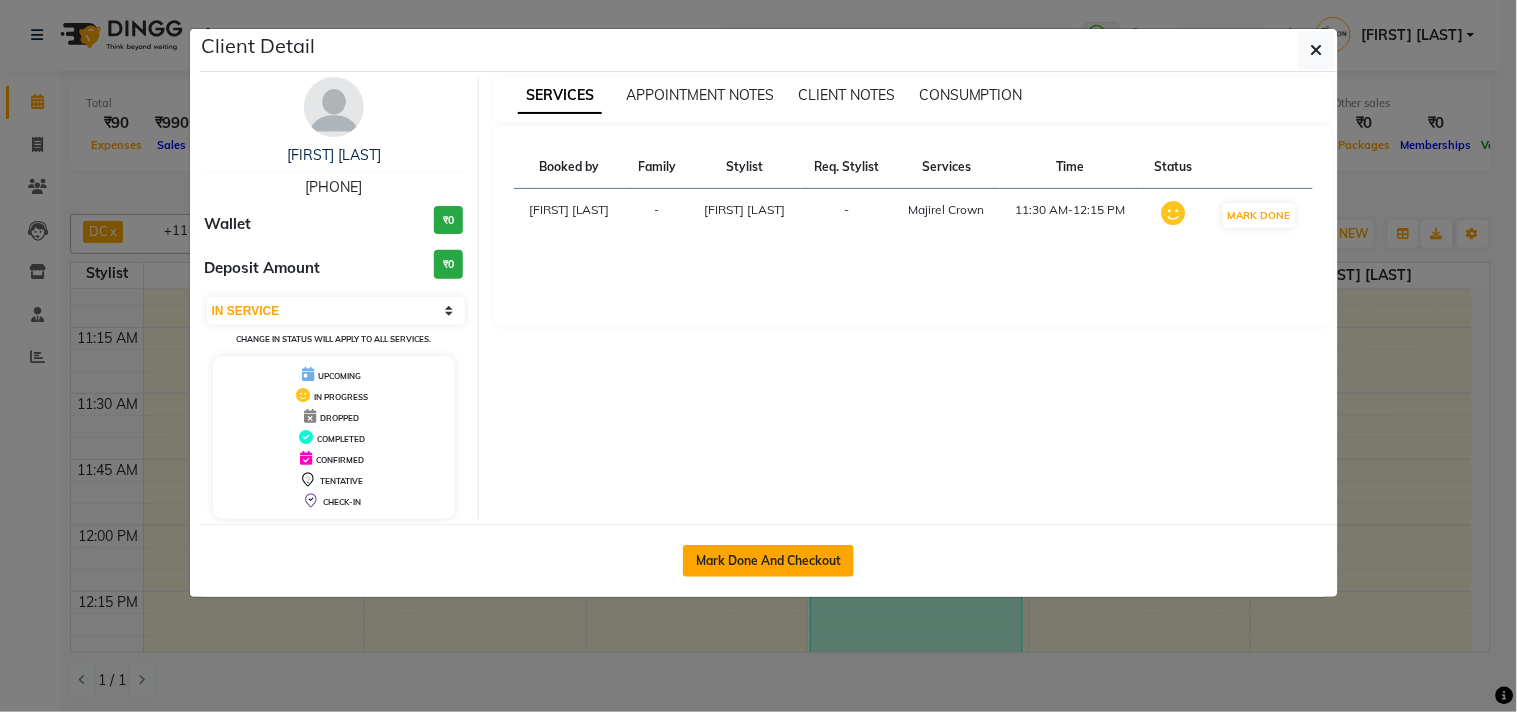 click on "Mark Done And Checkout" 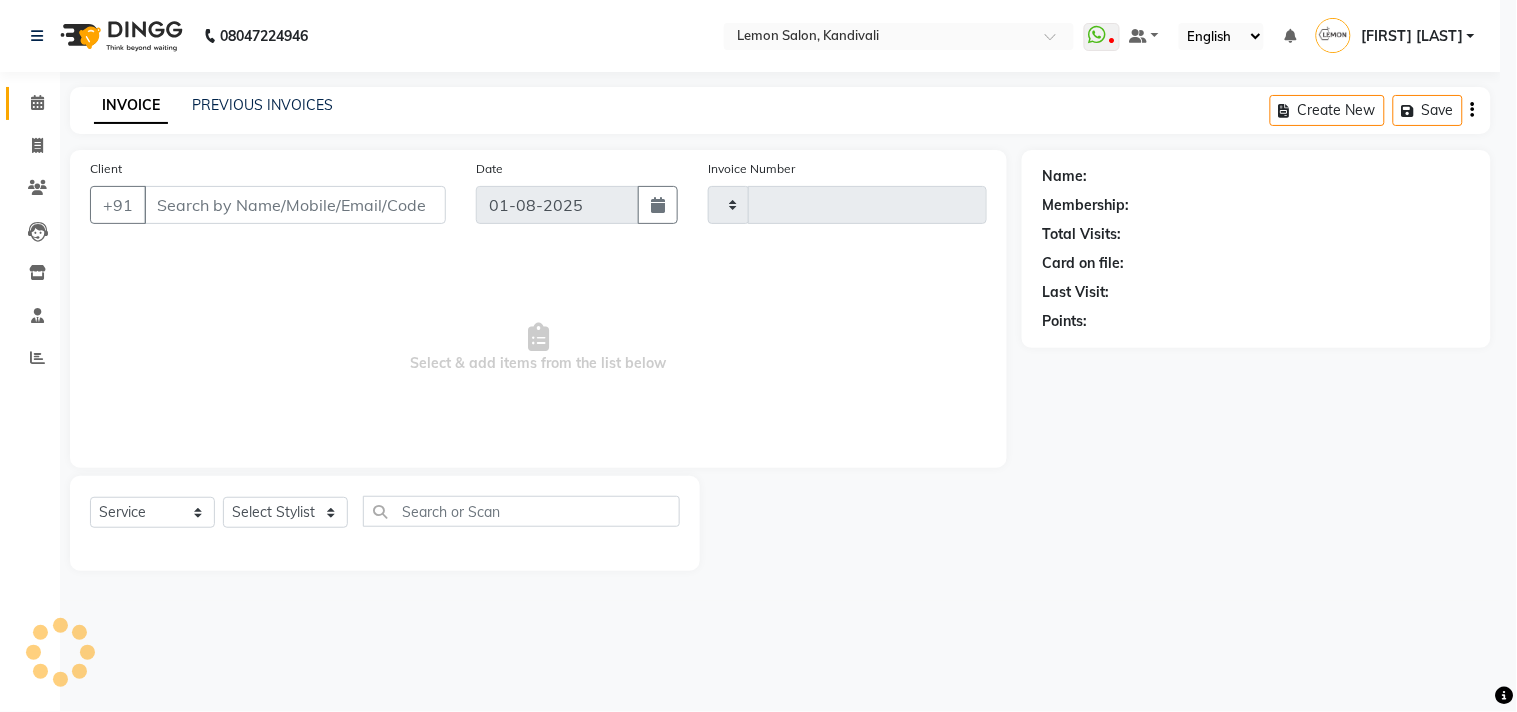 select on "3" 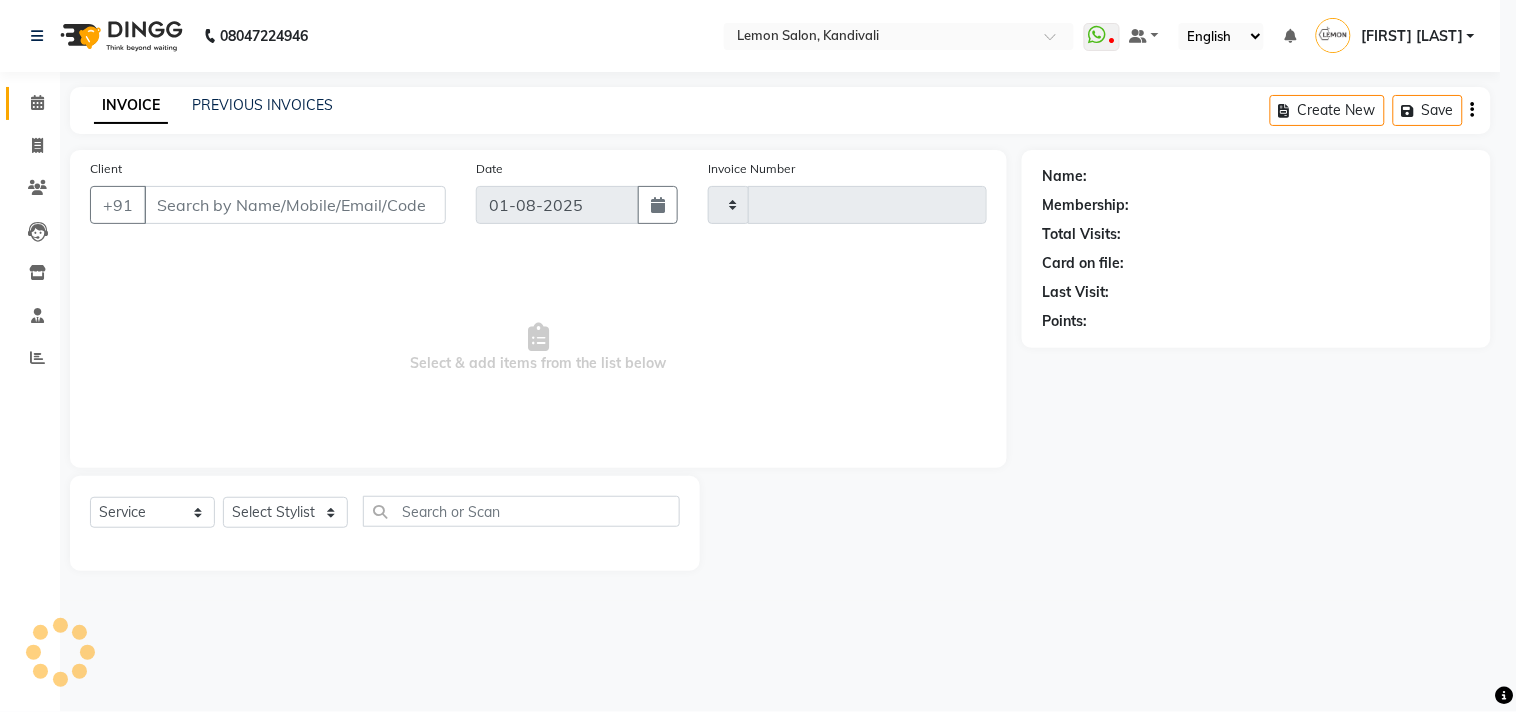 type on "1288" 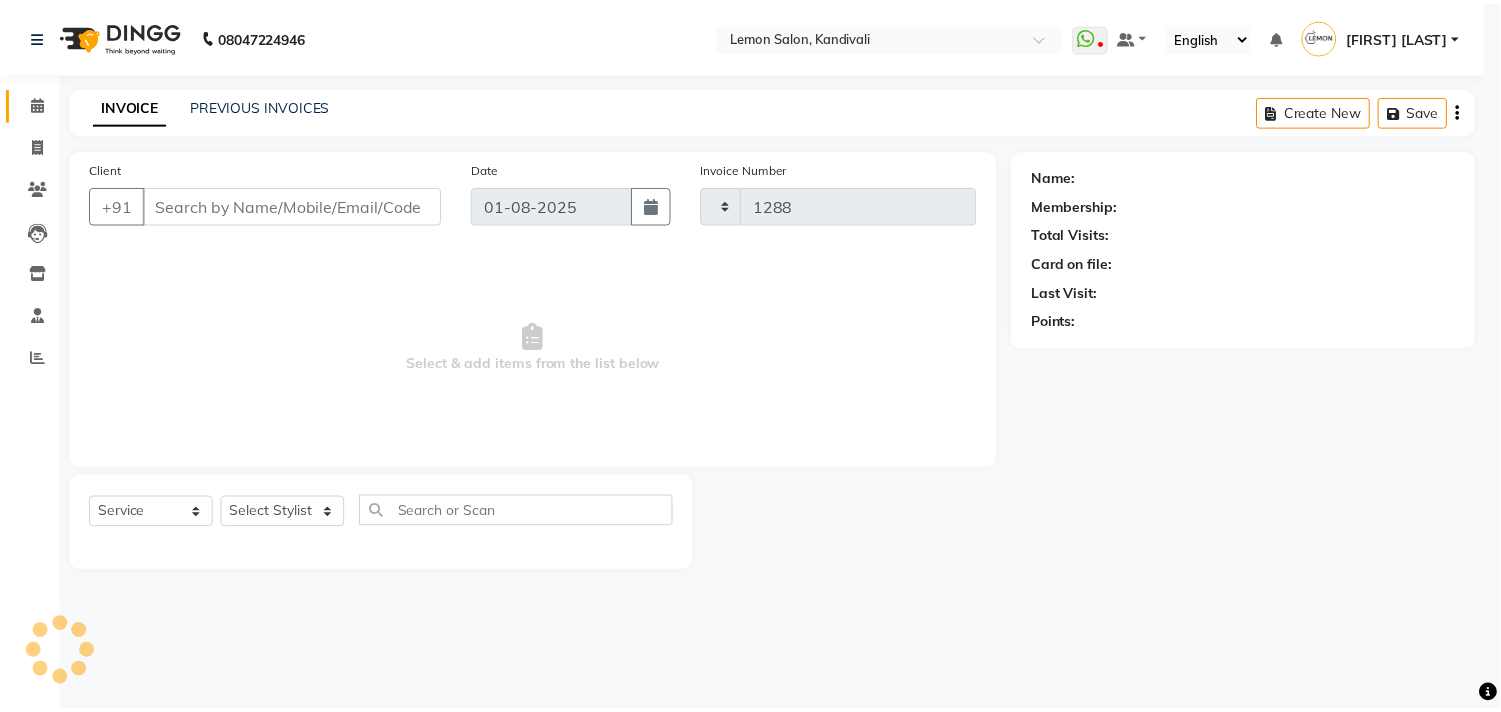 scroll, scrollTop: 0, scrollLeft: 0, axis: both 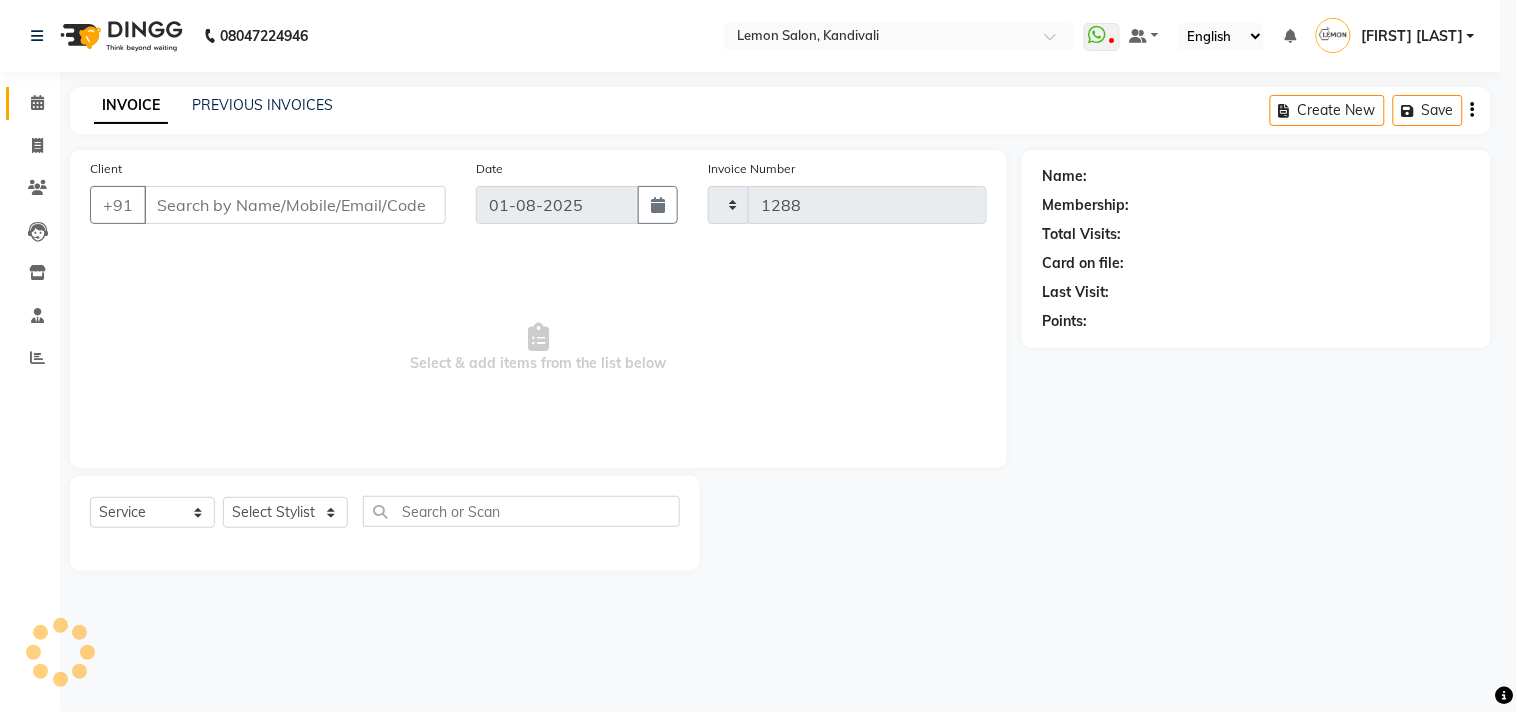 select on "569" 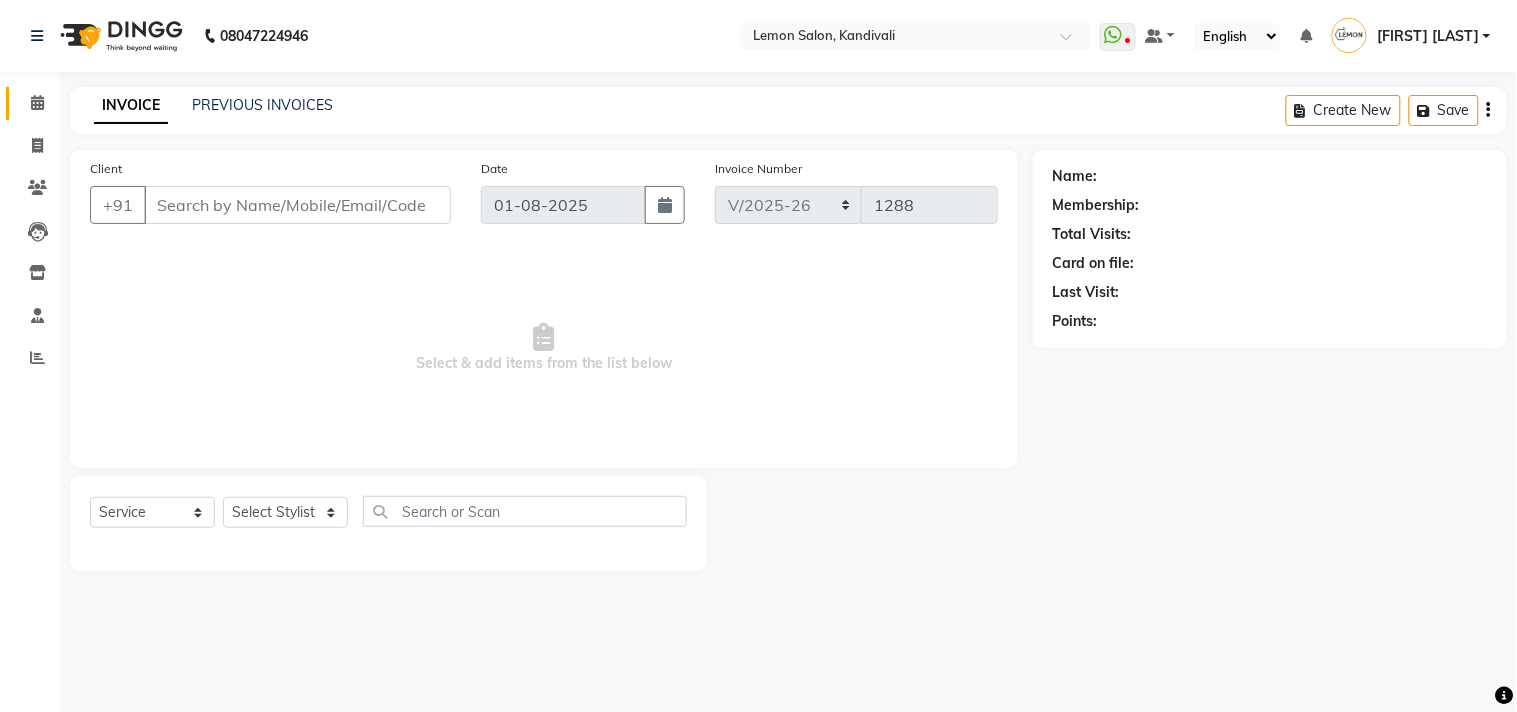 type on "[PHONE]" 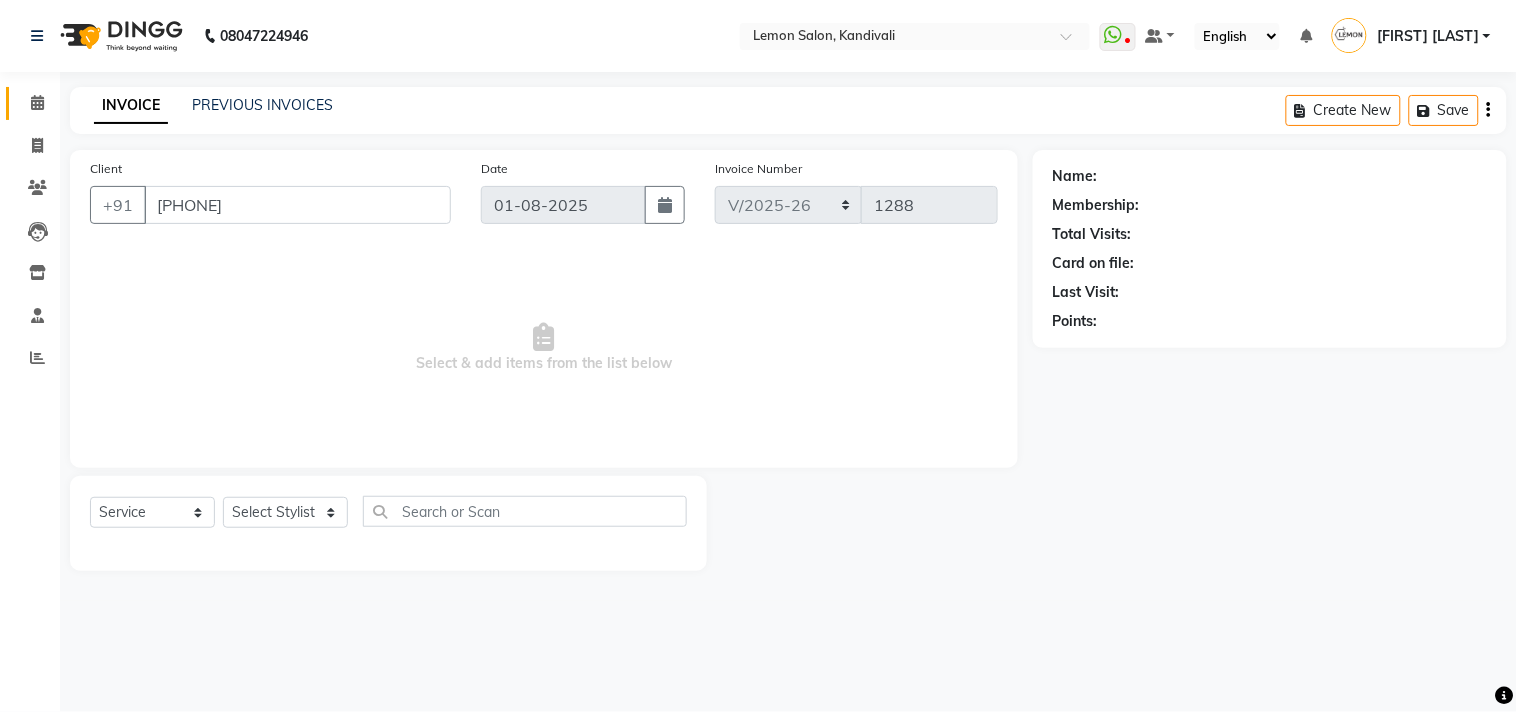 select on "7385" 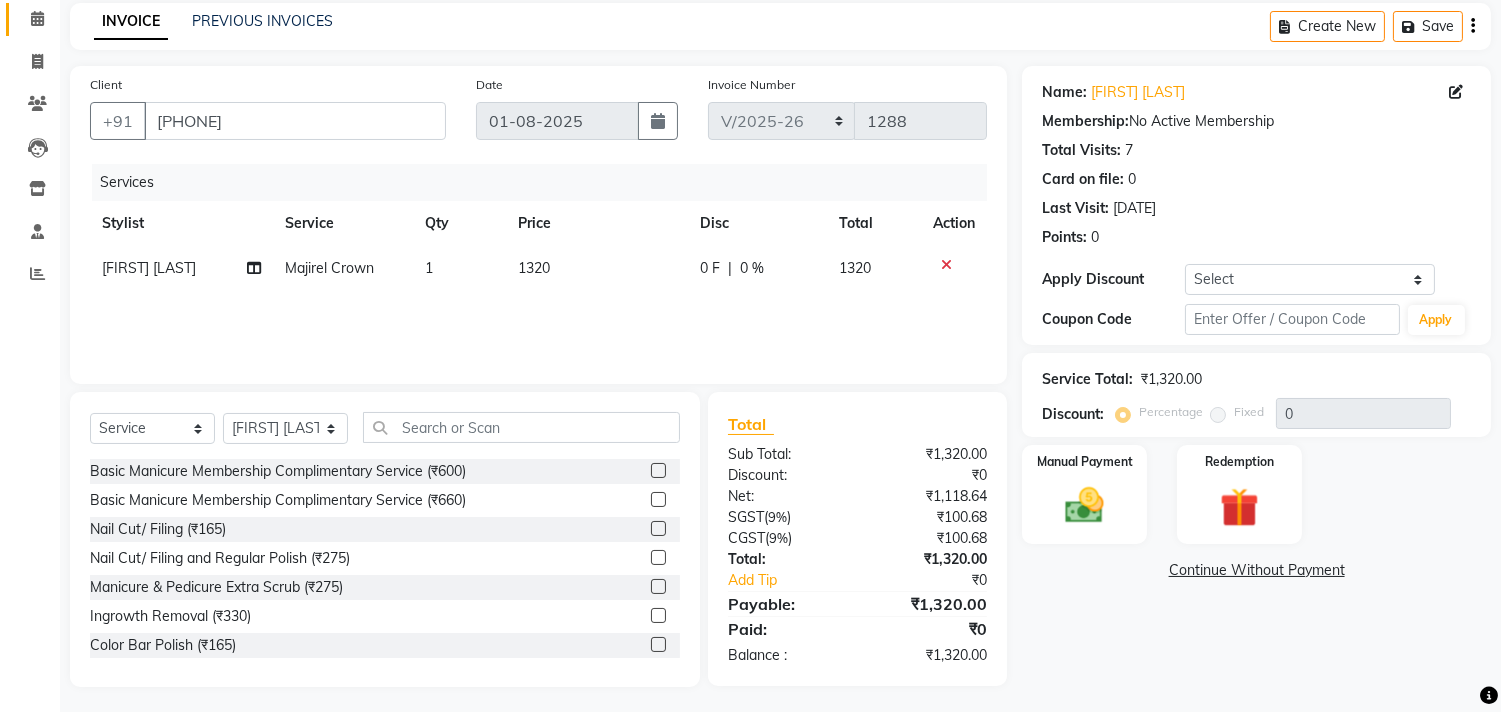 scroll, scrollTop: 88, scrollLeft: 0, axis: vertical 